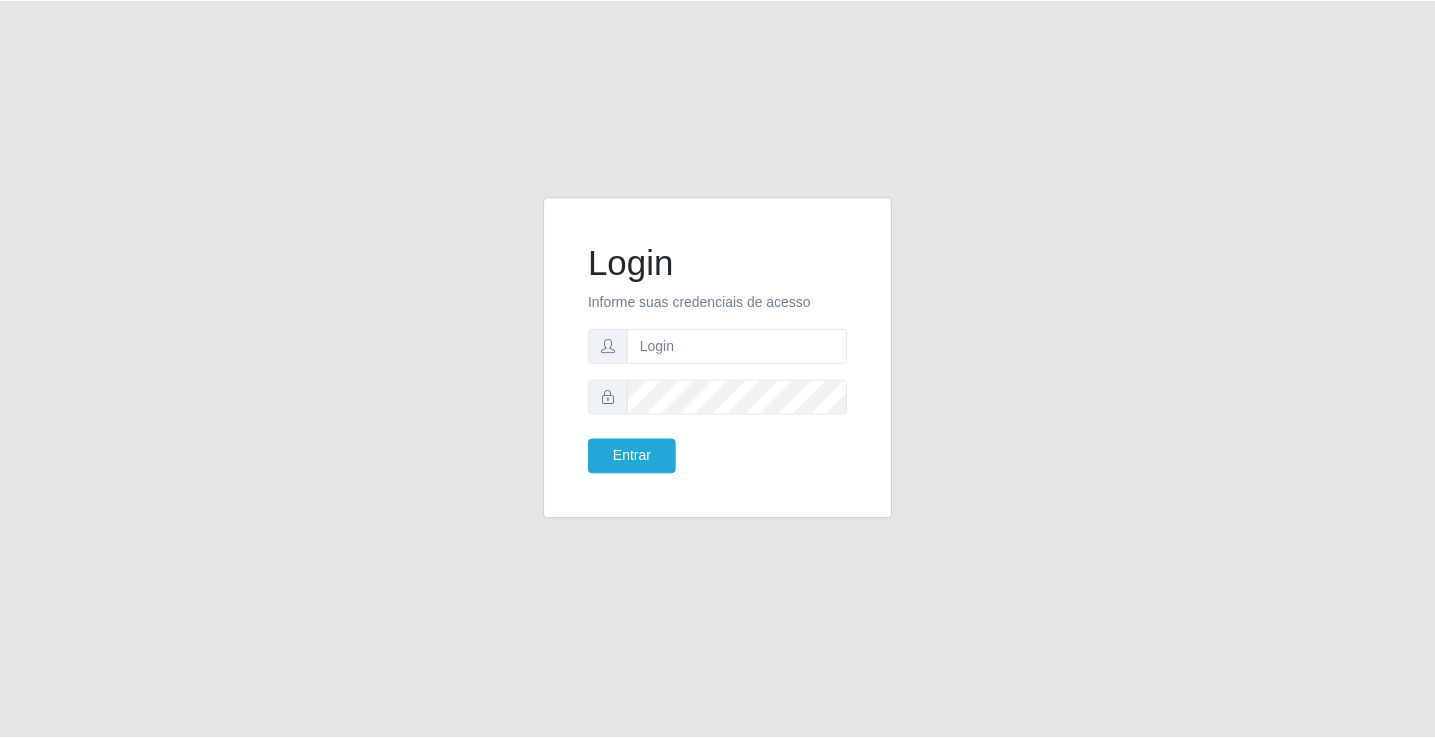 scroll, scrollTop: 0, scrollLeft: 0, axis: both 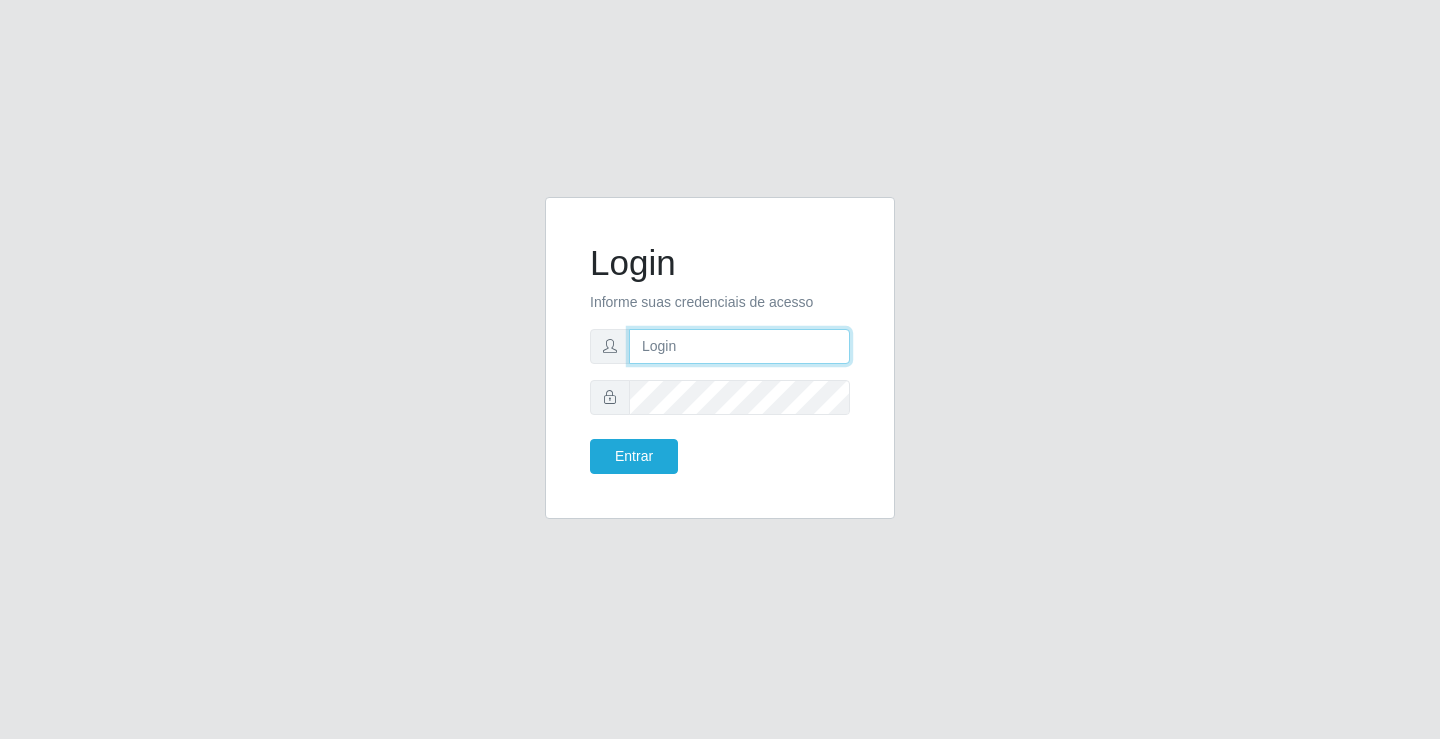 click at bounding box center (739, 346) 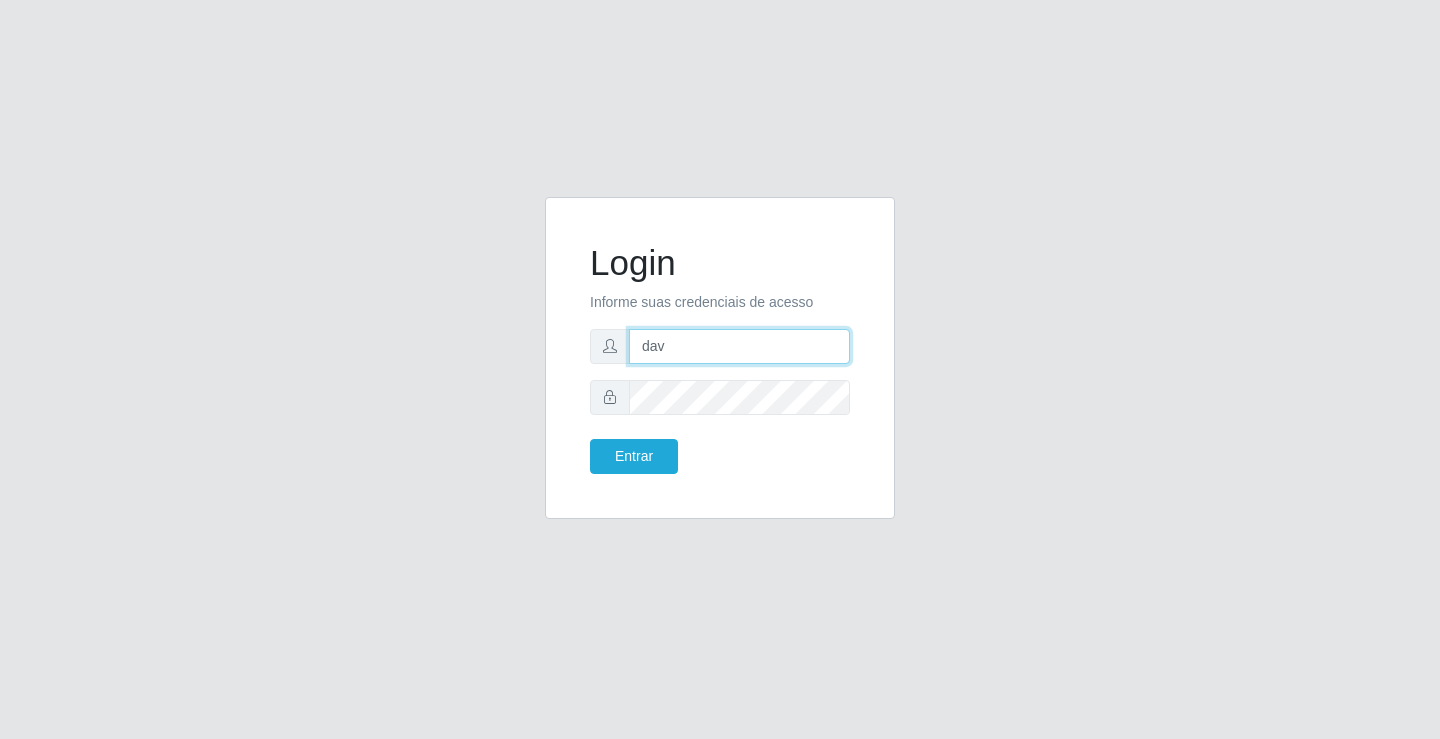type on "[USERNAME]@[DOMAIN]" 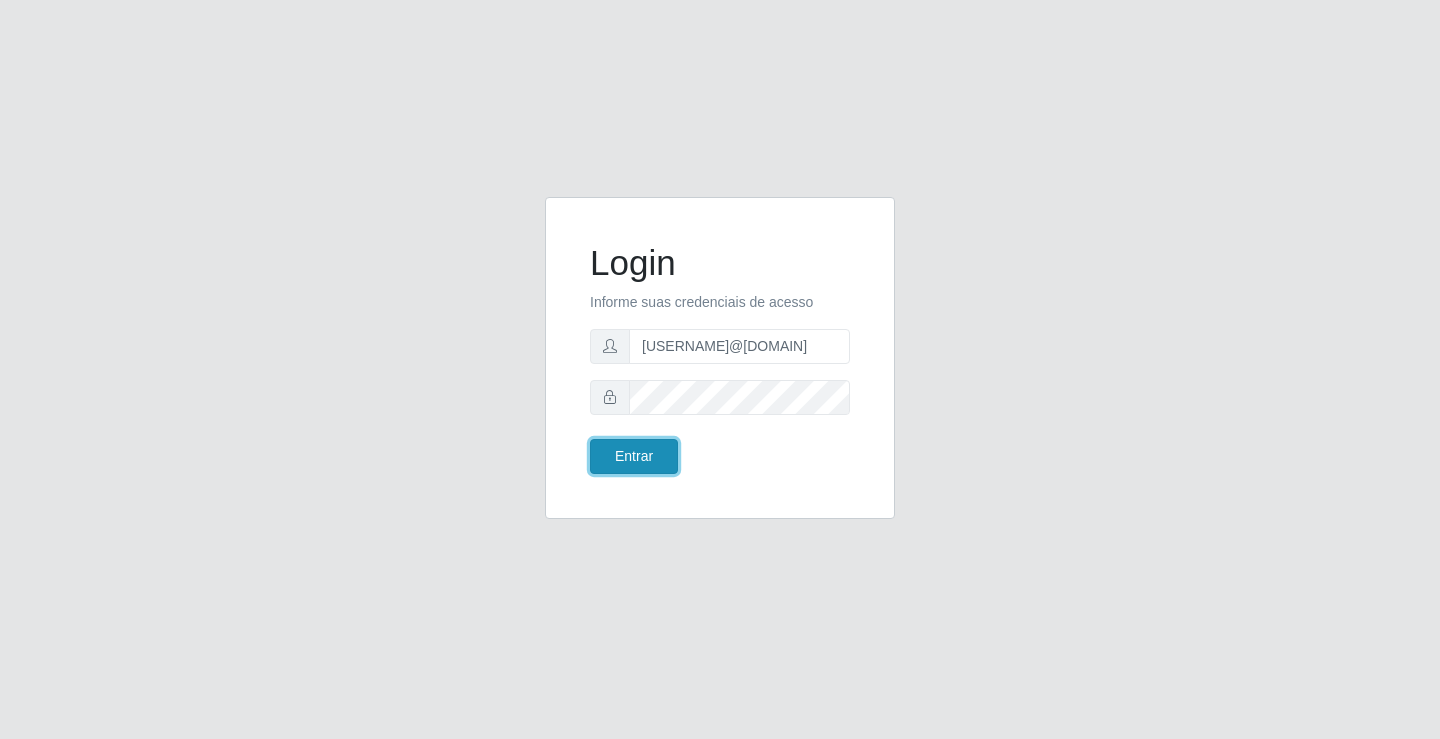 click on "Entrar" at bounding box center [634, 456] 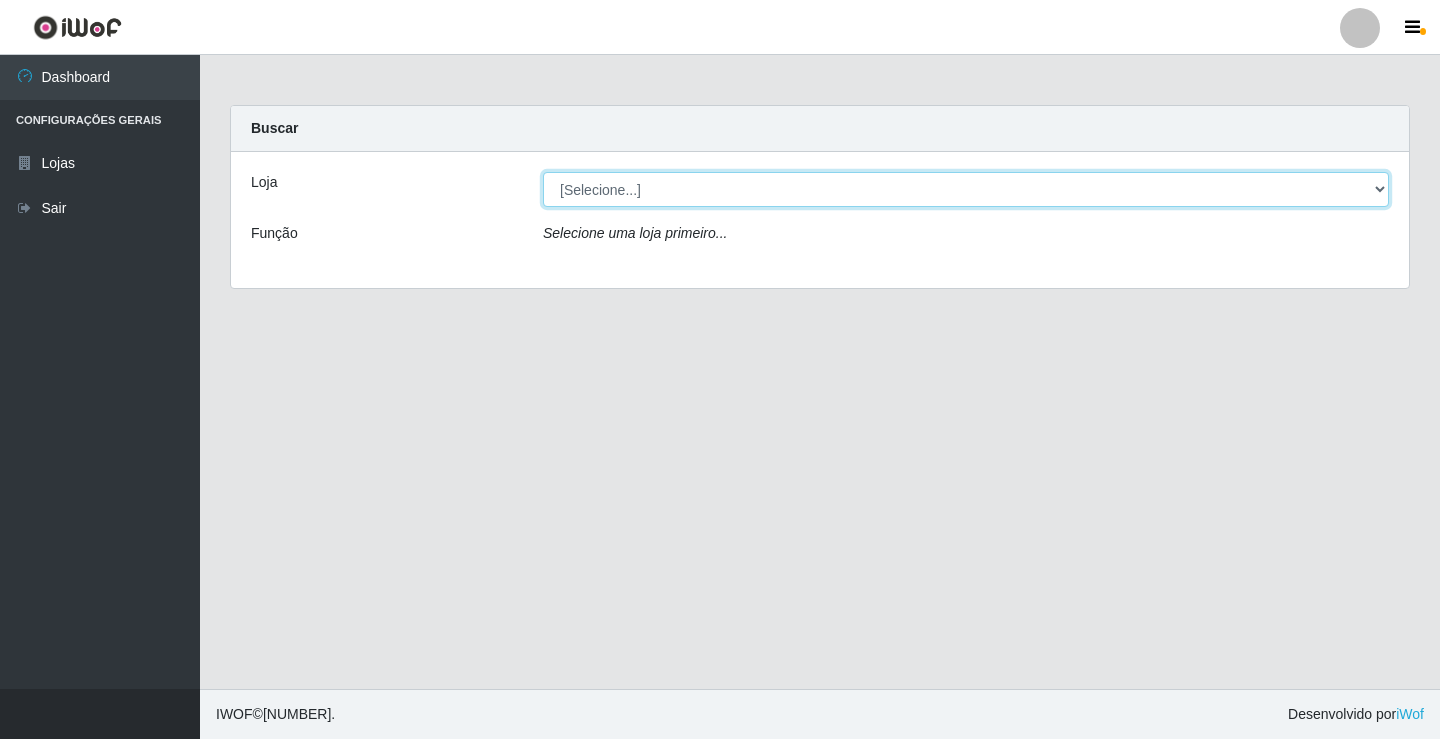 click on "[Selecione...] Ideal - Centenário" at bounding box center (966, 189) 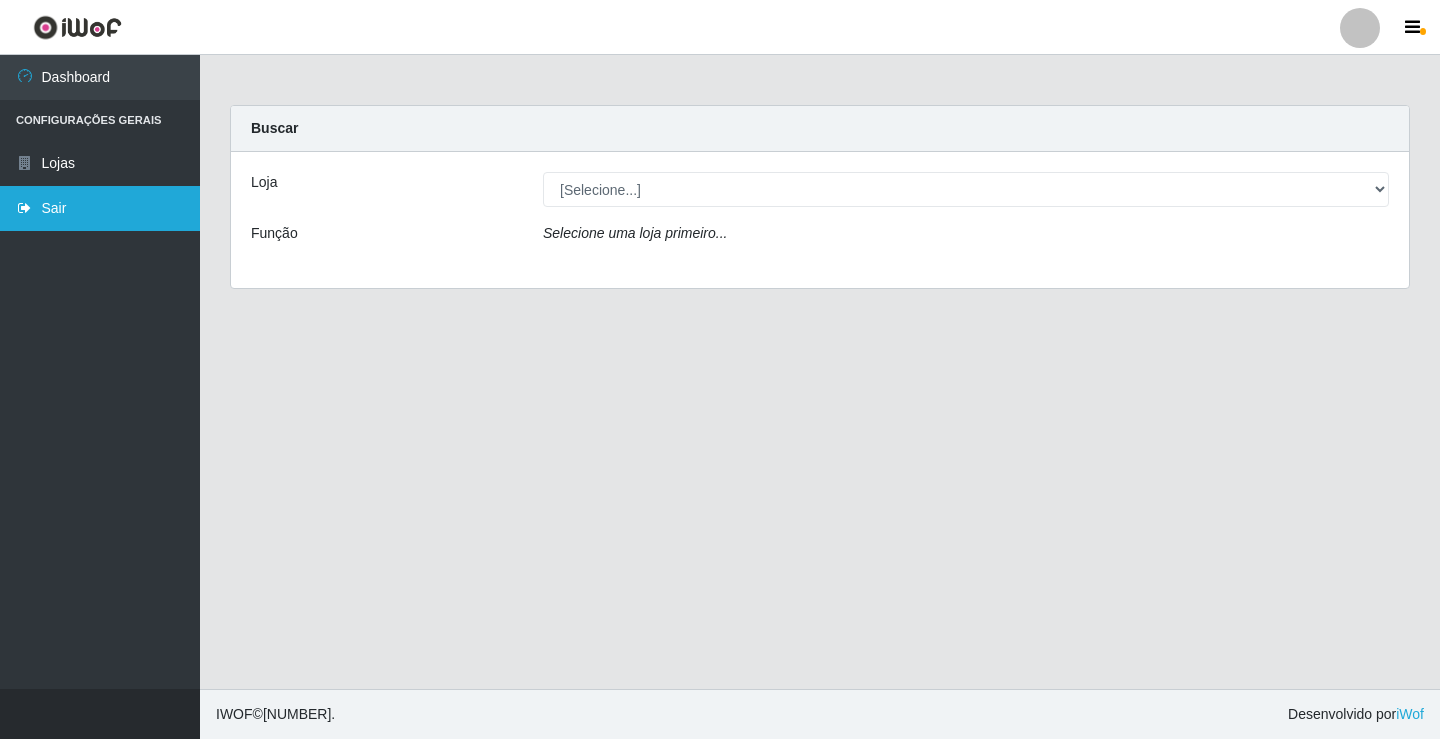 click on "Sair" at bounding box center [100, 208] 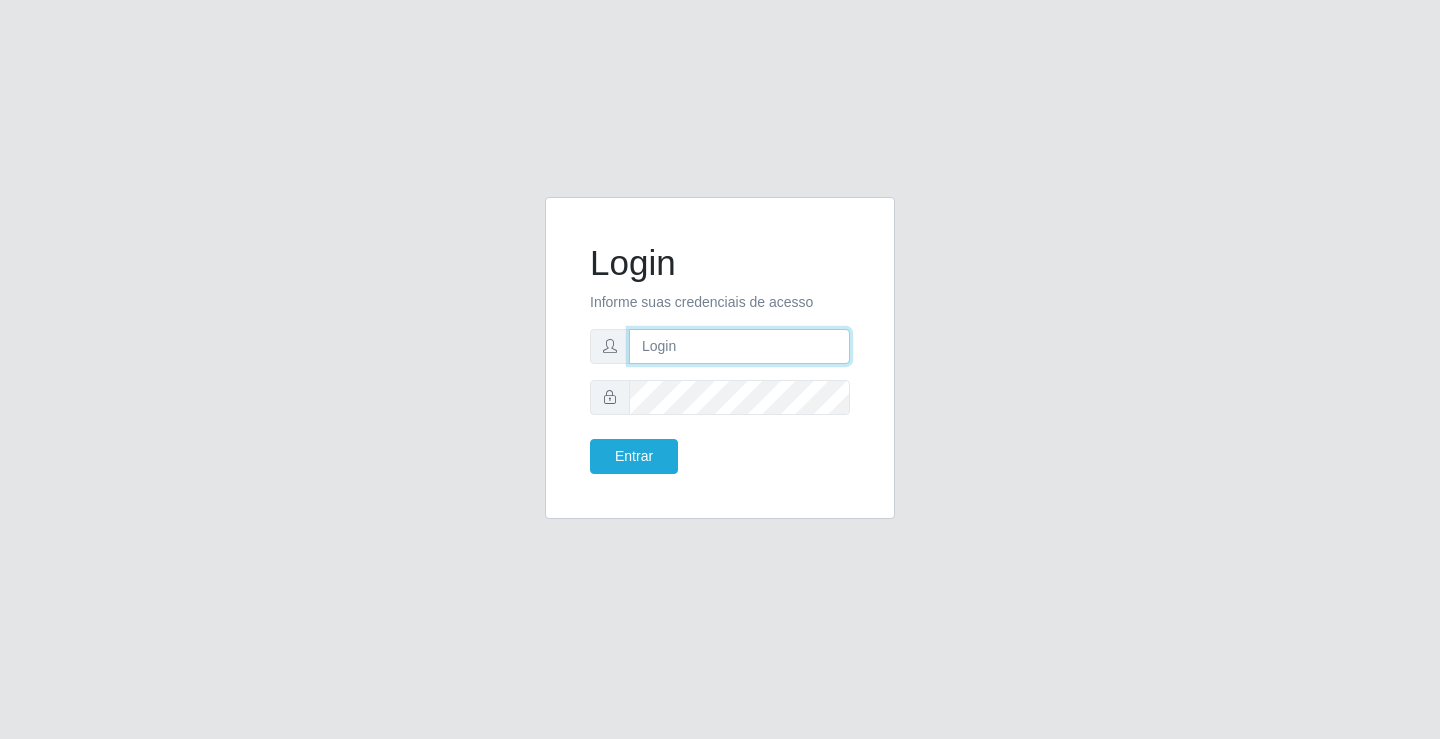 click at bounding box center (739, 346) 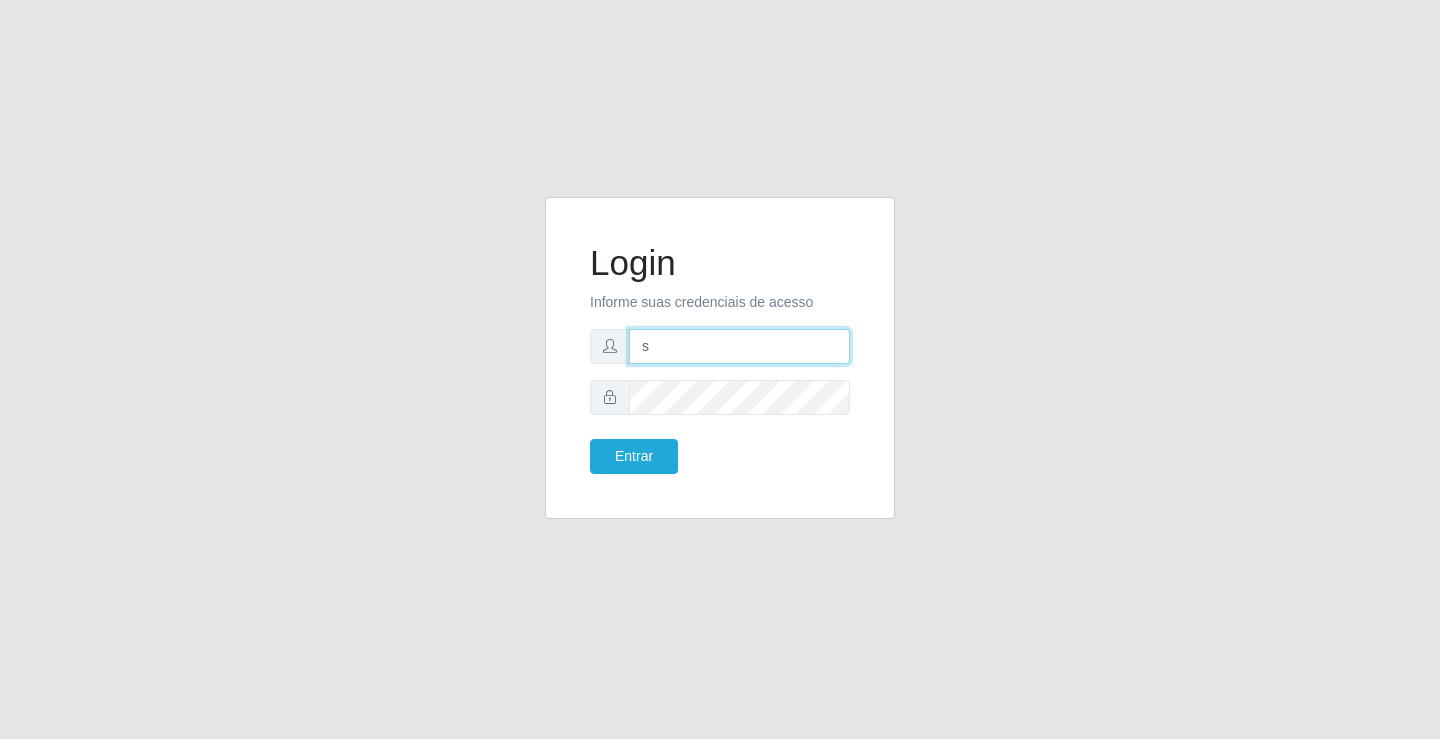type on "[USERNAME]@[DOMAIN]" 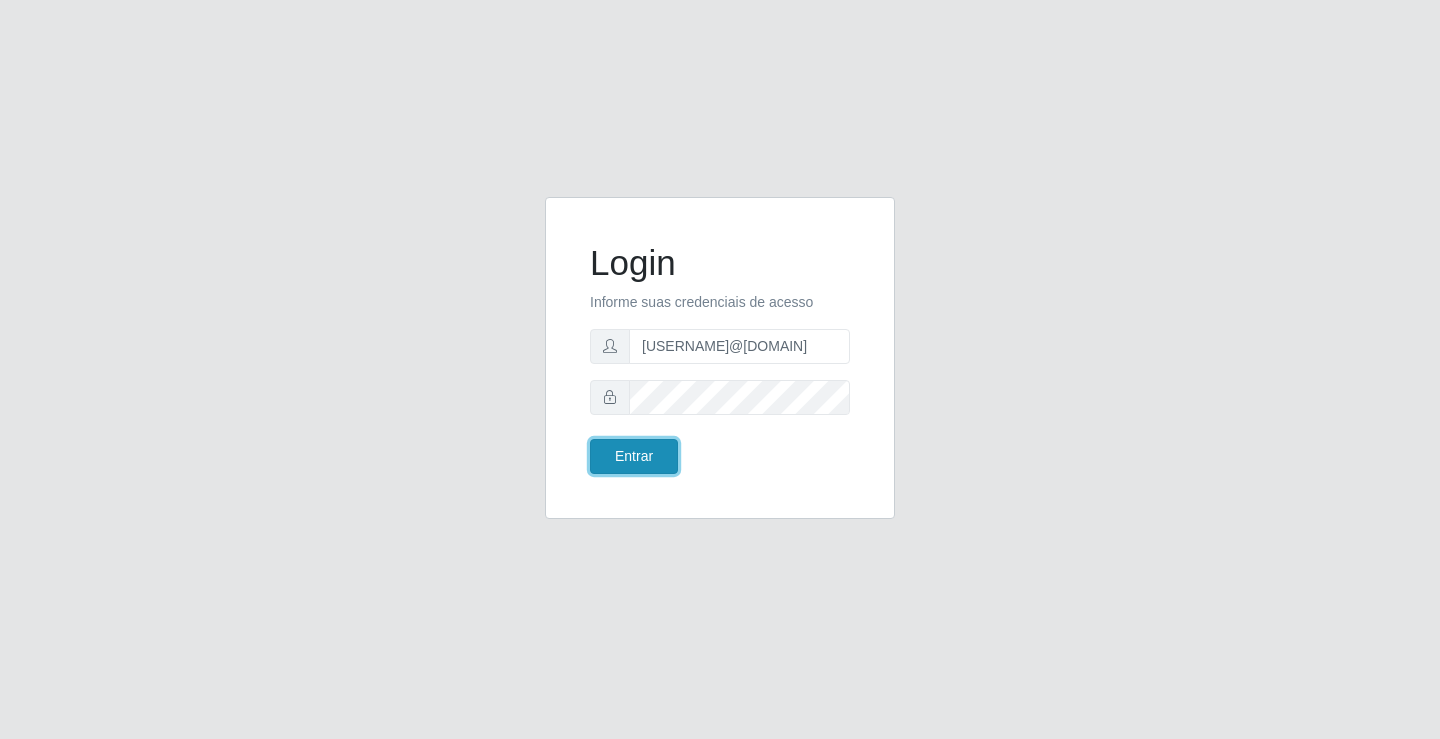 click on "Entrar" at bounding box center (634, 456) 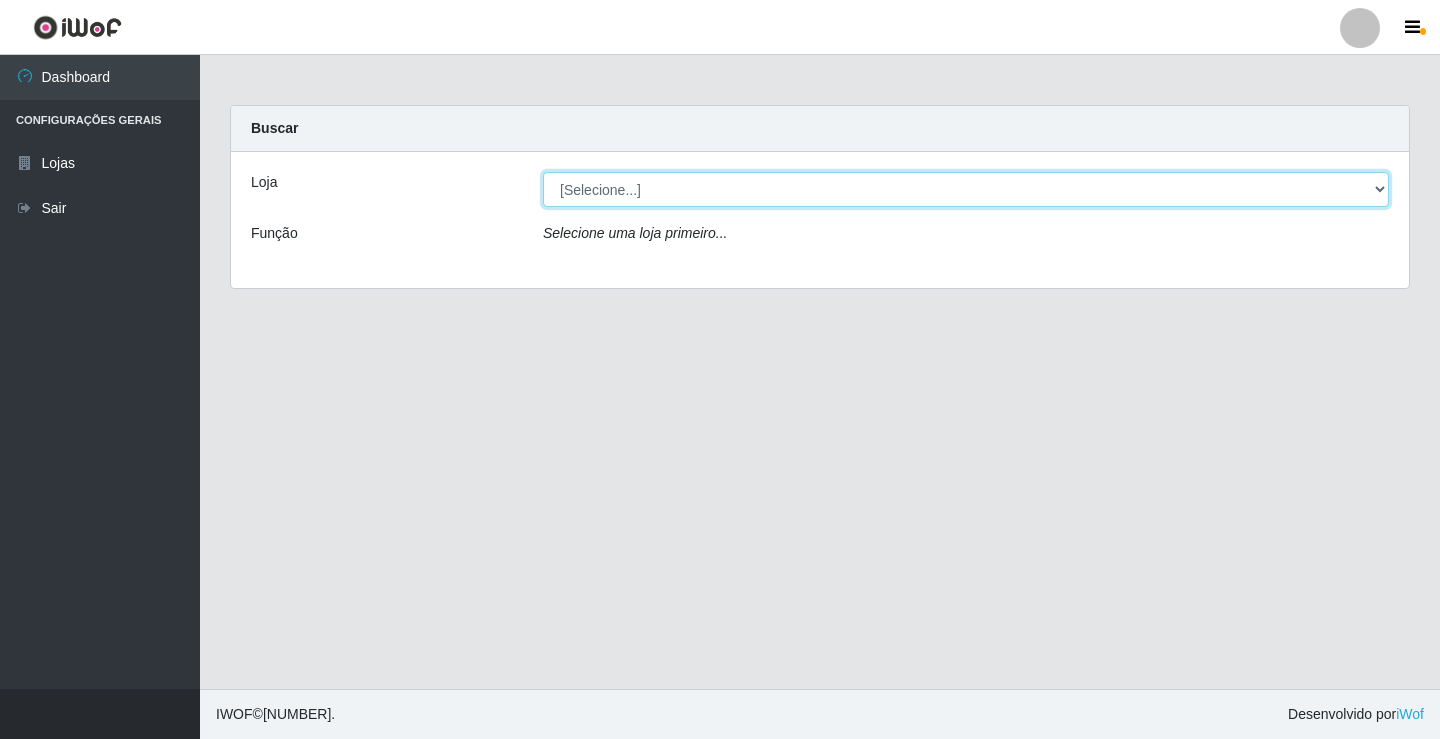 click on "[Selecione...] Ideal - Conceição" at bounding box center [966, 189] 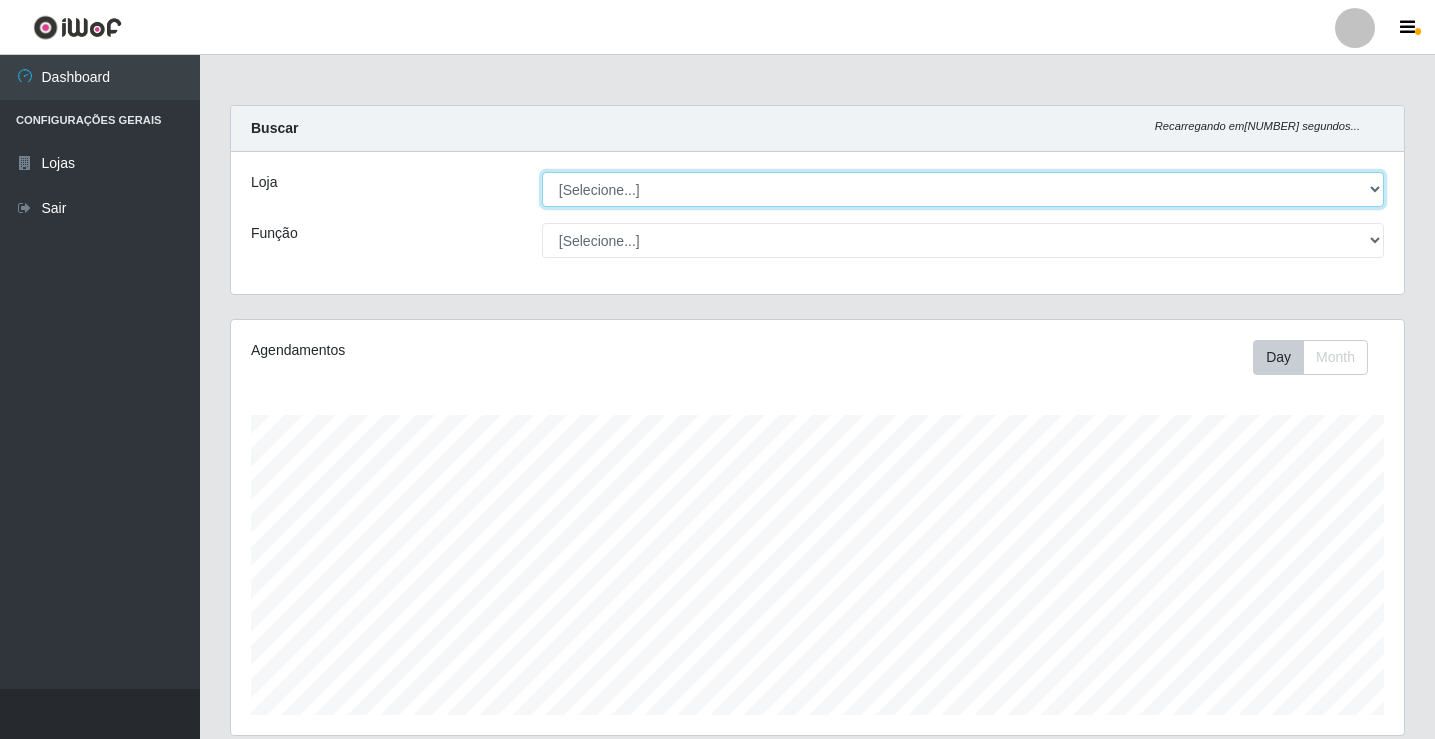 scroll, scrollTop: 999585, scrollLeft: 998827, axis: both 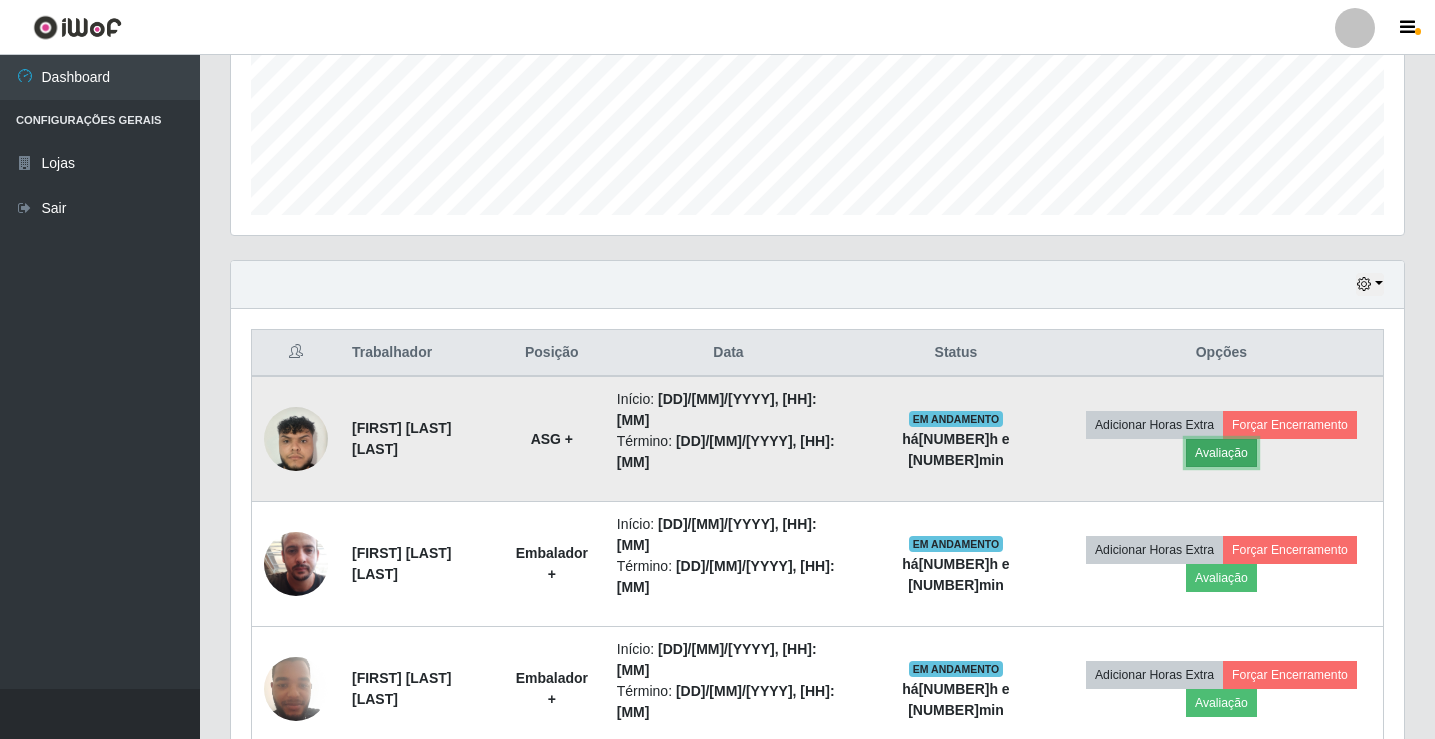 click on "Avaliação" at bounding box center [1221, 453] 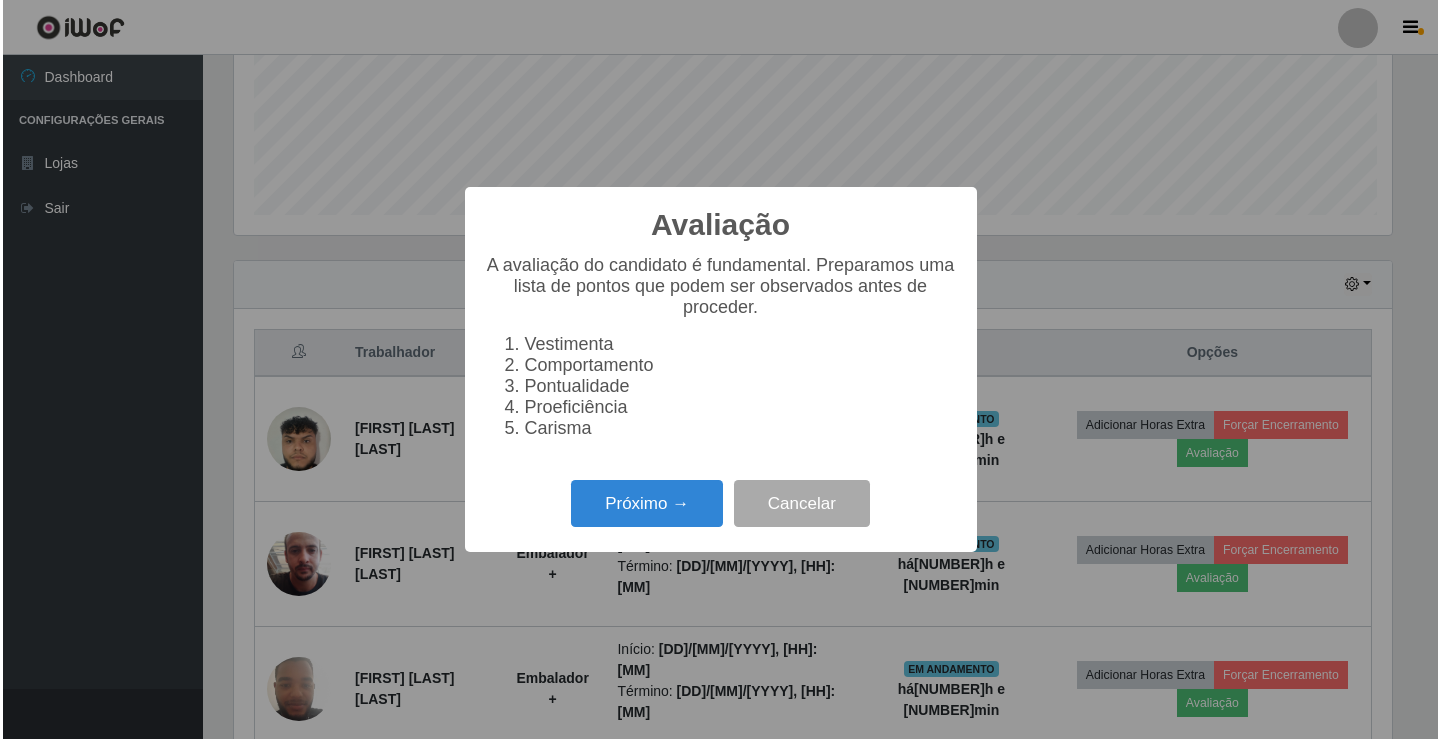 scroll, scrollTop: 999585, scrollLeft: 998837, axis: both 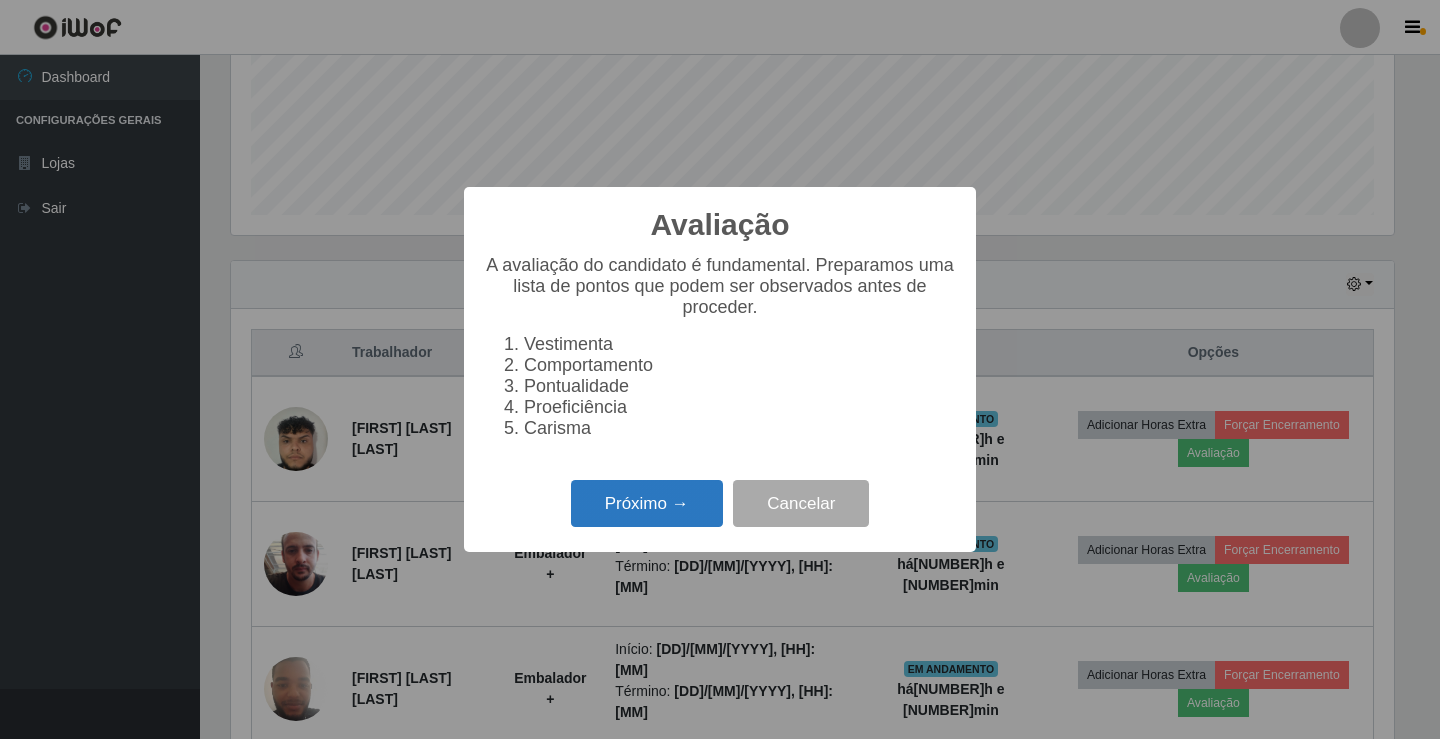 click on "Próximo →" at bounding box center (647, 503) 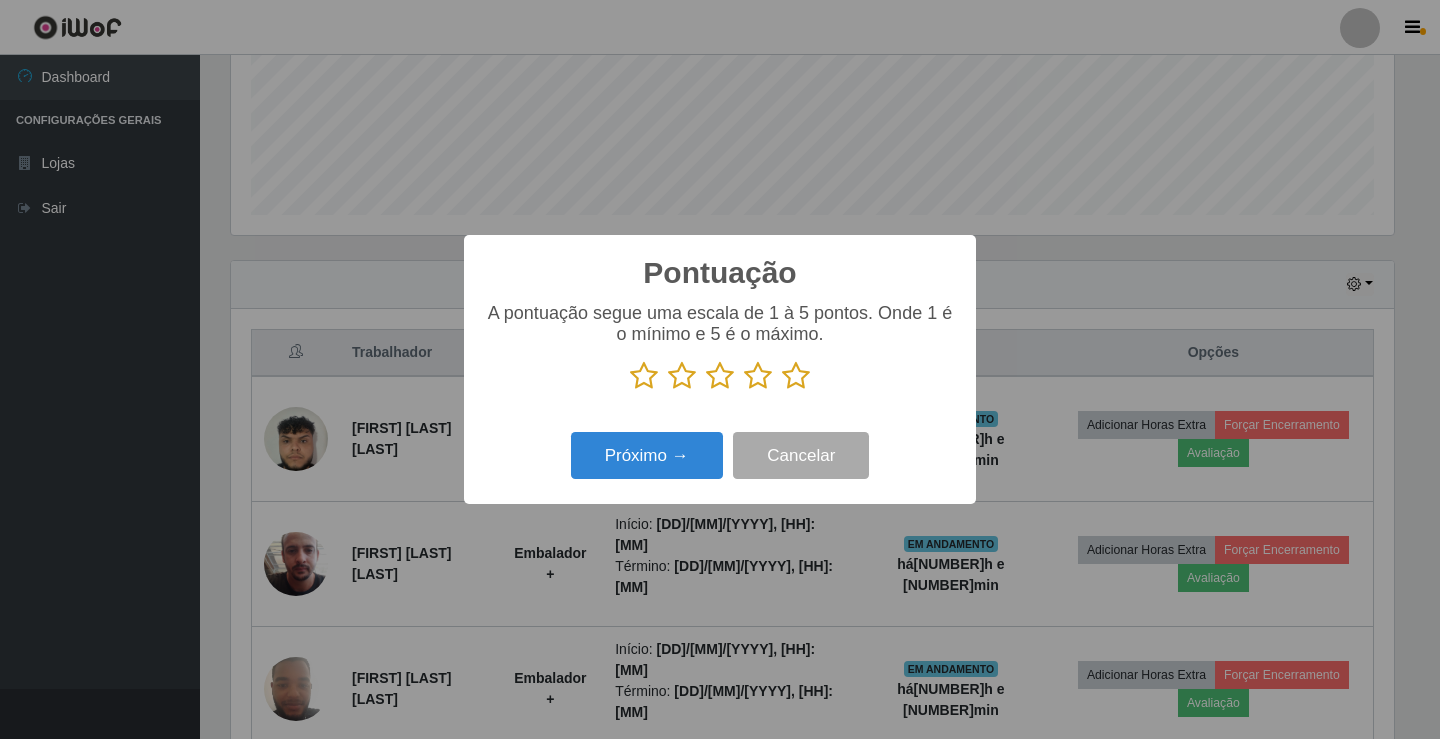click at bounding box center (796, 376) 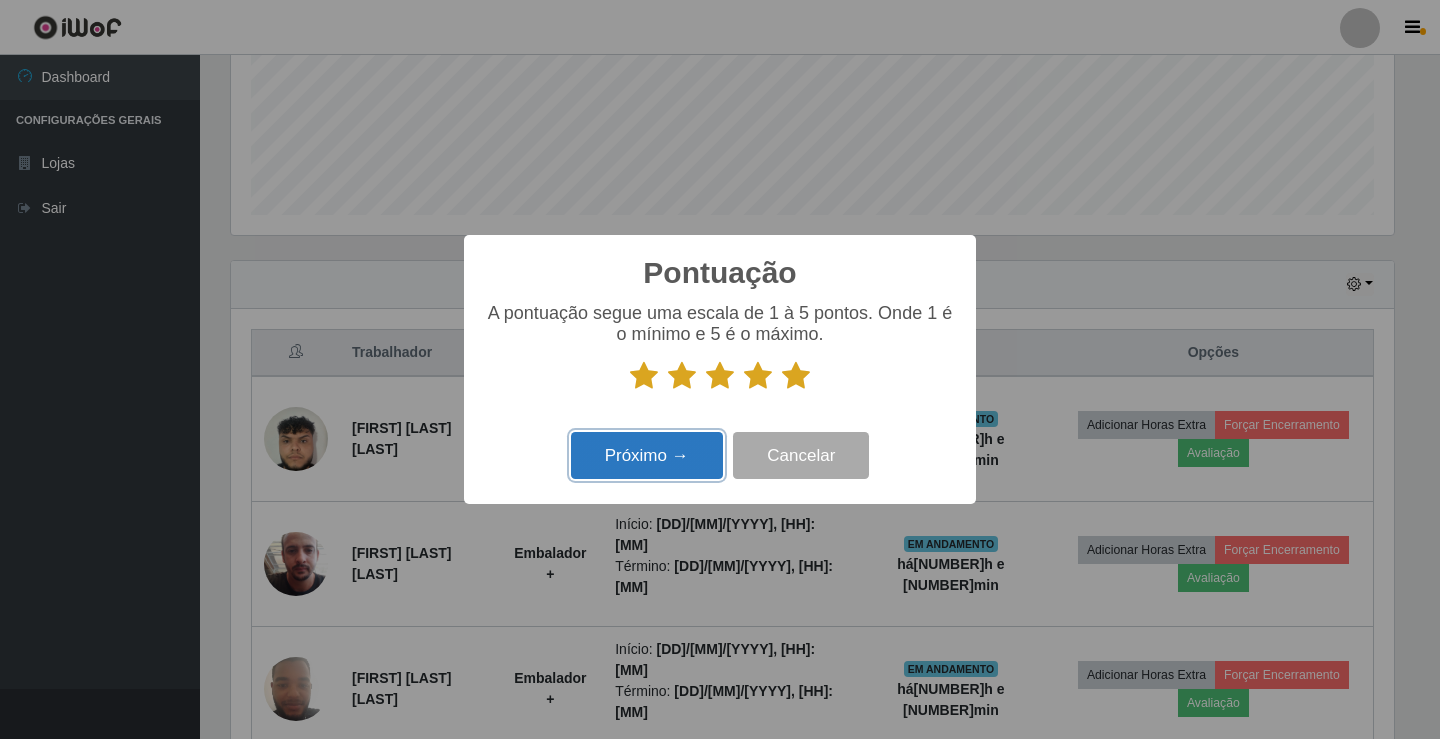 click on "Próximo →" at bounding box center (647, 455) 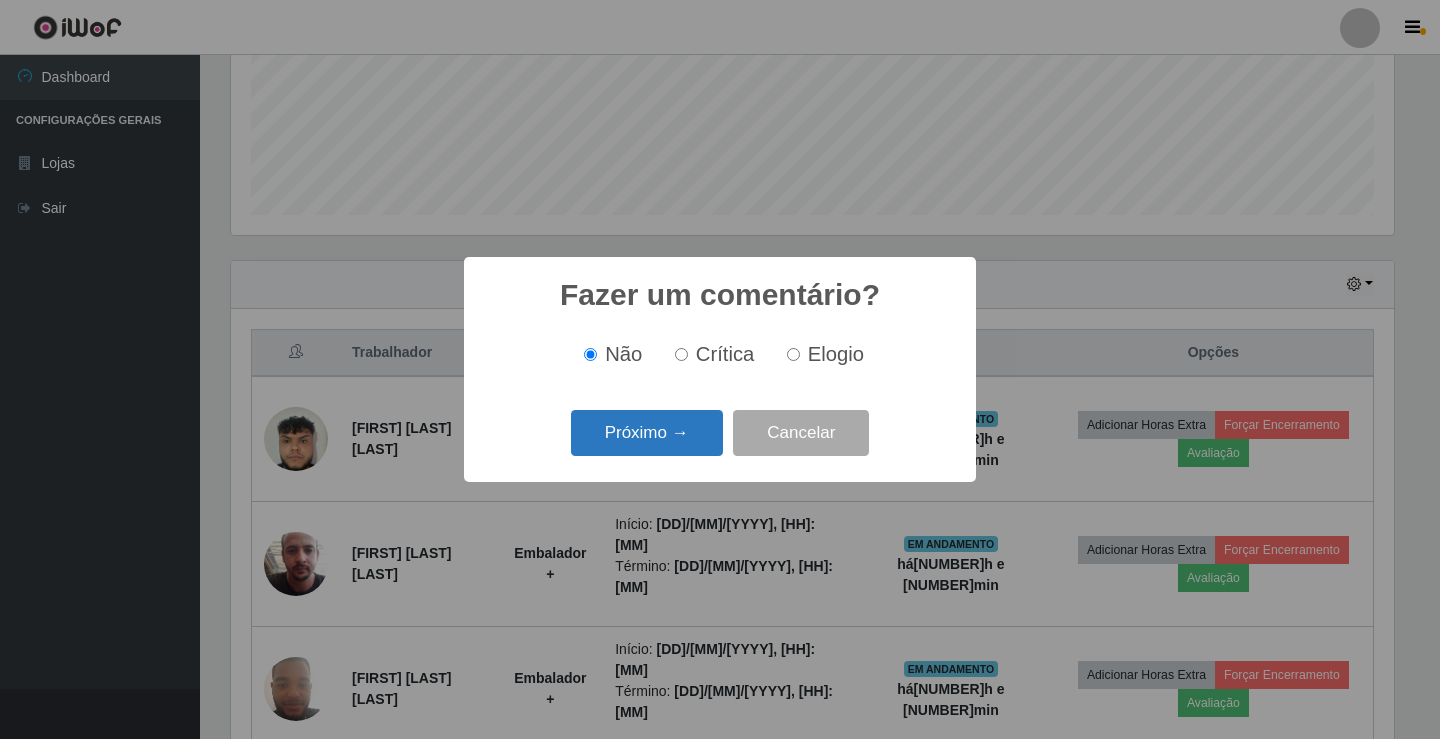click on "Próximo →" at bounding box center (647, 433) 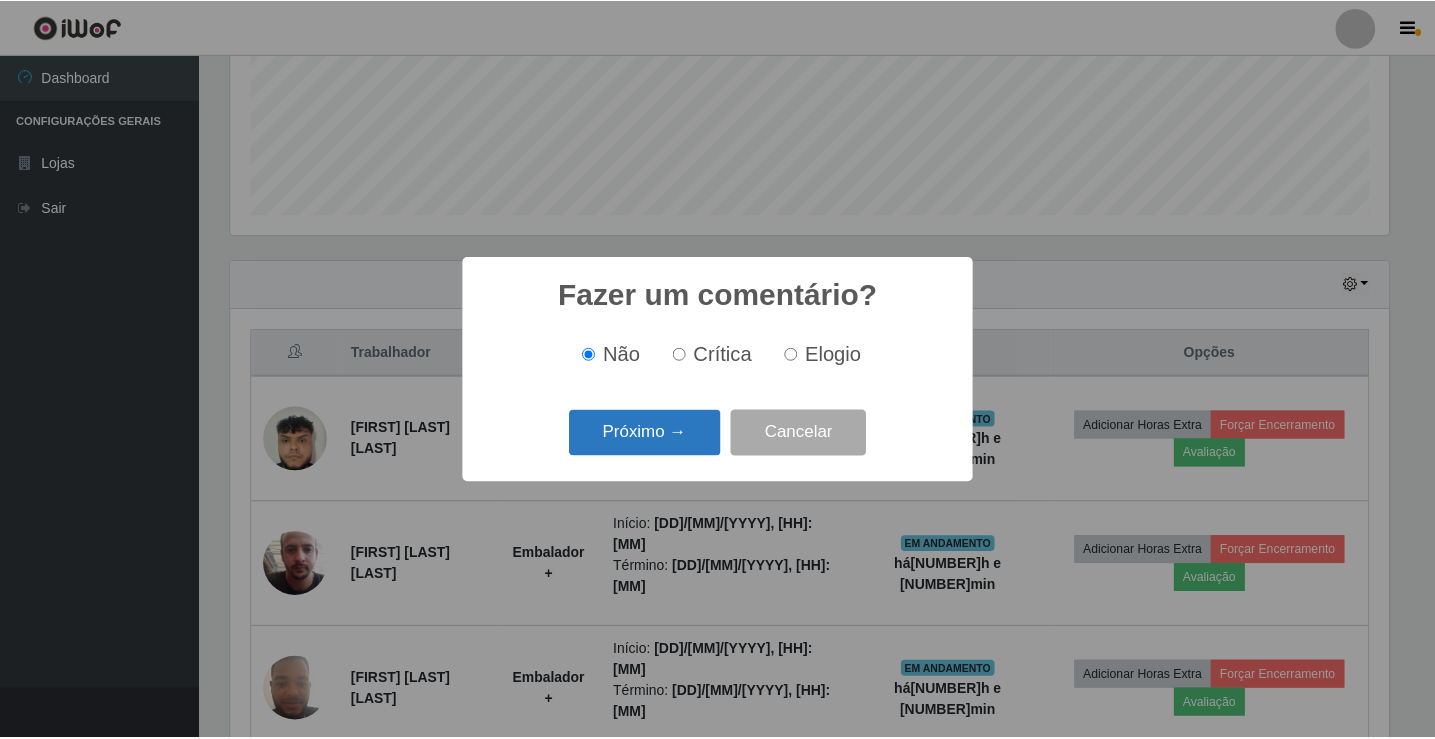 scroll, scrollTop: 999585, scrollLeft: 998837, axis: both 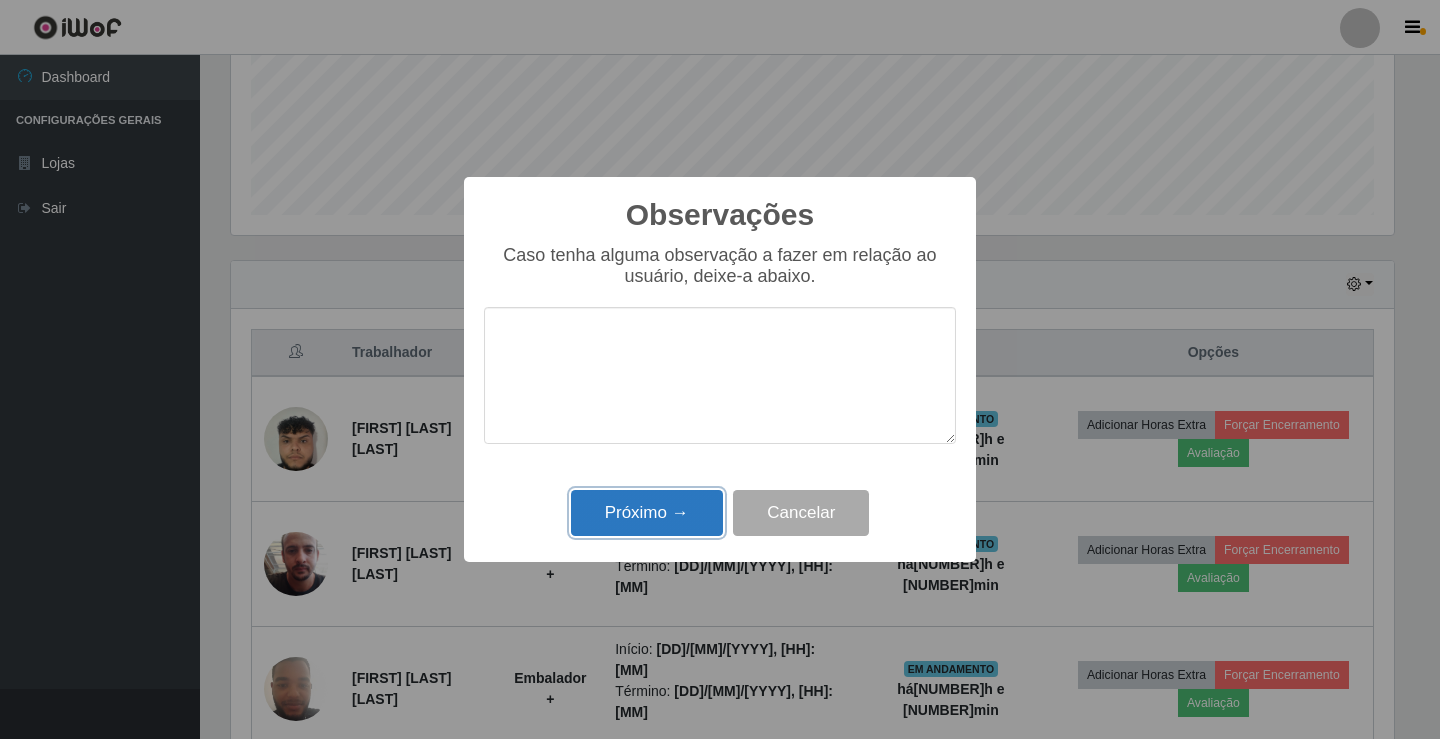 click on "Próximo →" at bounding box center [647, 513] 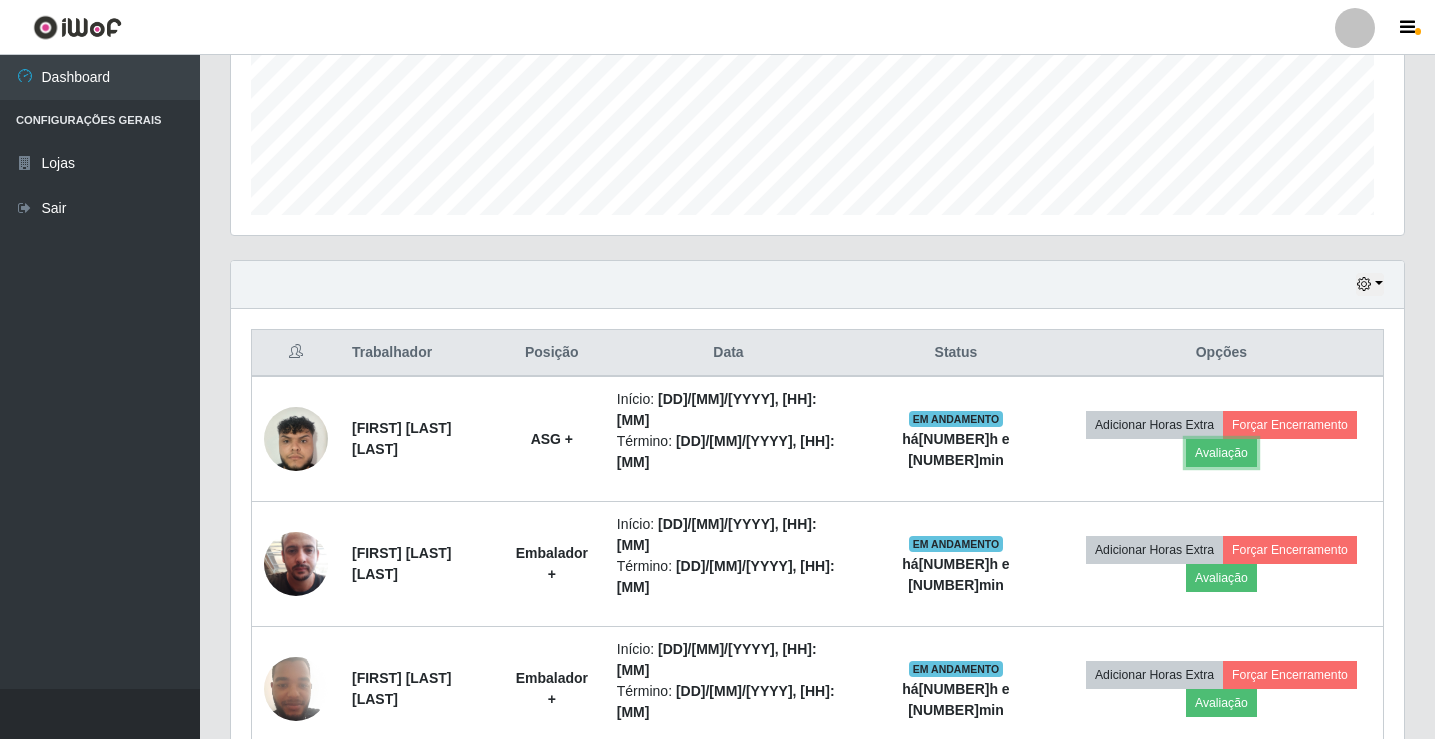scroll, scrollTop: 999585, scrollLeft: 998827, axis: both 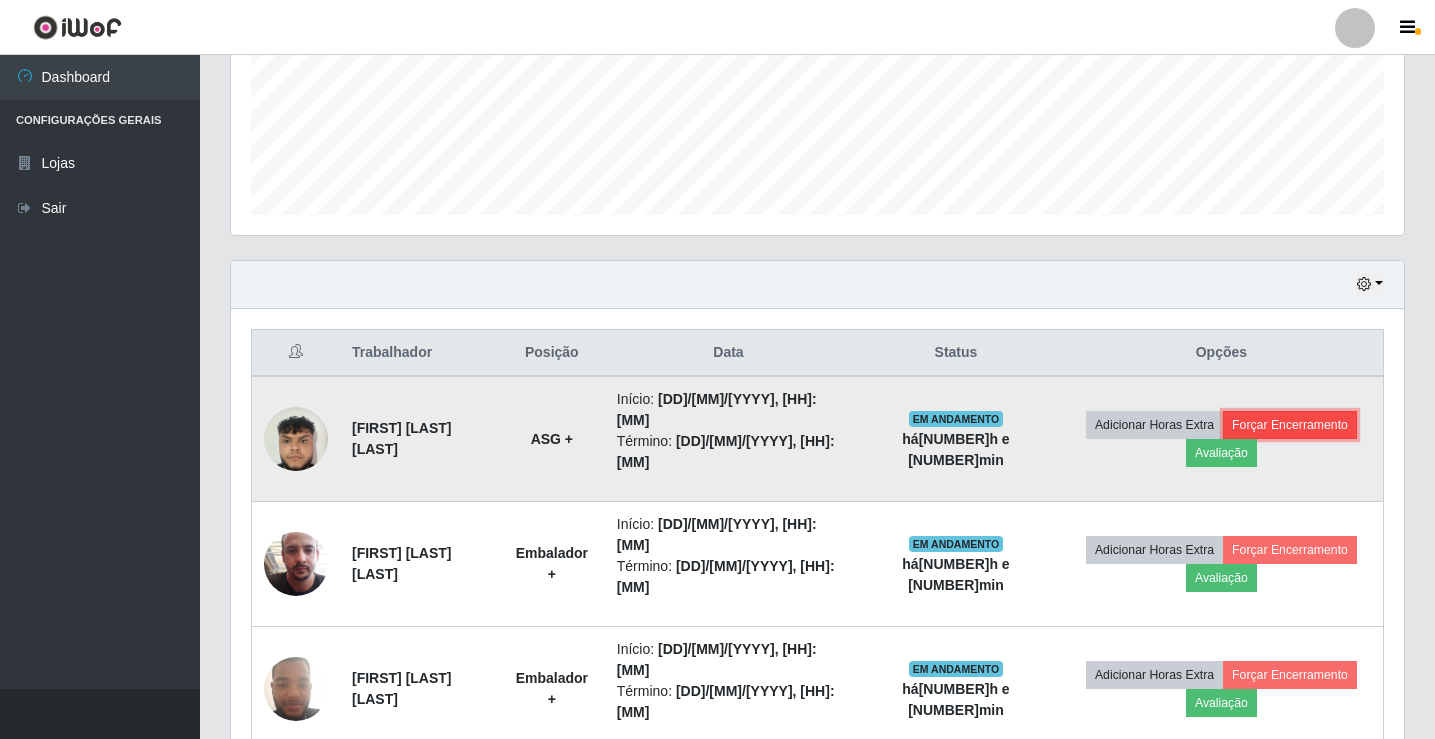 click on "Forçar Encerramento" at bounding box center [1290, 425] 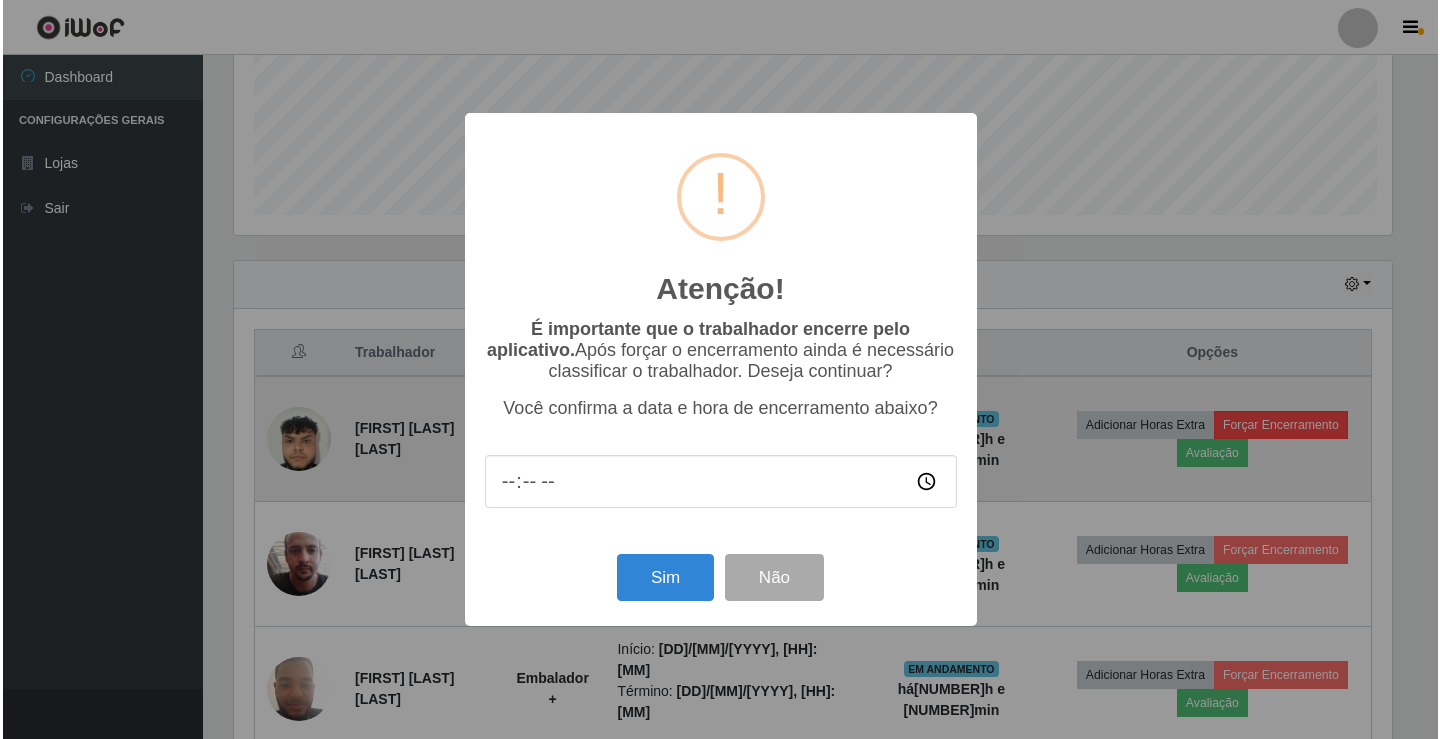 scroll, scrollTop: 999585, scrollLeft: 998837, axis: both 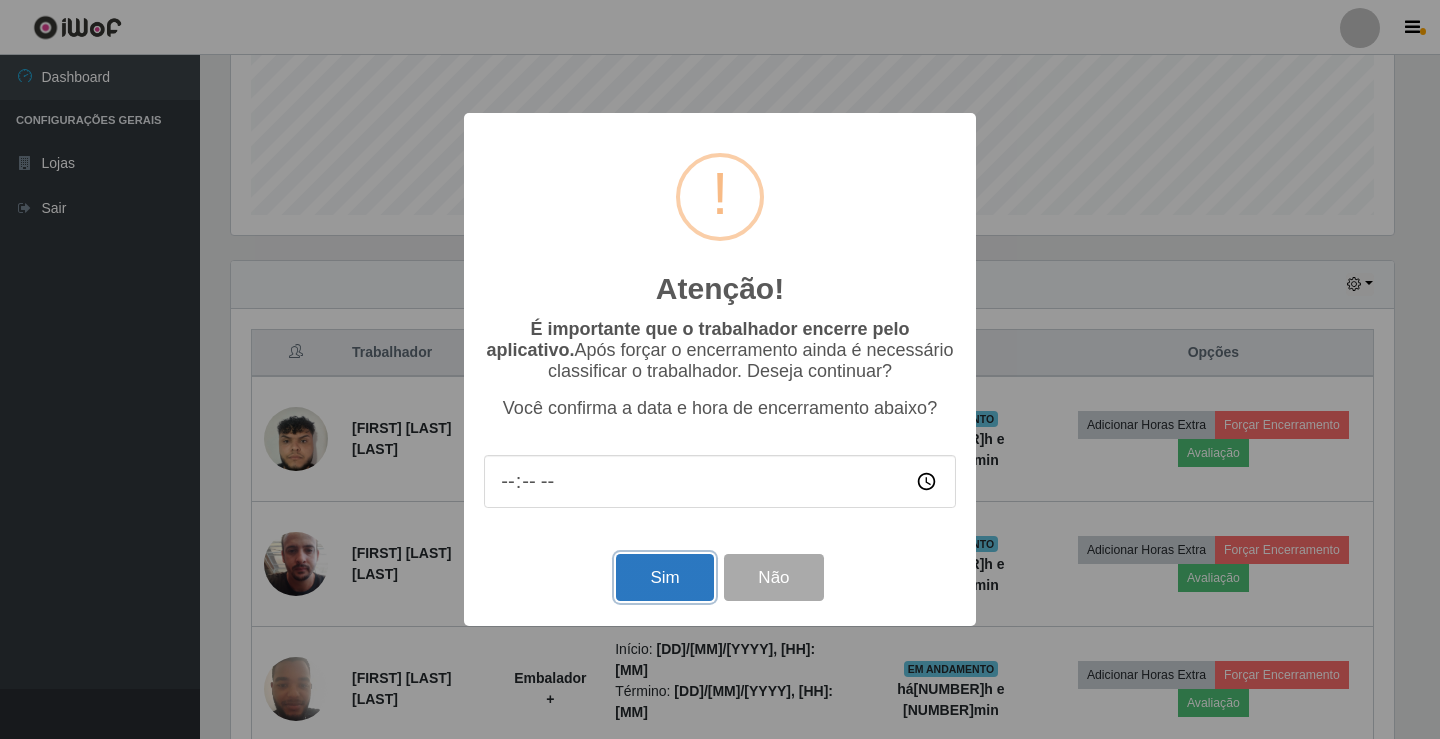 click on "Sim" at bounding box center [664, 577] 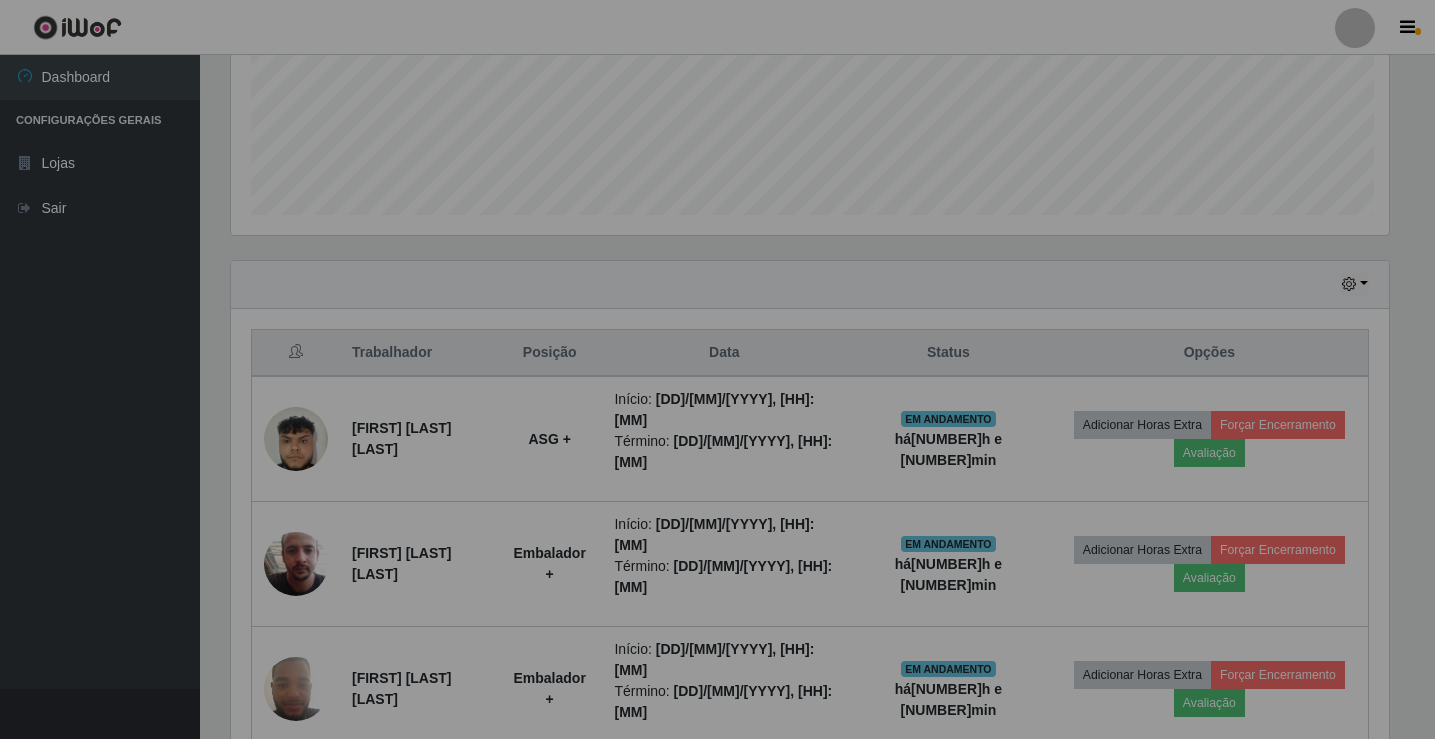 scroll, scrollTop: 999585, scrollLeft: 998827, axis: both 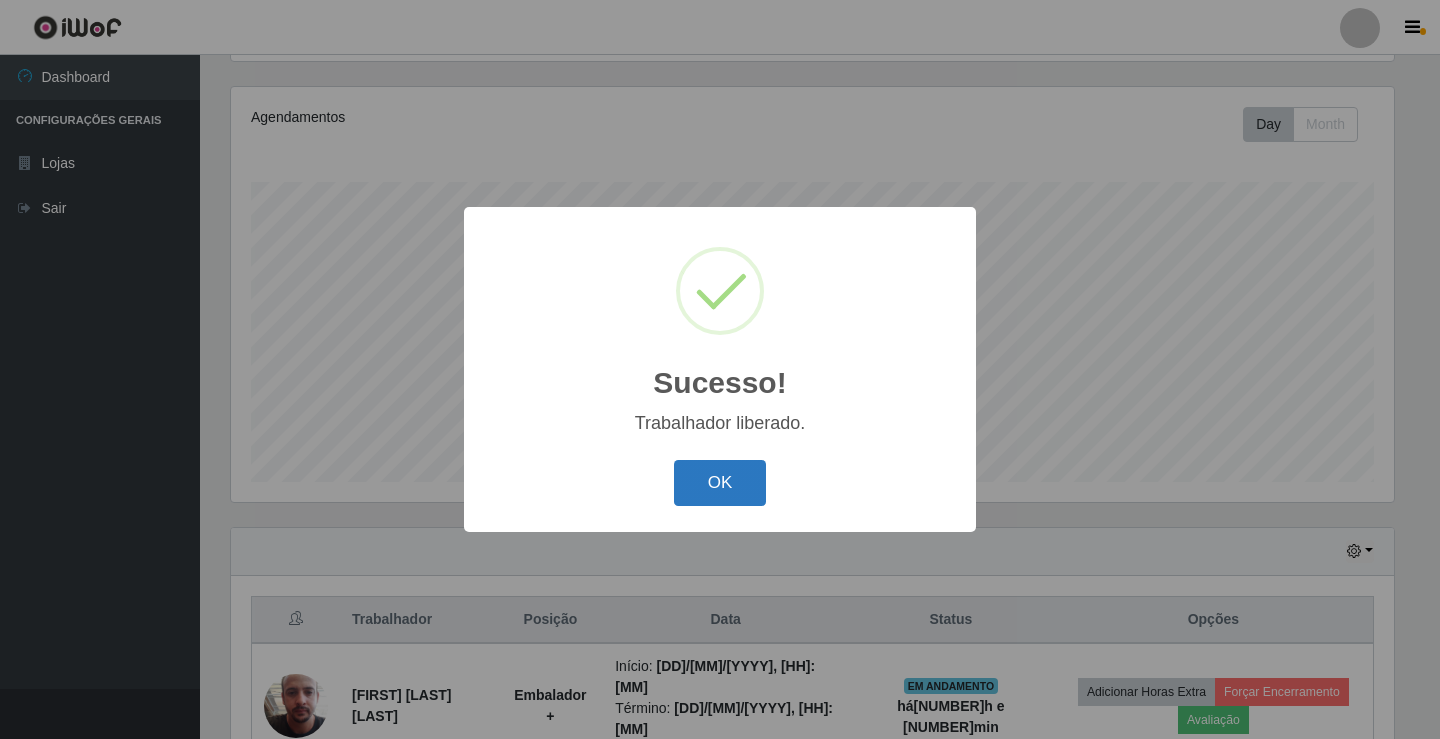 click on "OK" at bounding box center [720, 483] 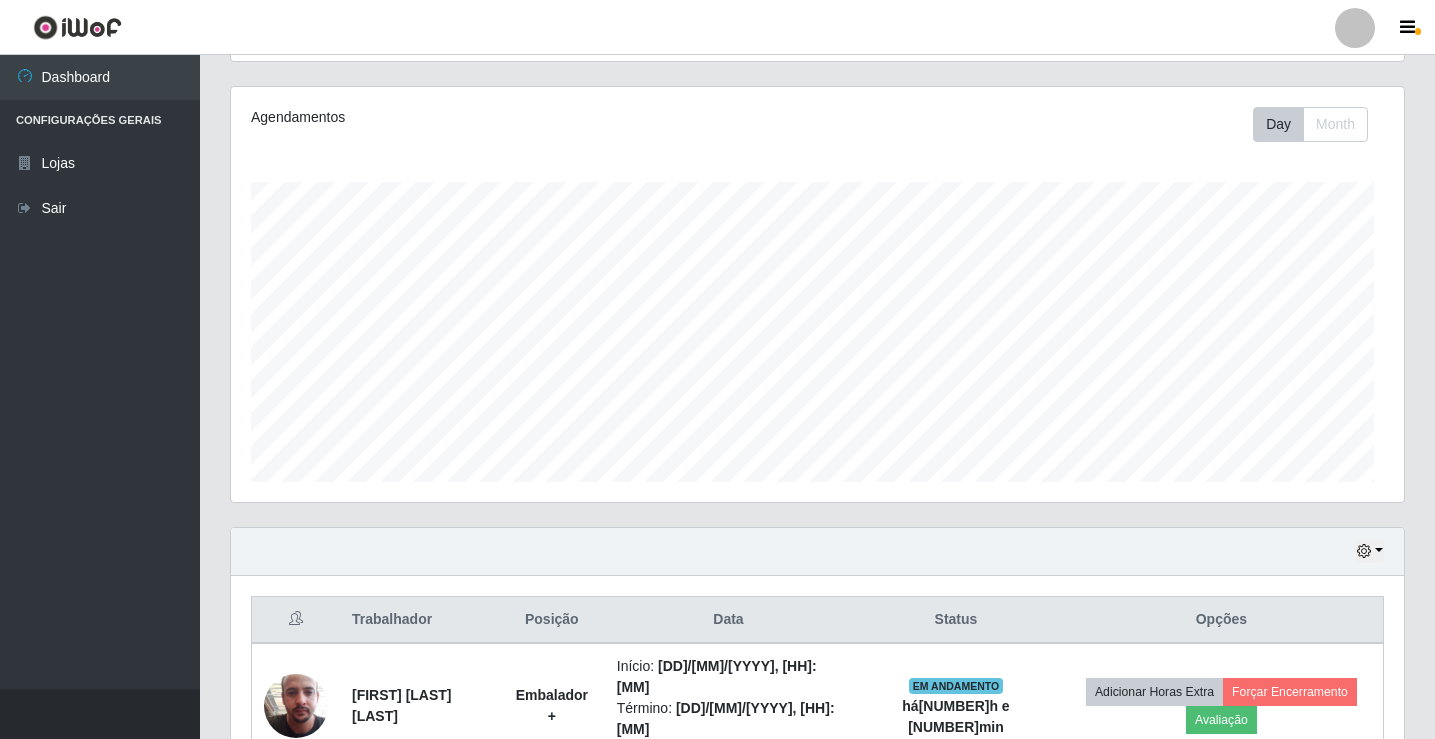 scroll, scrollTop: 999585, scrollLeft: 998827, axis: both 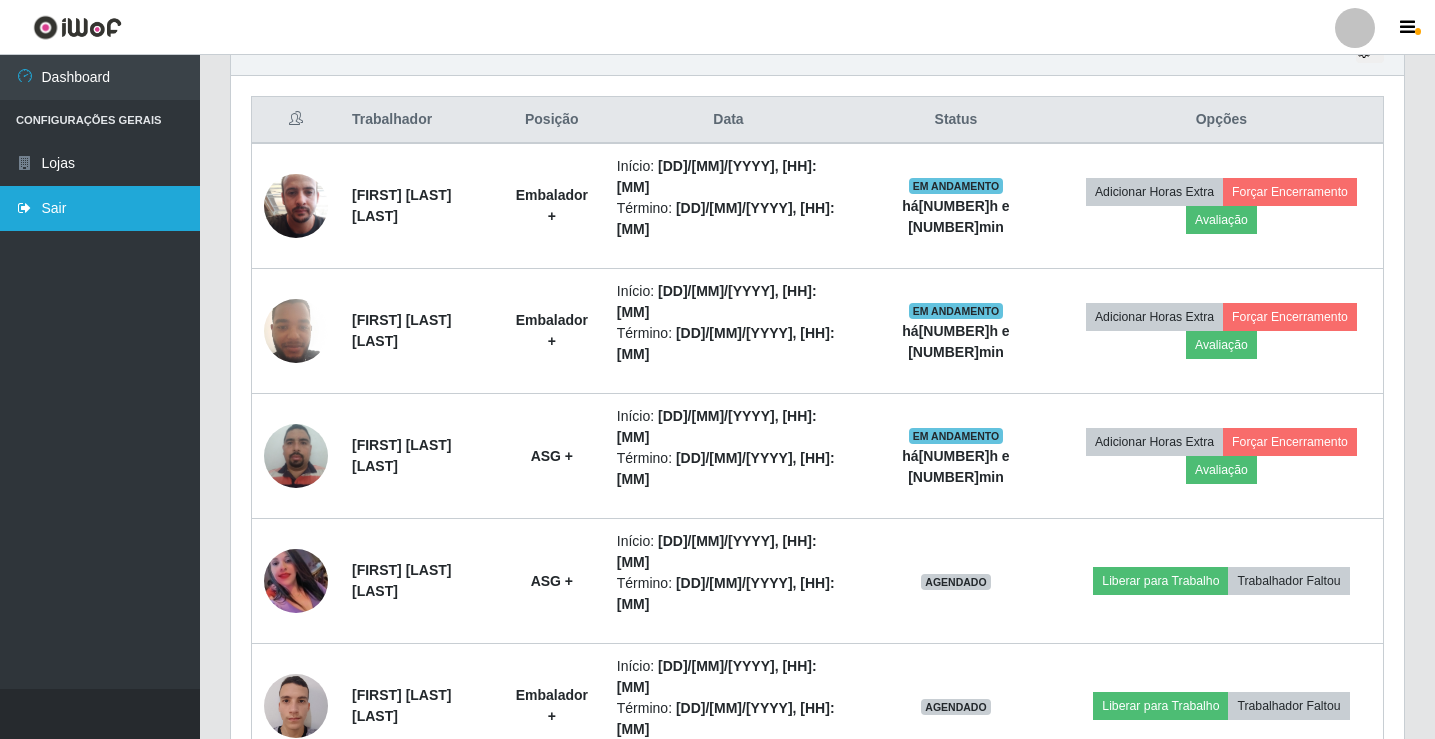 click on "Sair" at bounding box center [100, 208] 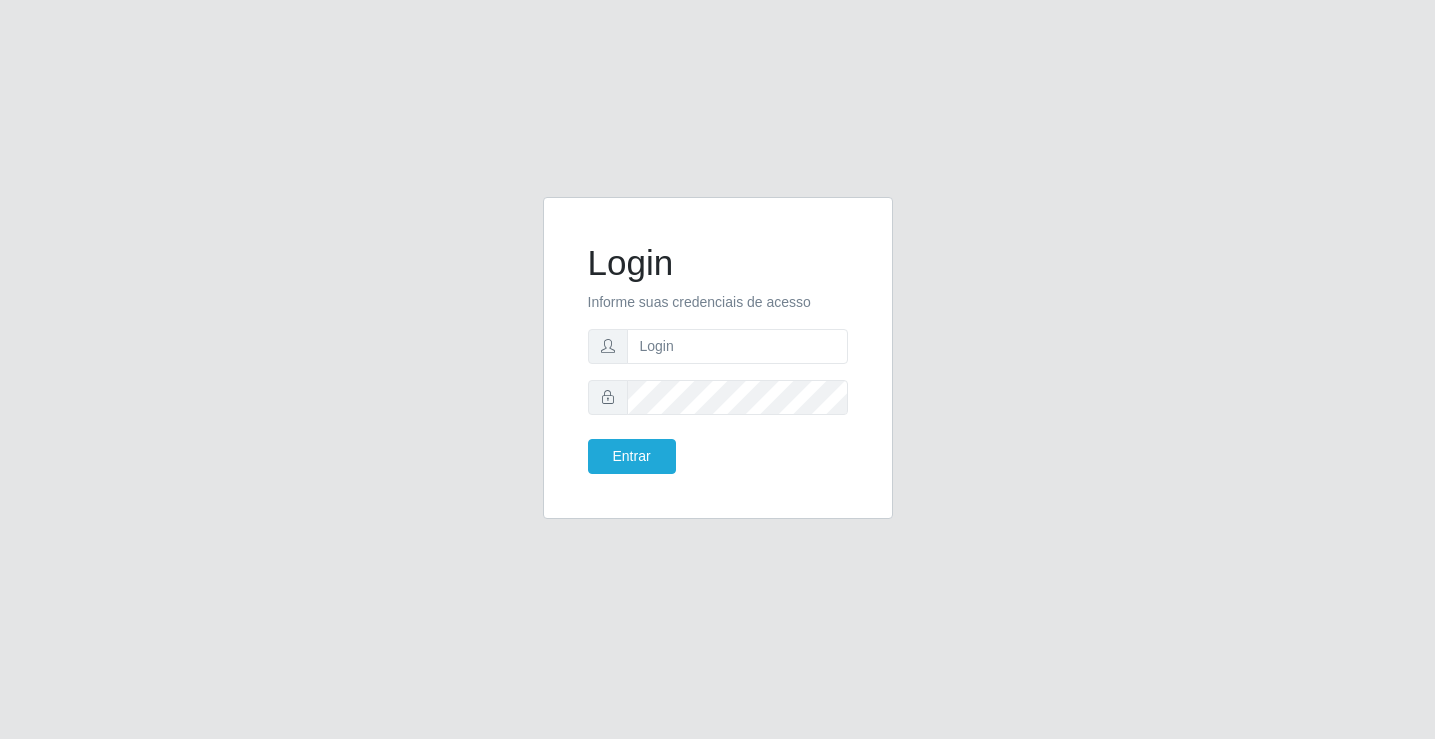 scroll, scrollTop: 0, scrollLeft: 0, axis: both 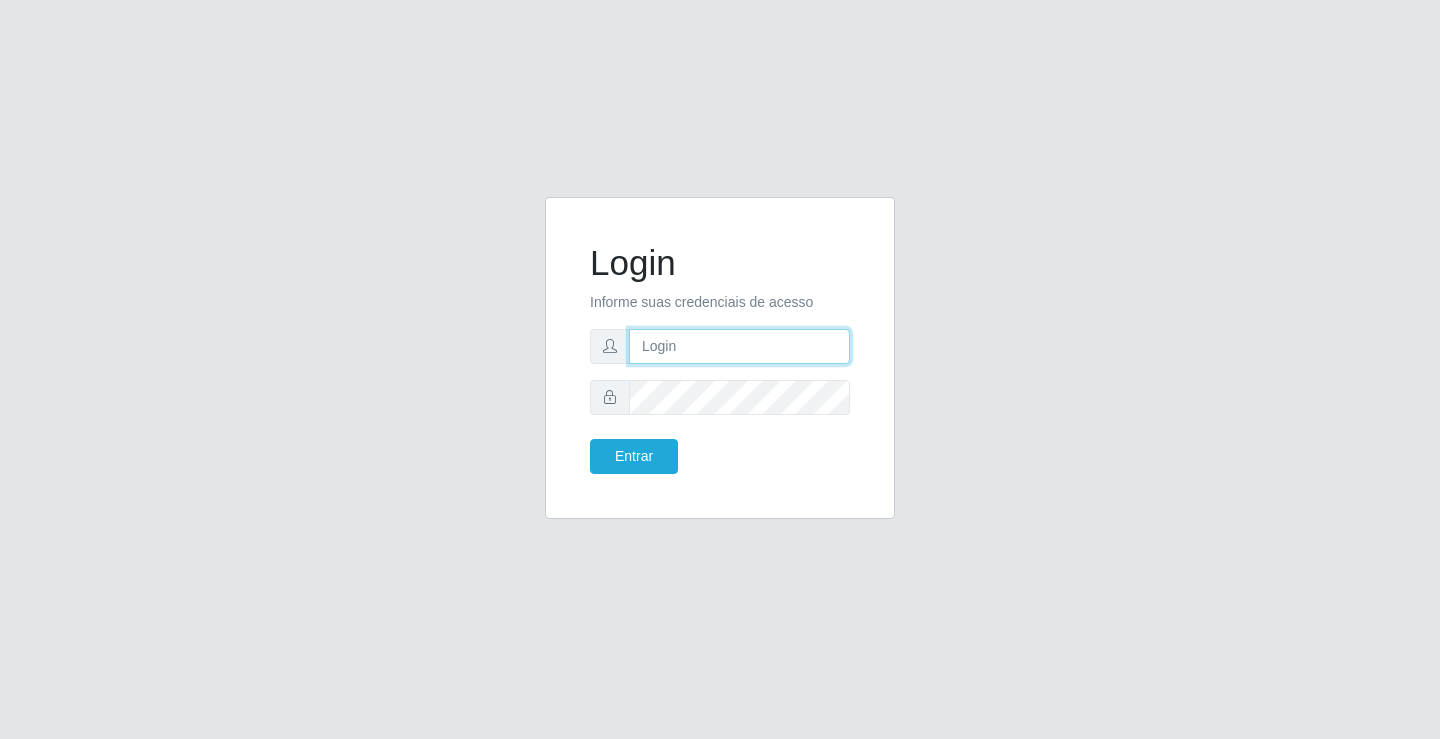 click at bounding box center (739, 346) 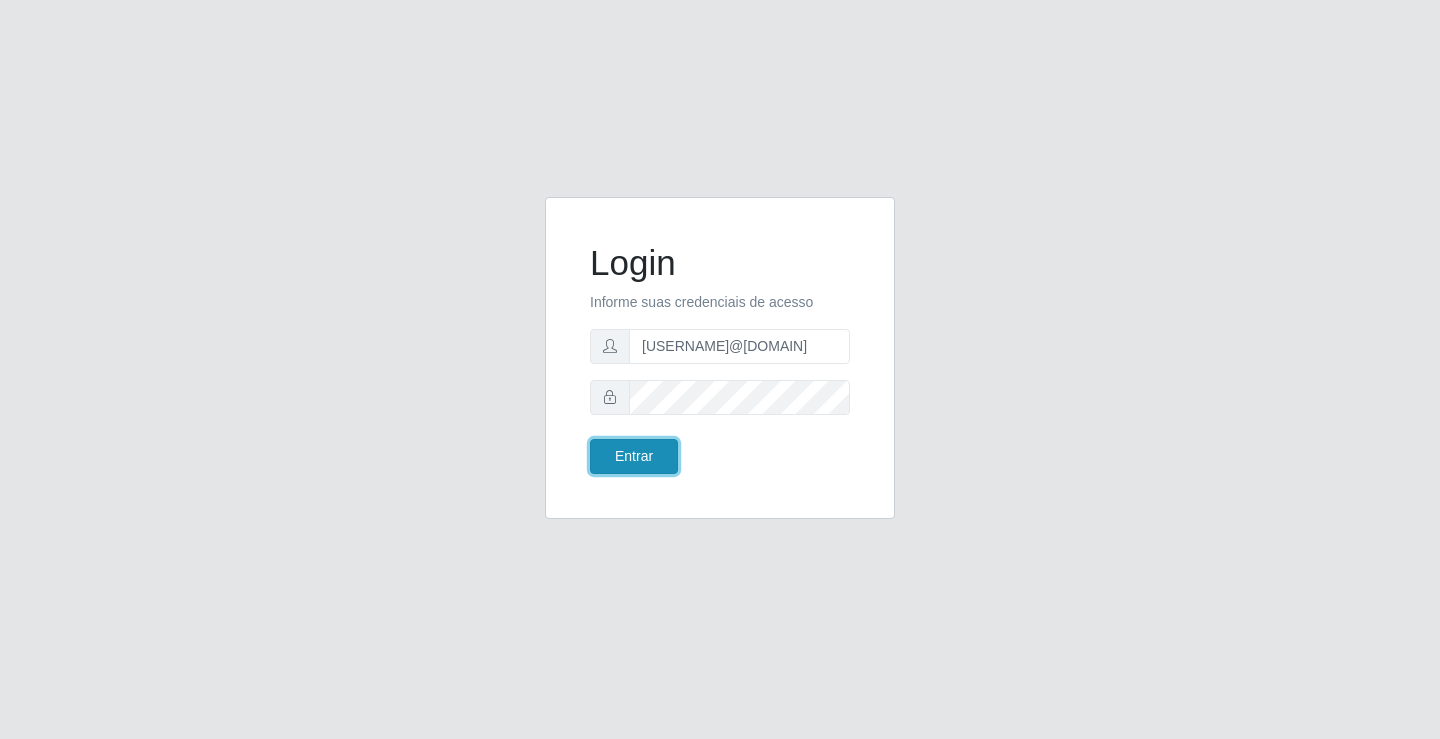 click on "Entrar" at bounding box center [634, 456] 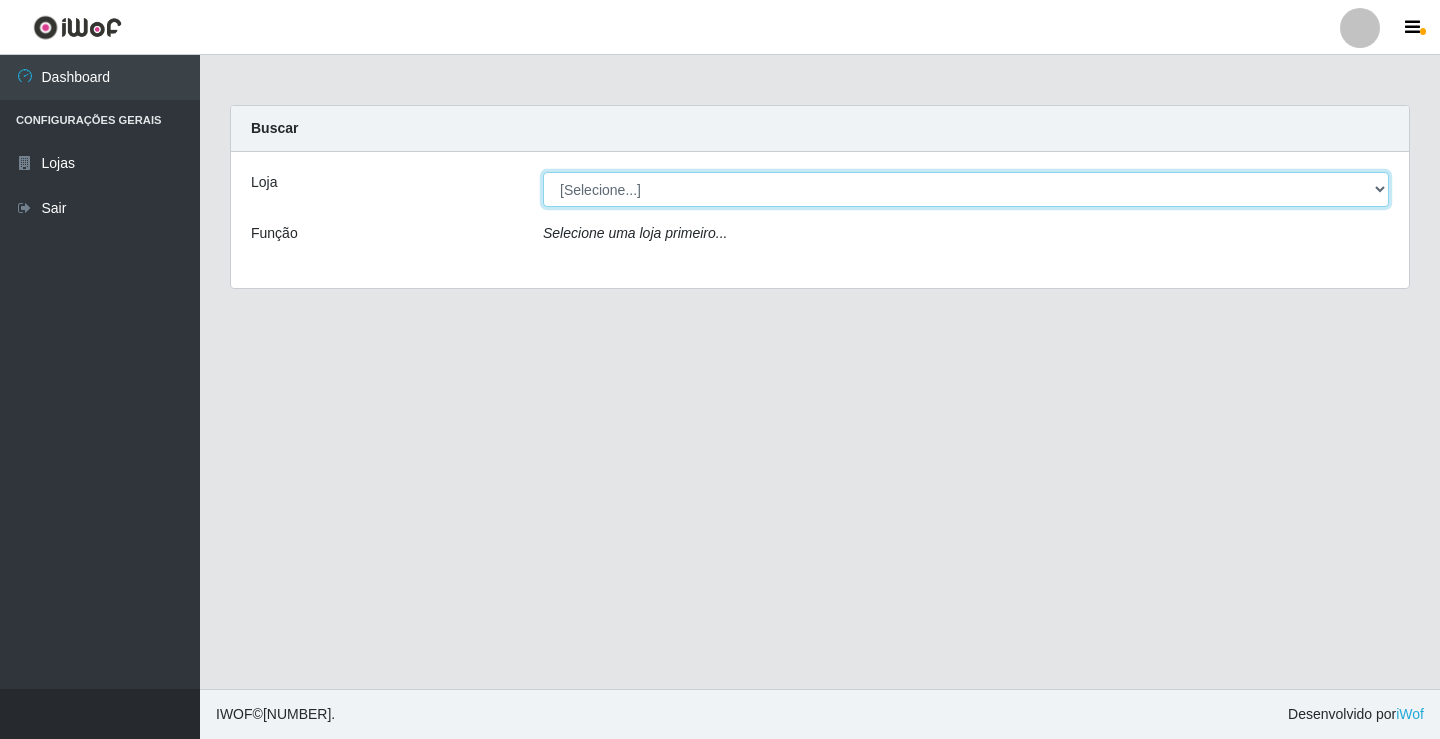 click on "[Selecione...] Ideal - Conceição" at bounding box center [966, 189] 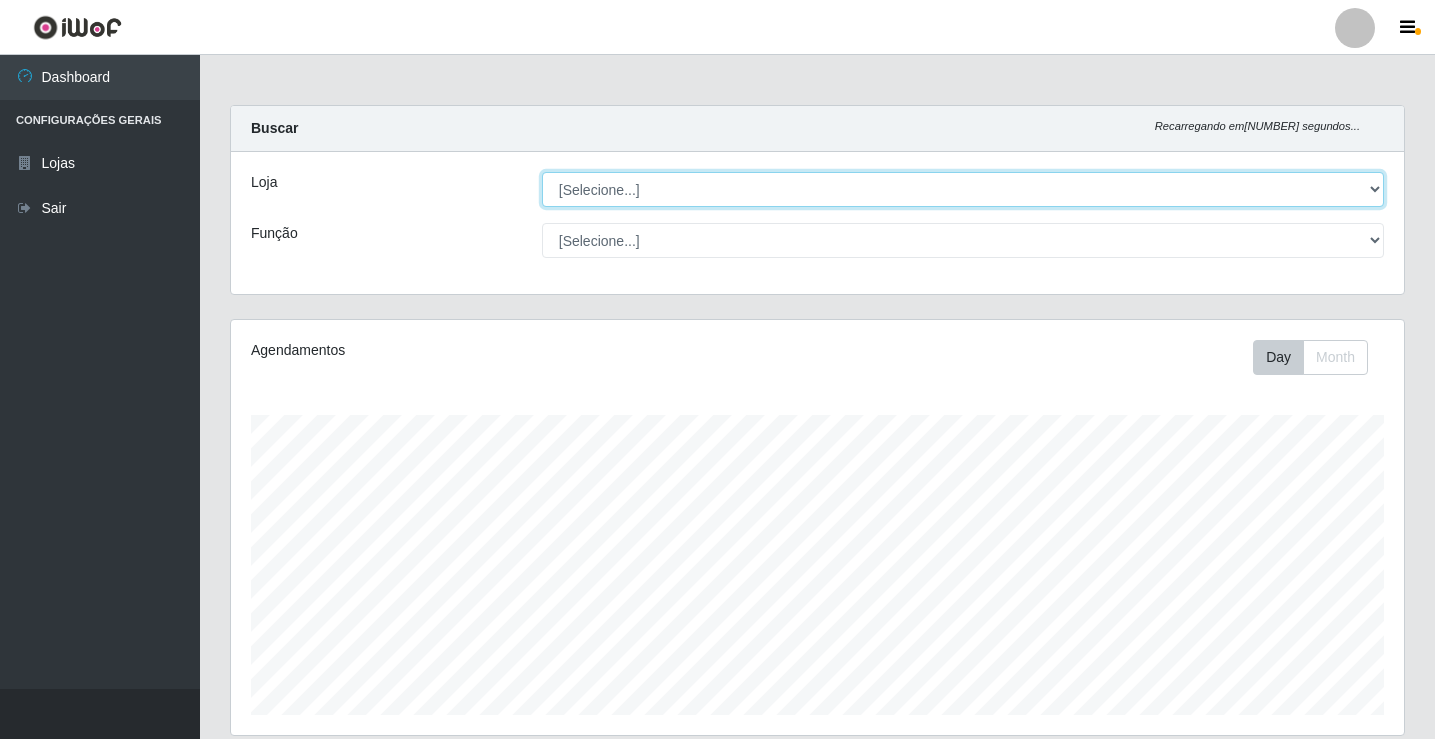 scroll, scrollTop: 999585, scrollLeft: 998827, axis: both 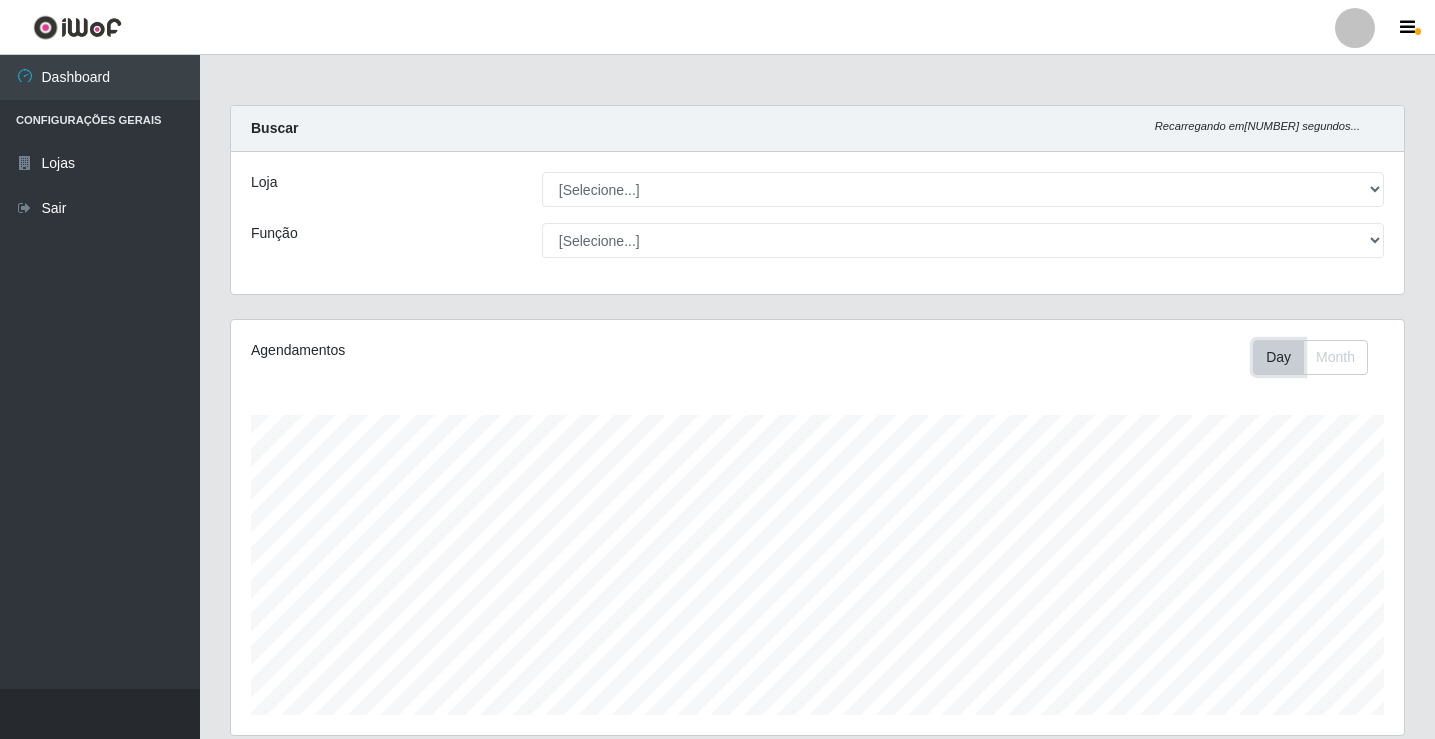 click on "Day" at bounding box center (1278, 357) 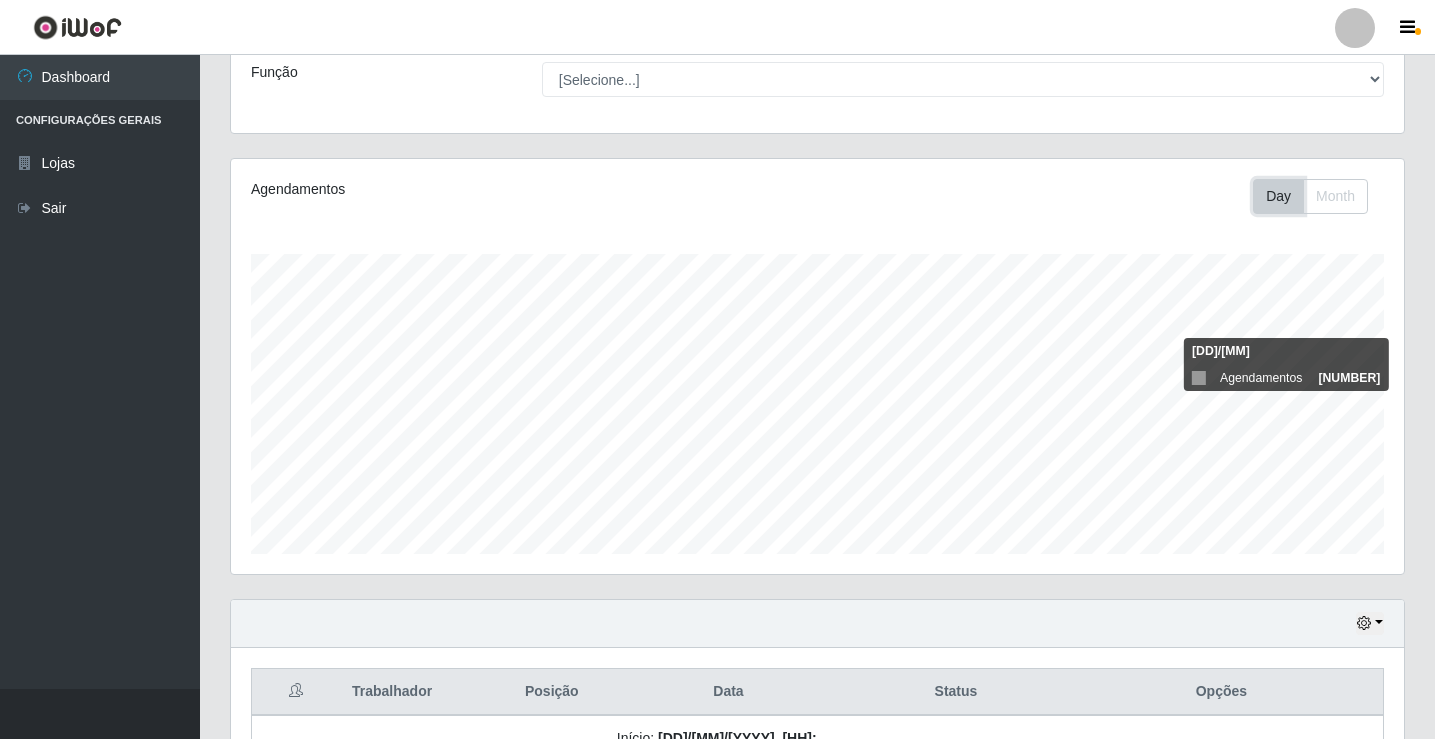 scroll, scrollTop: 300, scrollLeft: 0, axis: vertical 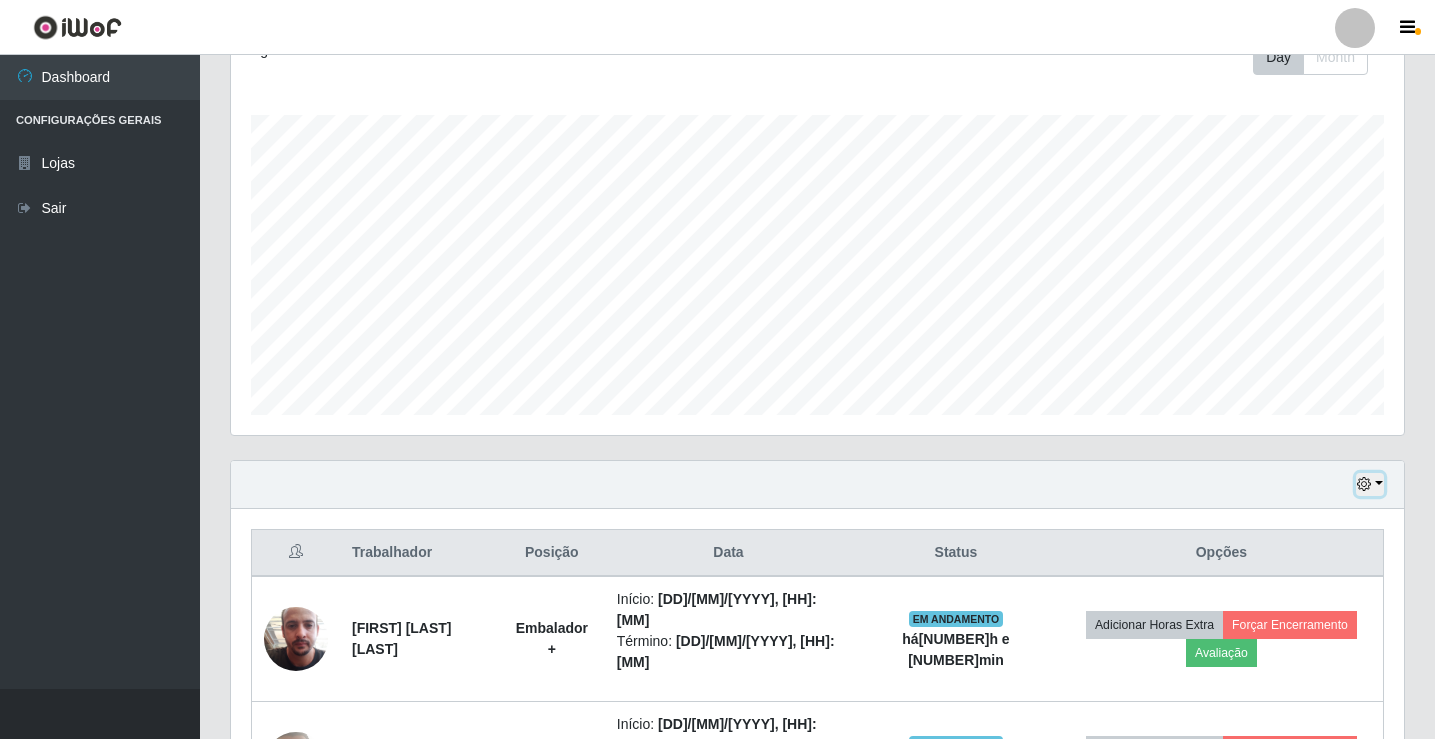 click on "Hoje 1 dia 3 dias 1 Semana Não encerrados" at bounding box center [817, 485] 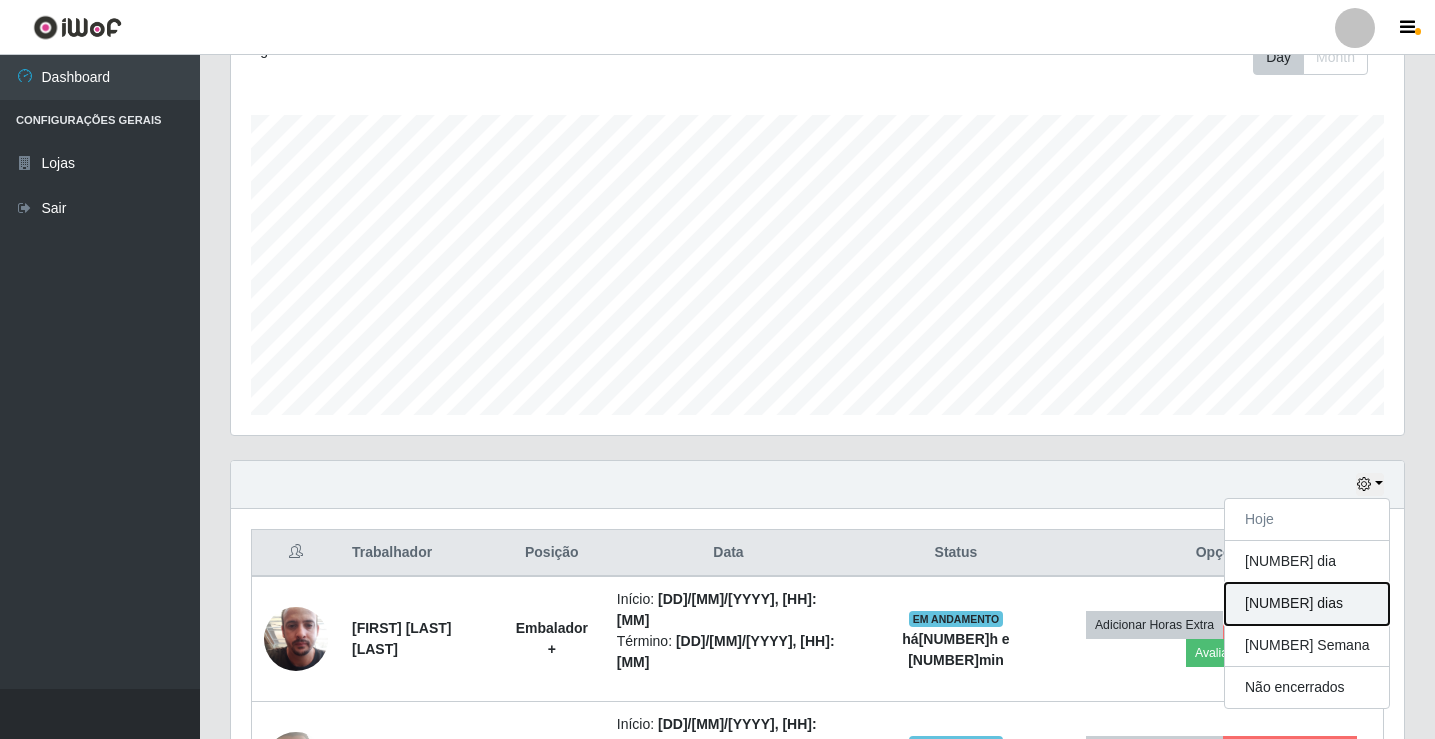 click on "[NUMBER] dias" at bounding box center (1307, 604) 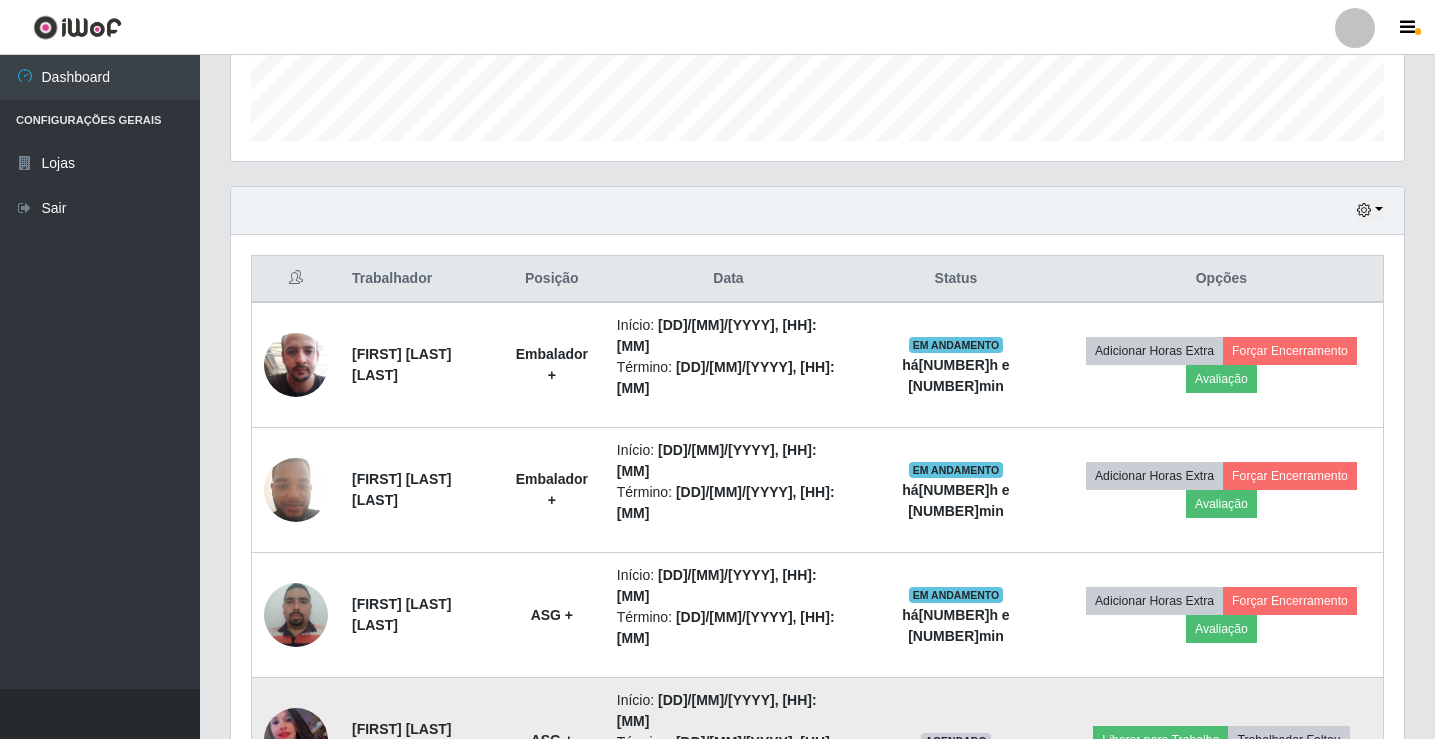 scroll, scrollTop: 556, scrollLeft: 0, axis: vertical 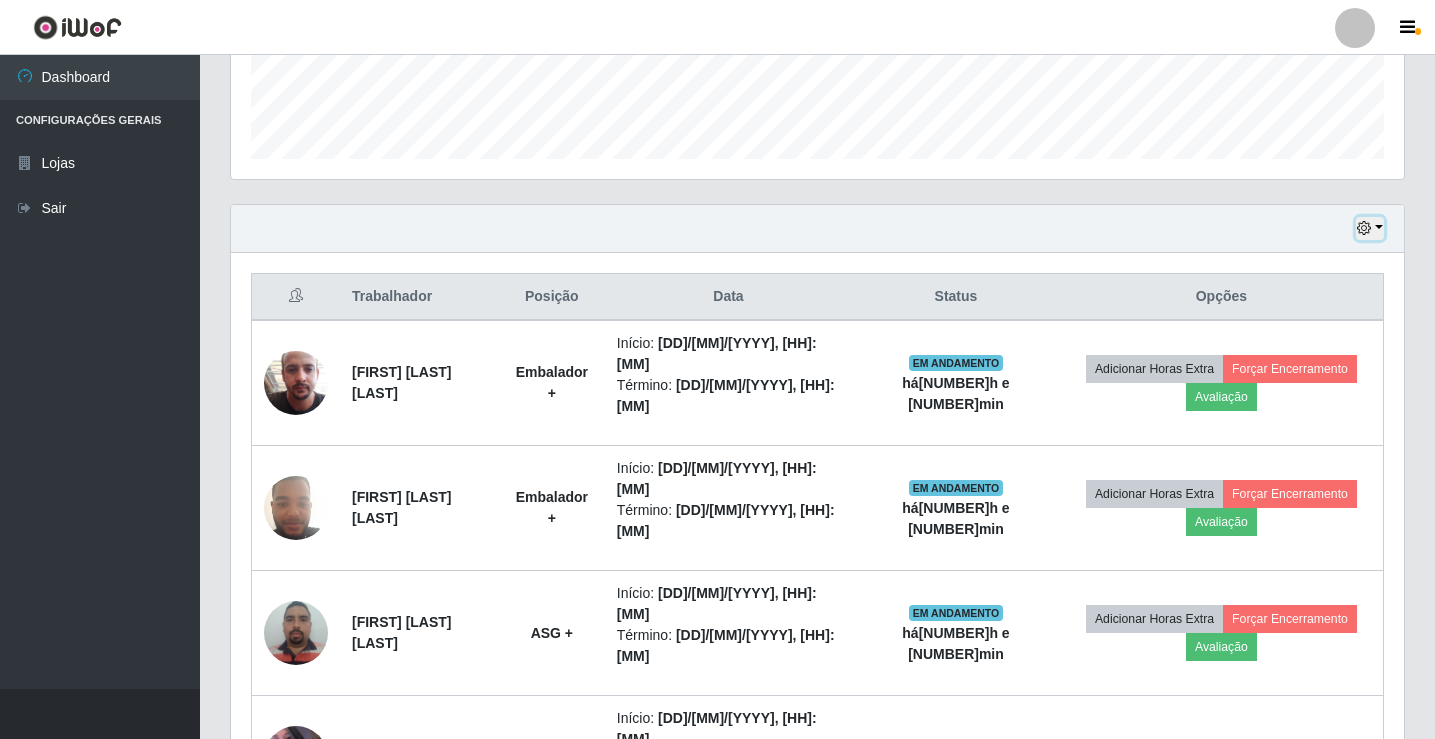 click at bounding box center (1370, 228) 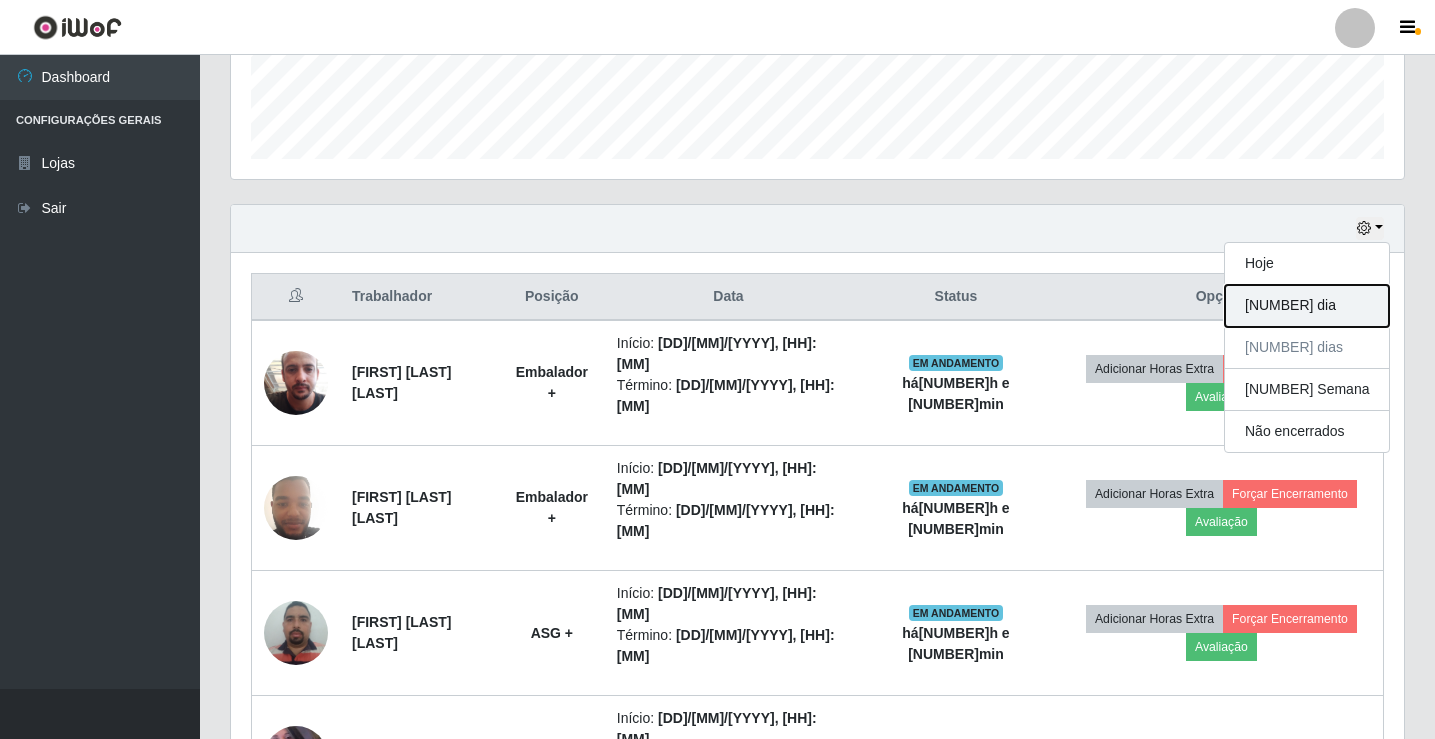 click on "[NUMBER] dia" at bounding box center [1307, 306] 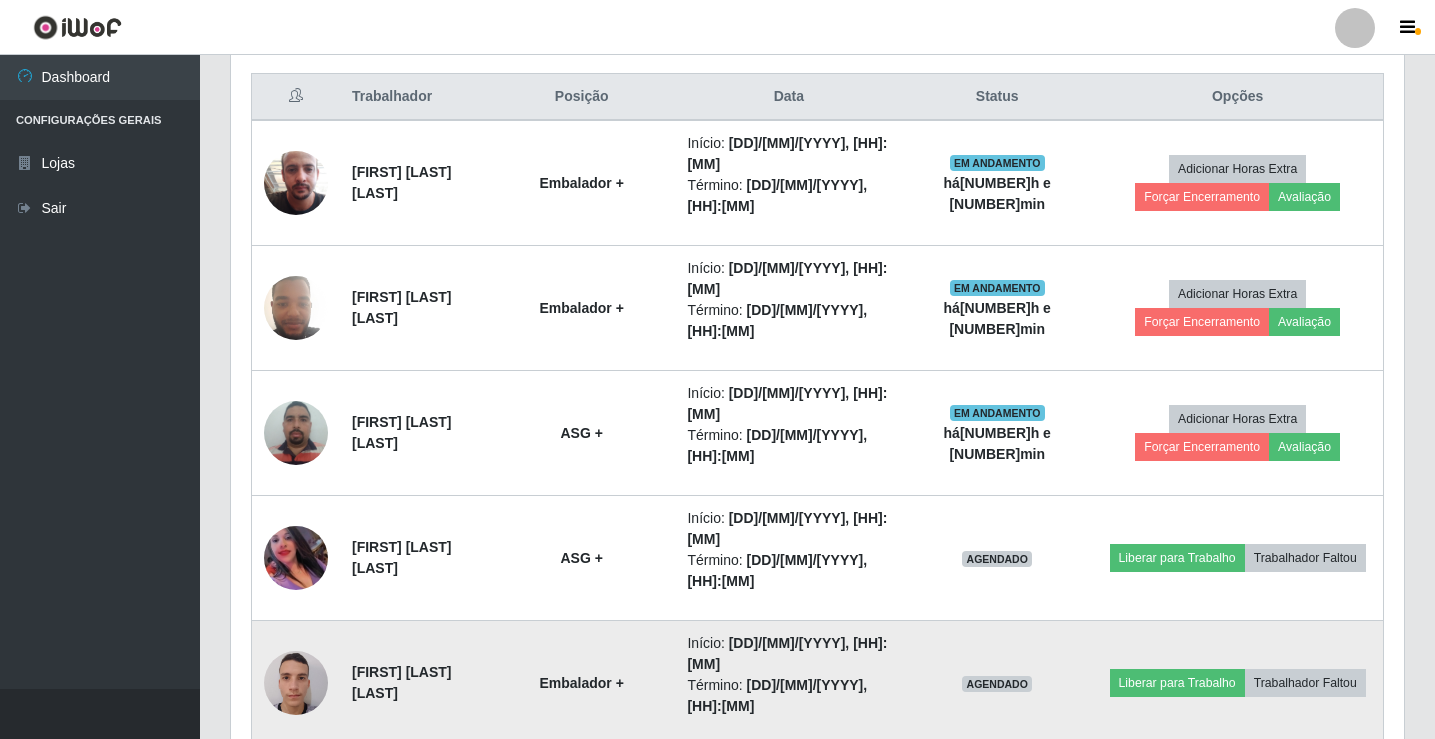 scroll, scrollTop: 856, scrollLeft: 0, axis: vertical 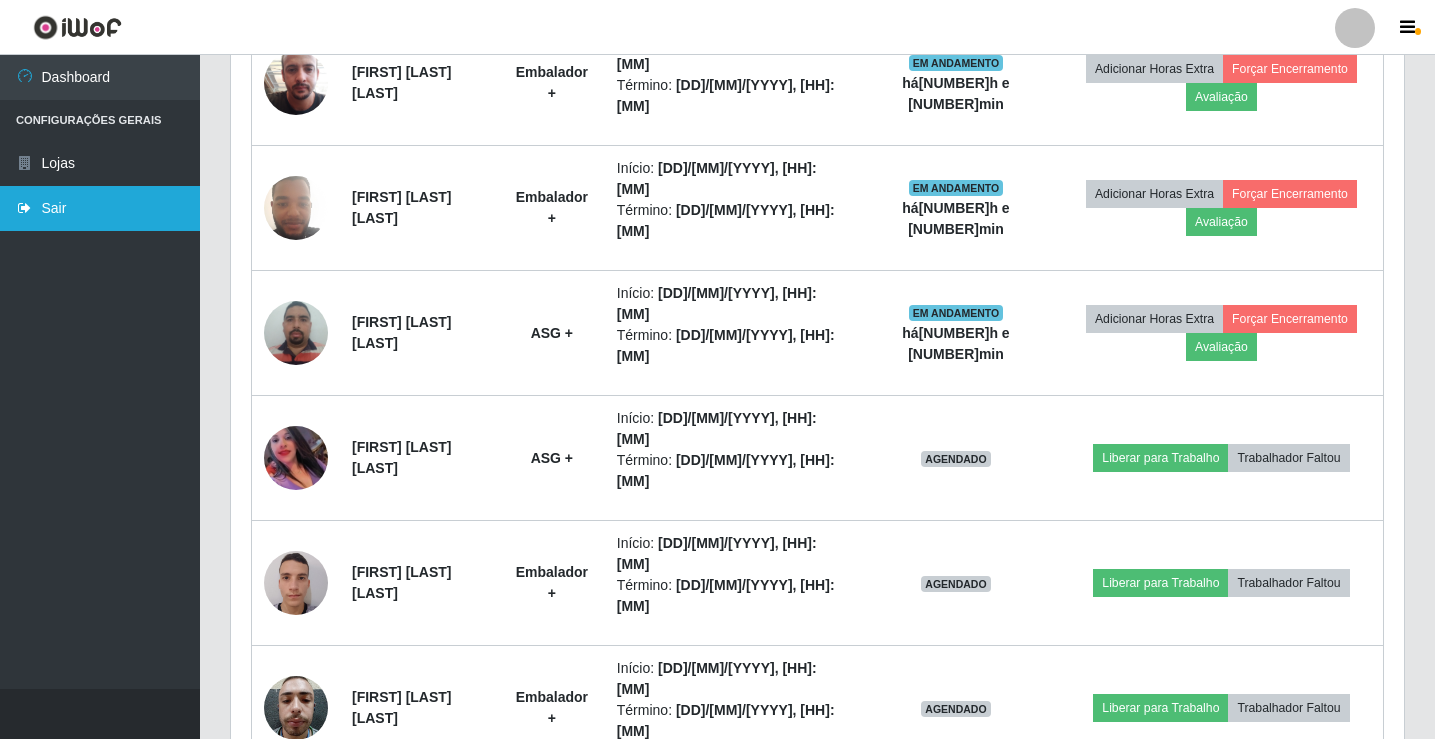 click on "Sair" at bounding box center [100, 208] 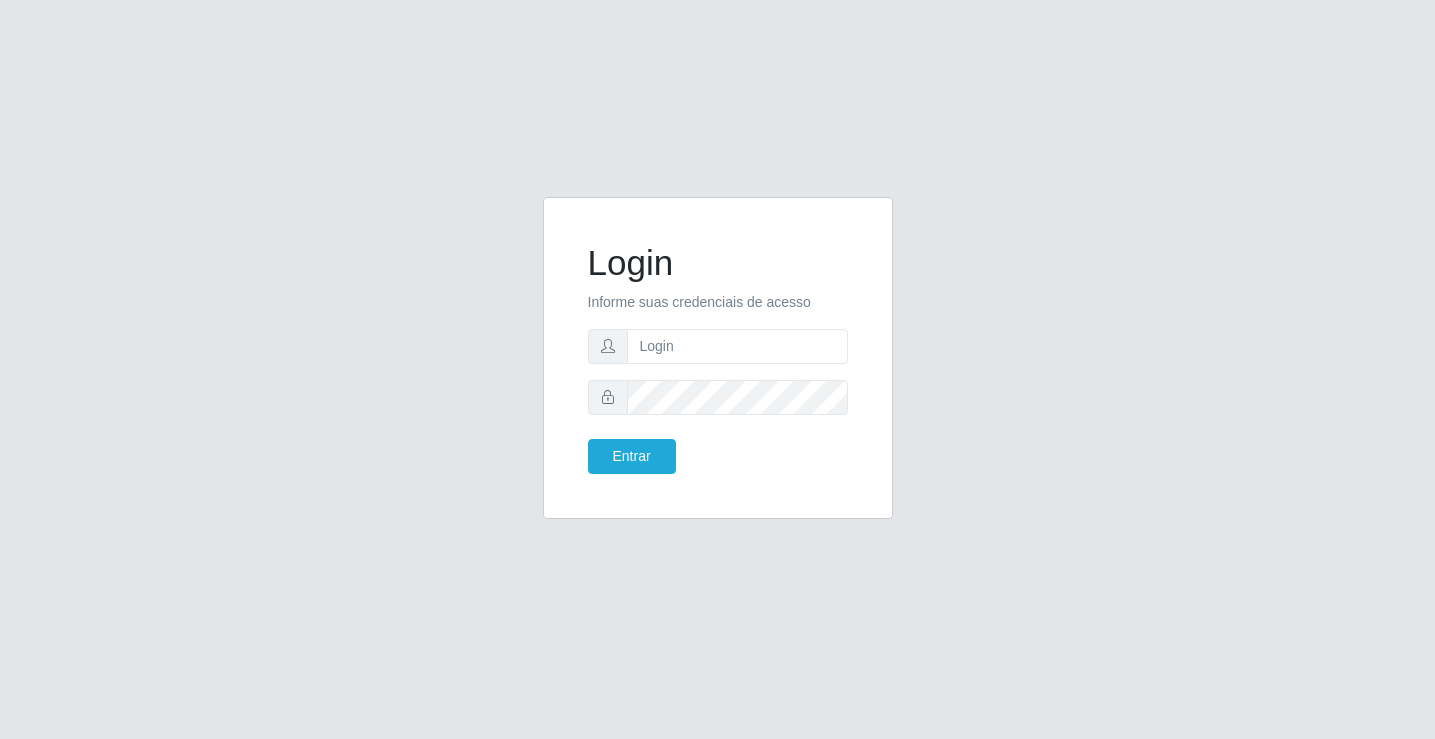 scroll, scrollTop: 0, scrollLeft: 0, axis: both 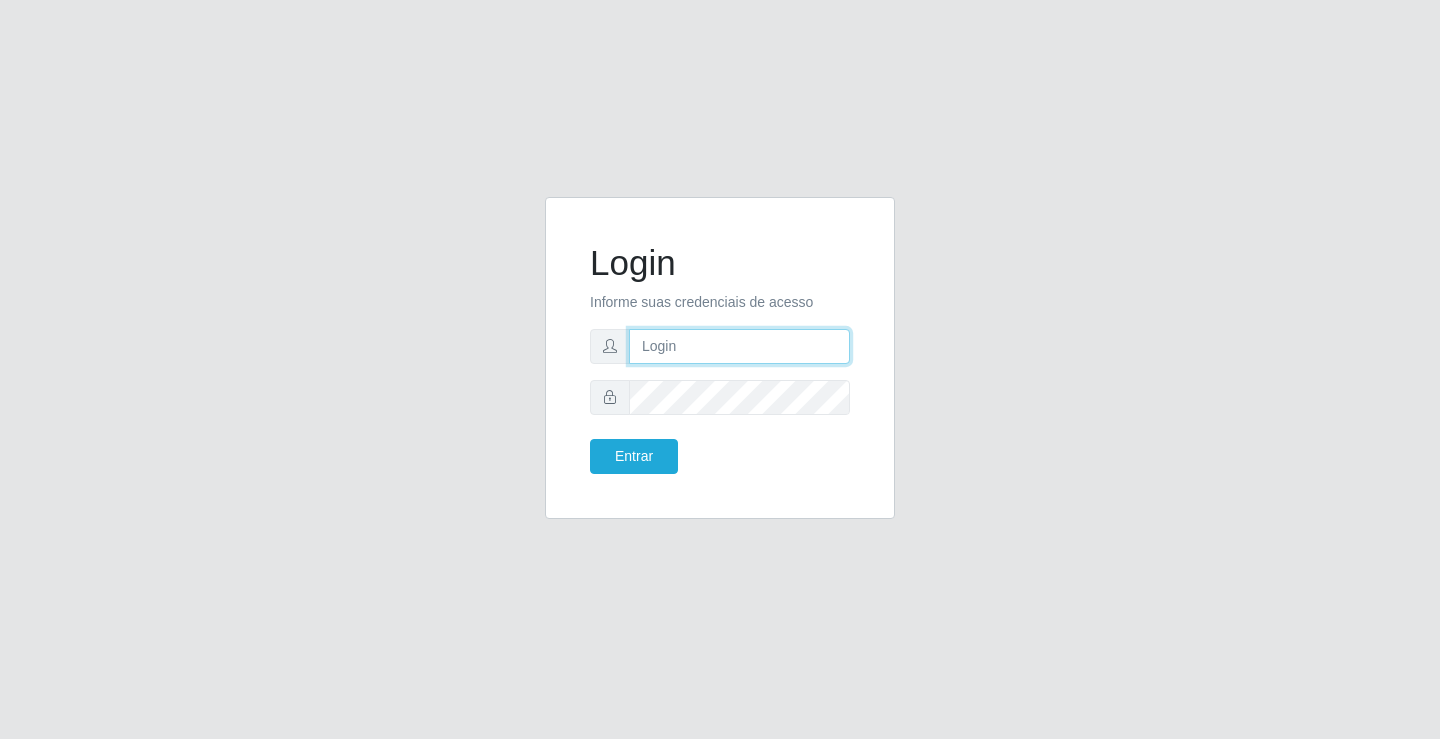 click at bounding box center [739, 346] 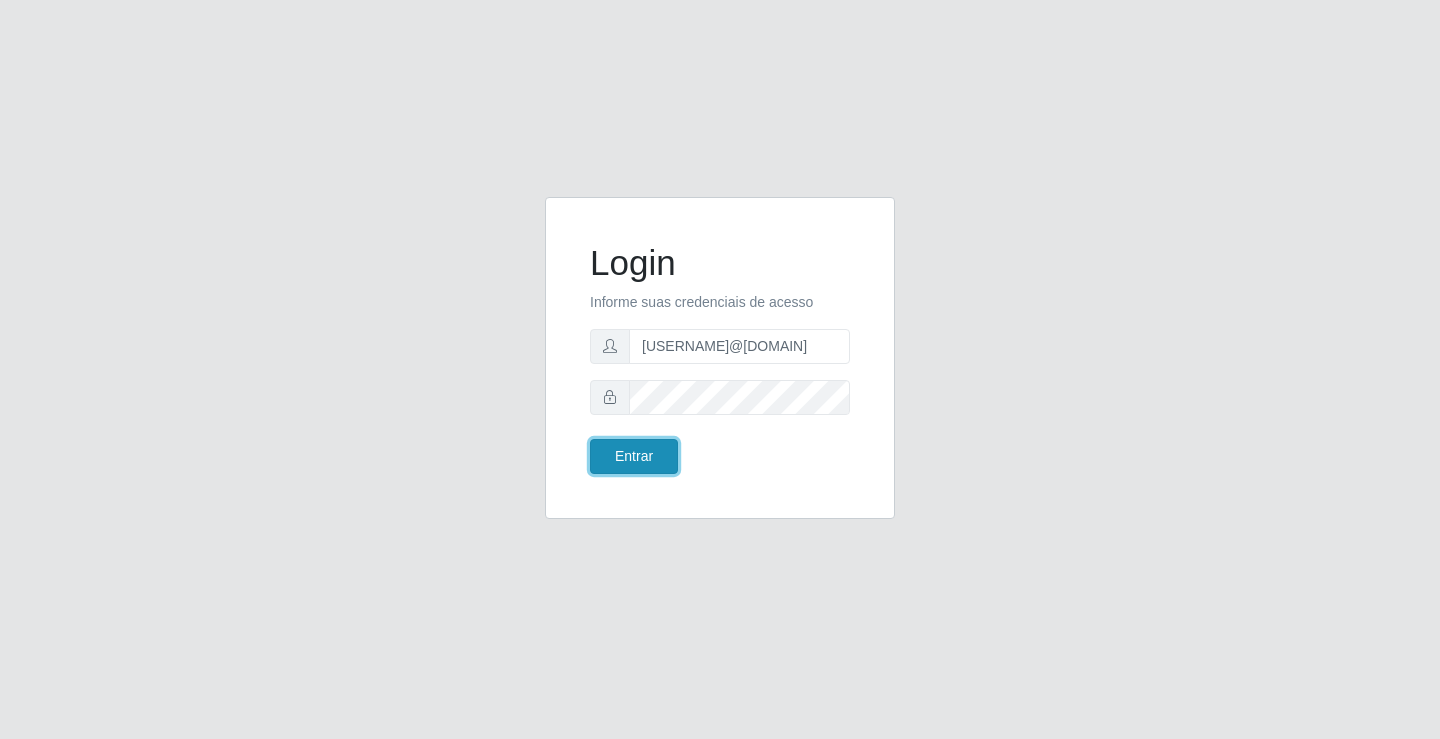 click on "Entrar" at bounding box center (634, 456) 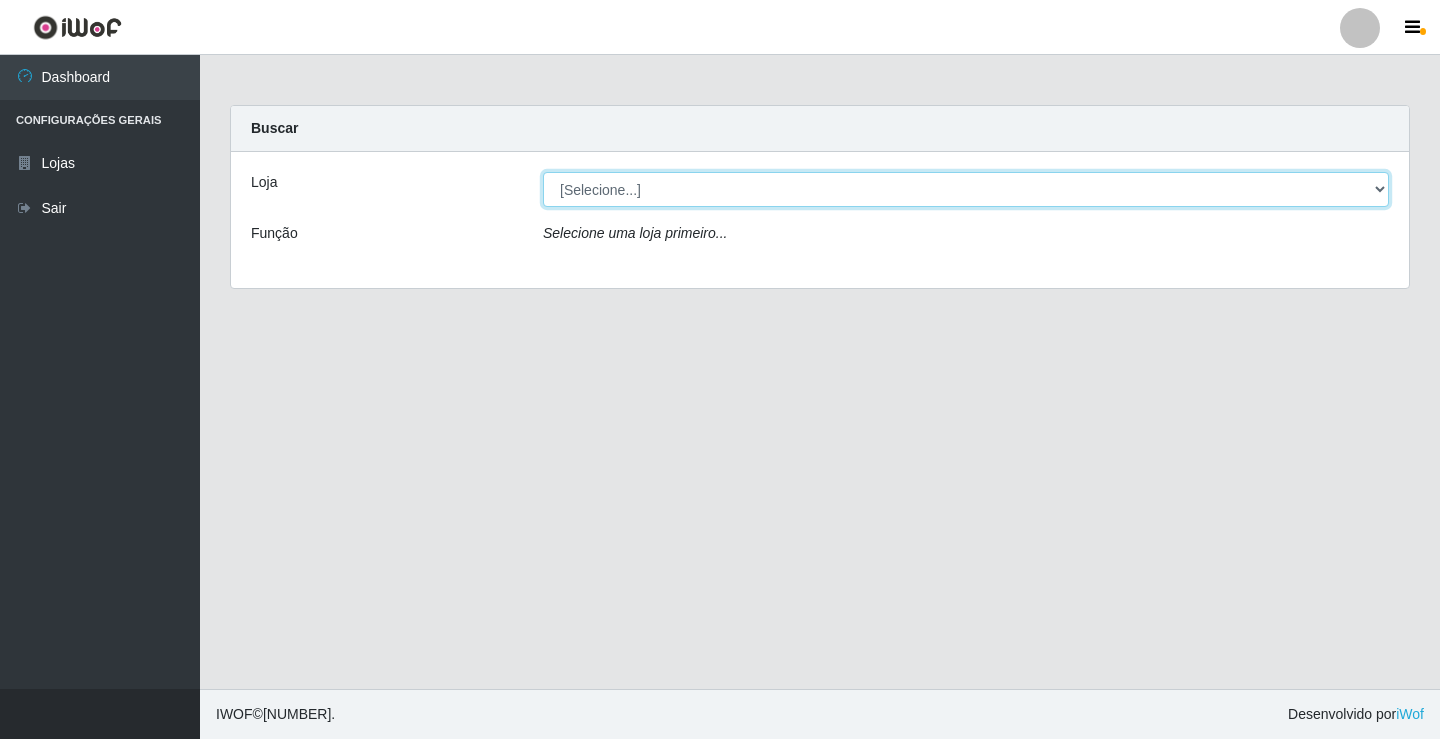 click on "[Selecione...] Ideal - Conceição" at bounding box center (966, 189) 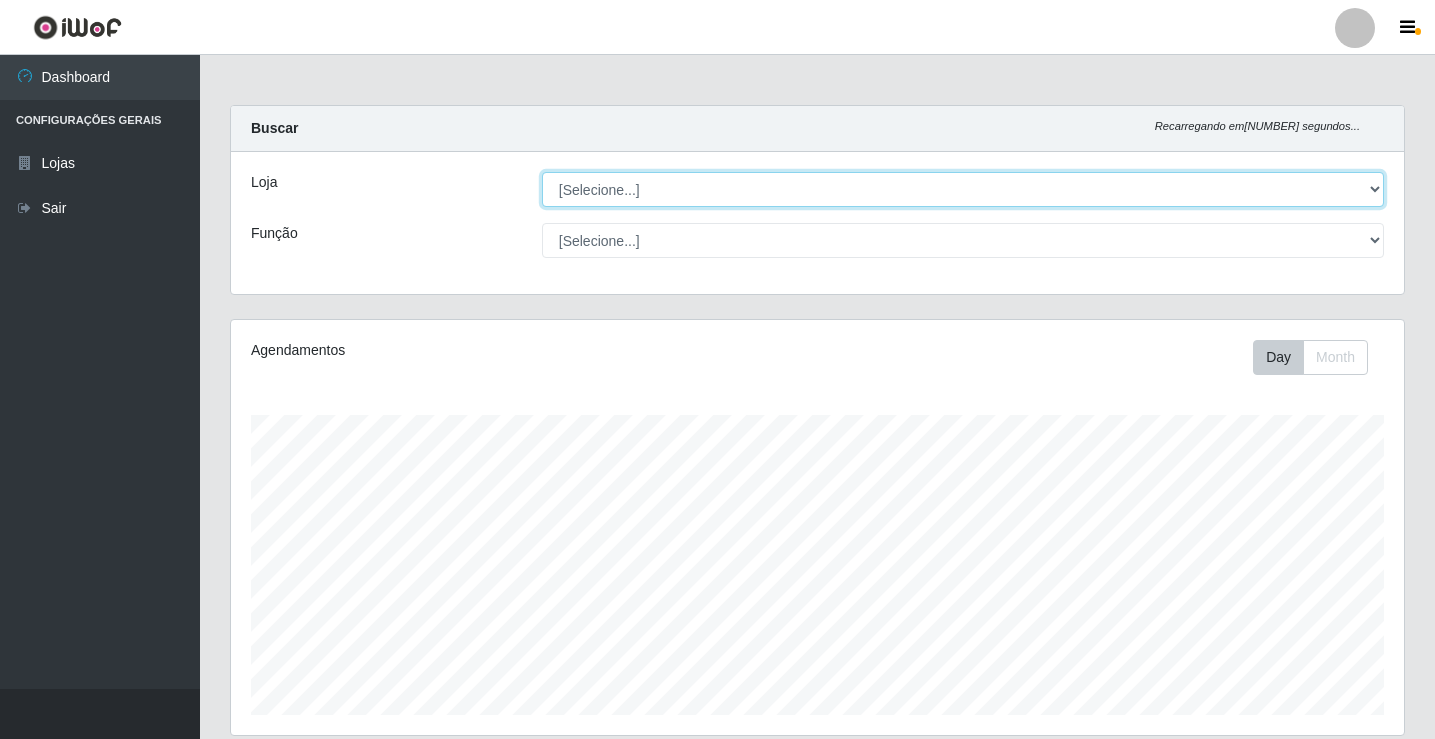 scroll, scrollTop: 999585, scrollLeft: 998827, axis: both 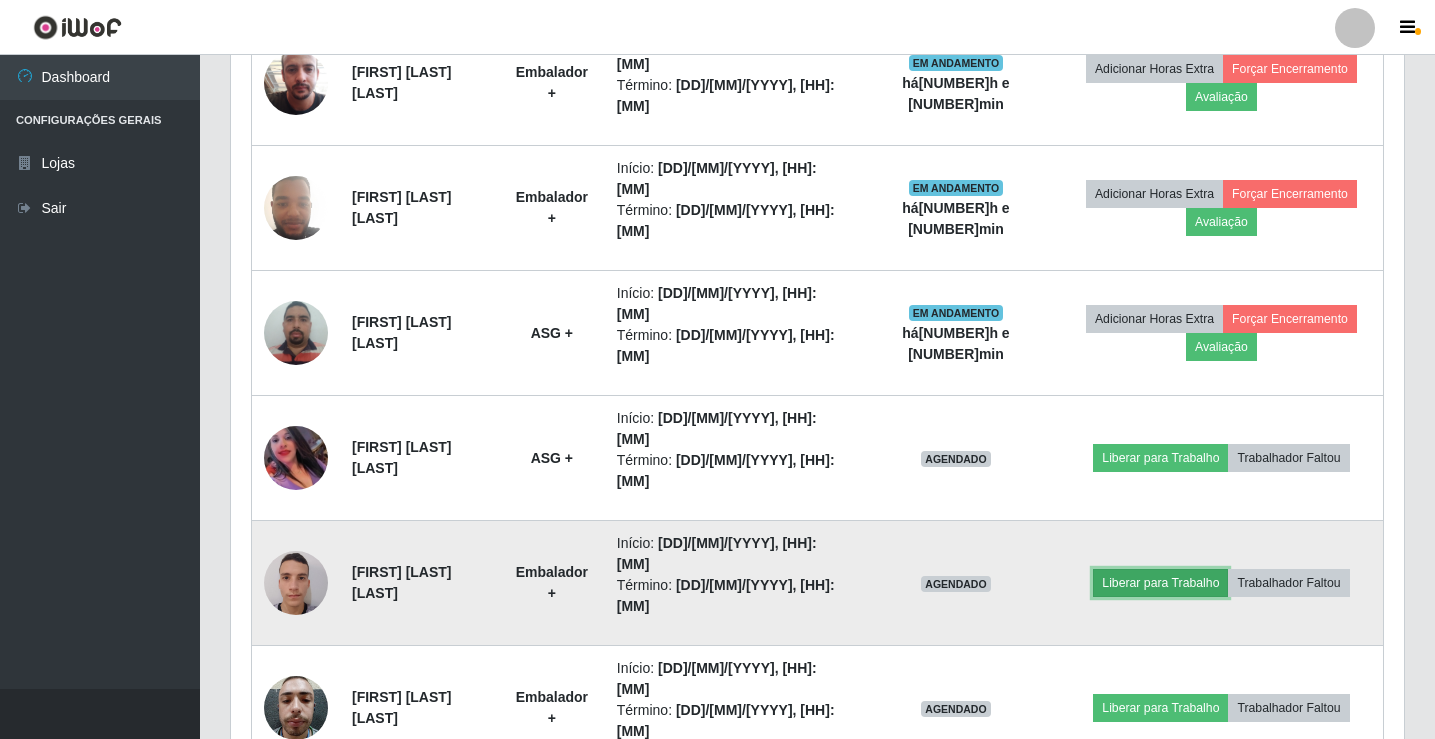 click on "Liberar para Trabalho" at bounding box center [1160, 583] 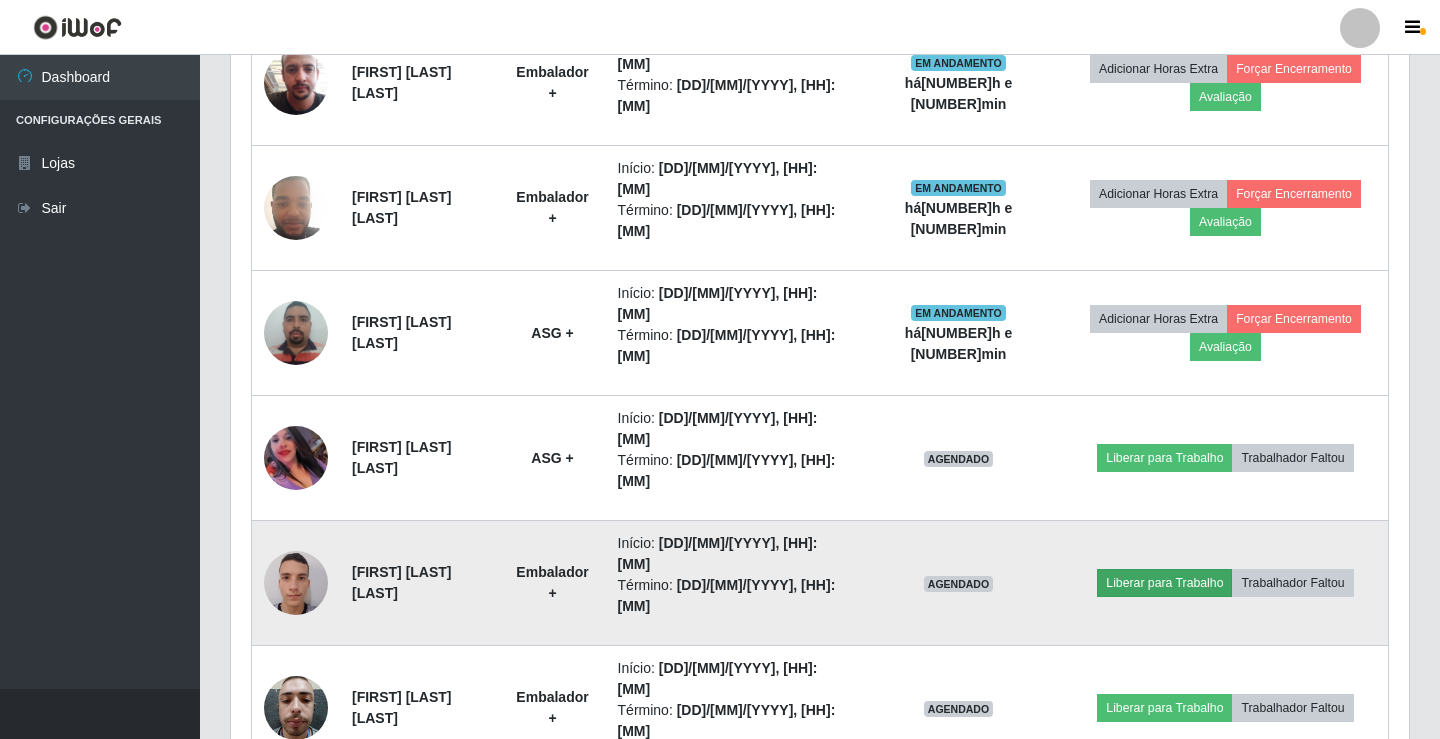 scroll, scrollTop: 999585, scrollLeft: 998837, axis: both 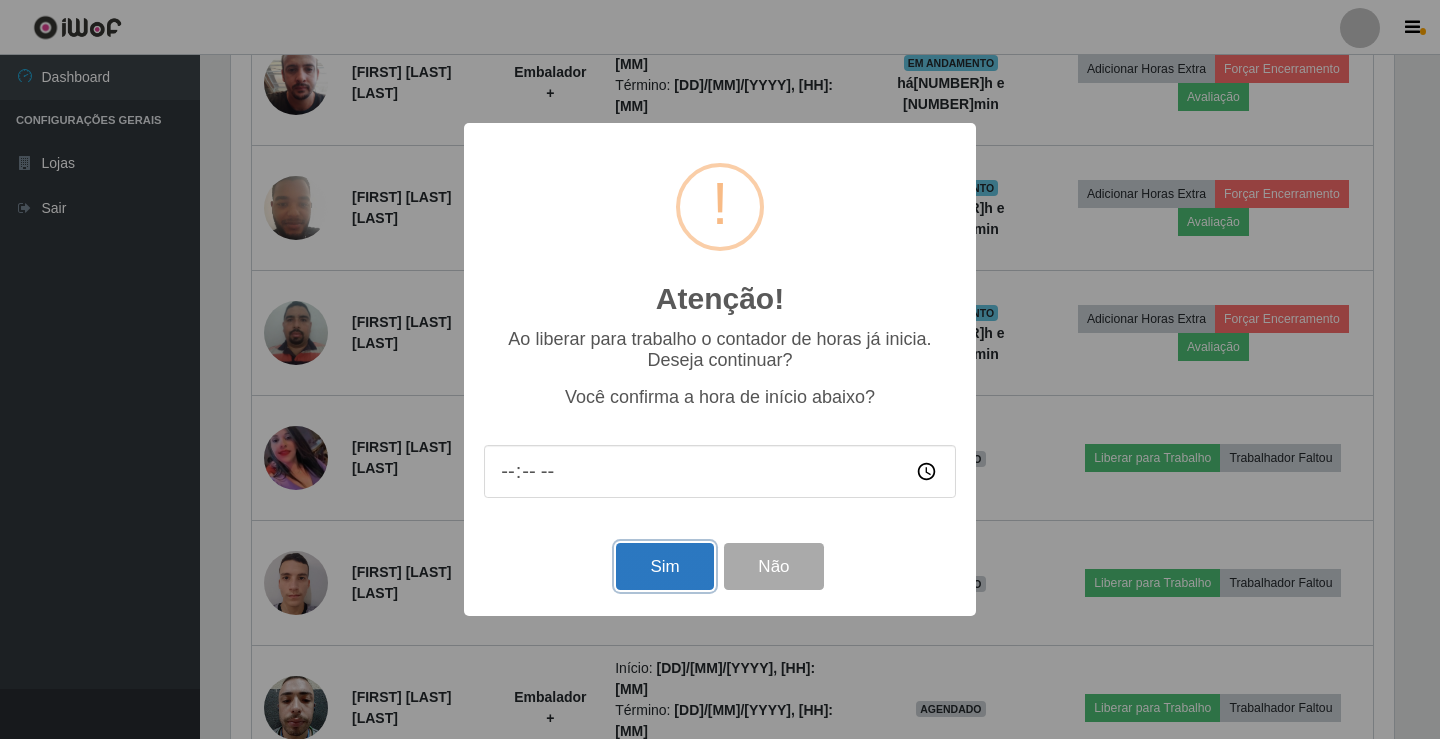 click on "Sim" at bounding box center [664, 566] 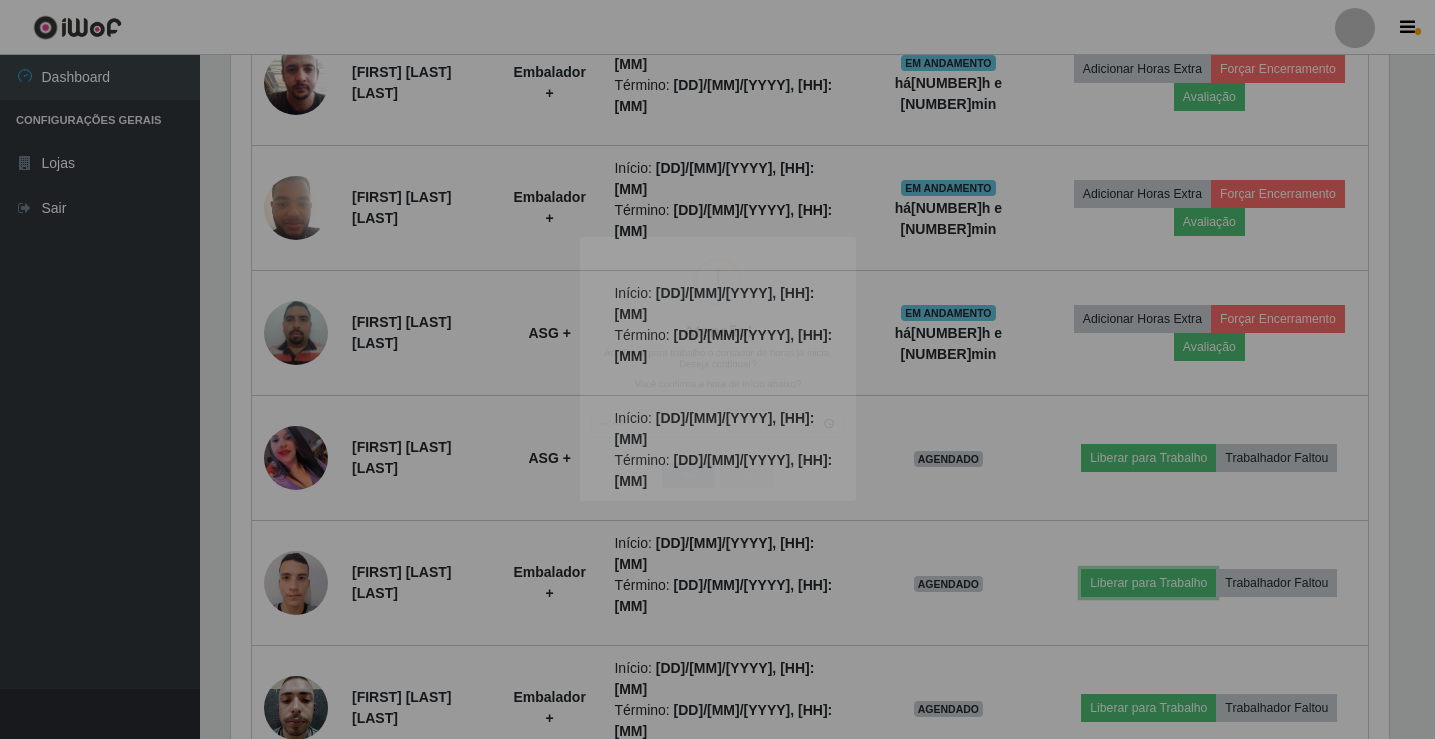 scroll, scrollTop: 999585, scrollLeft: 998827, axis: both 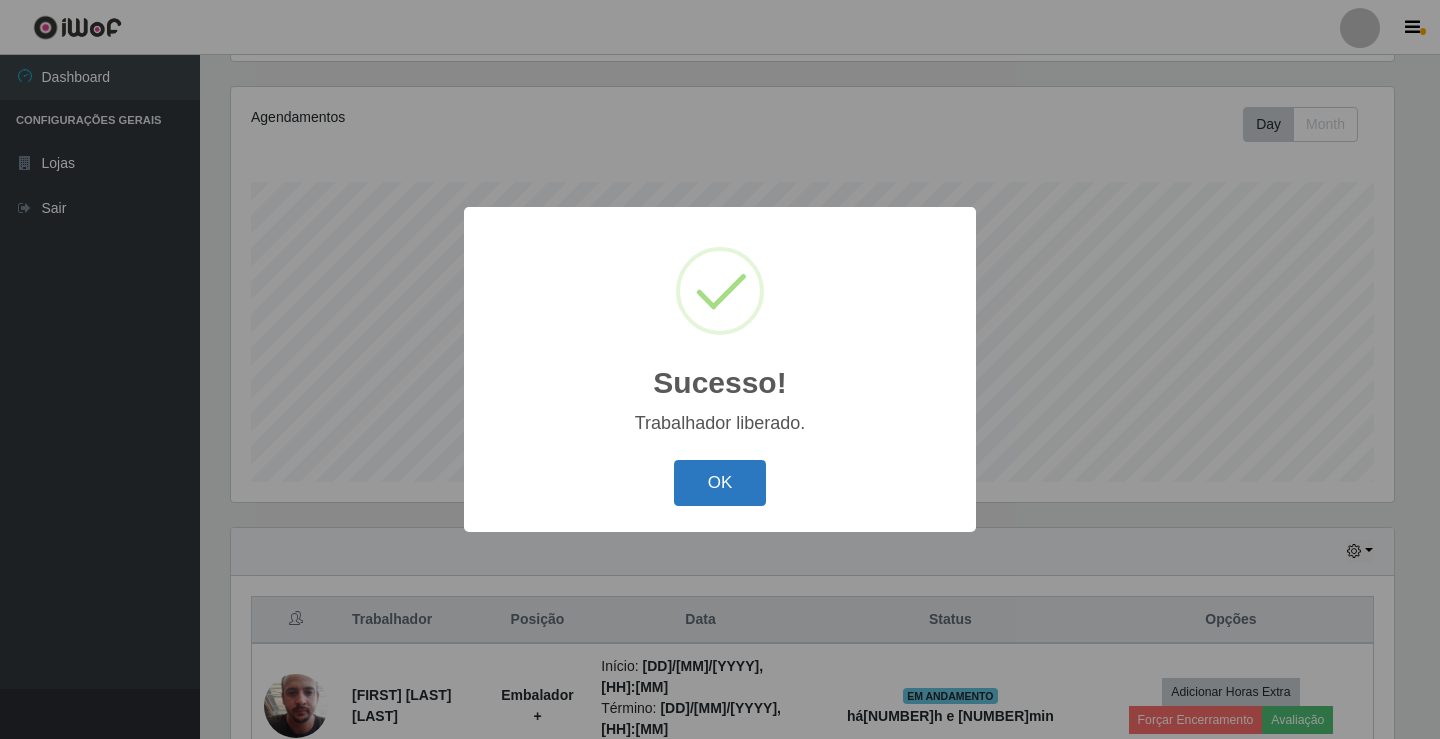 click on "OK" at bounding box center (720, 483) 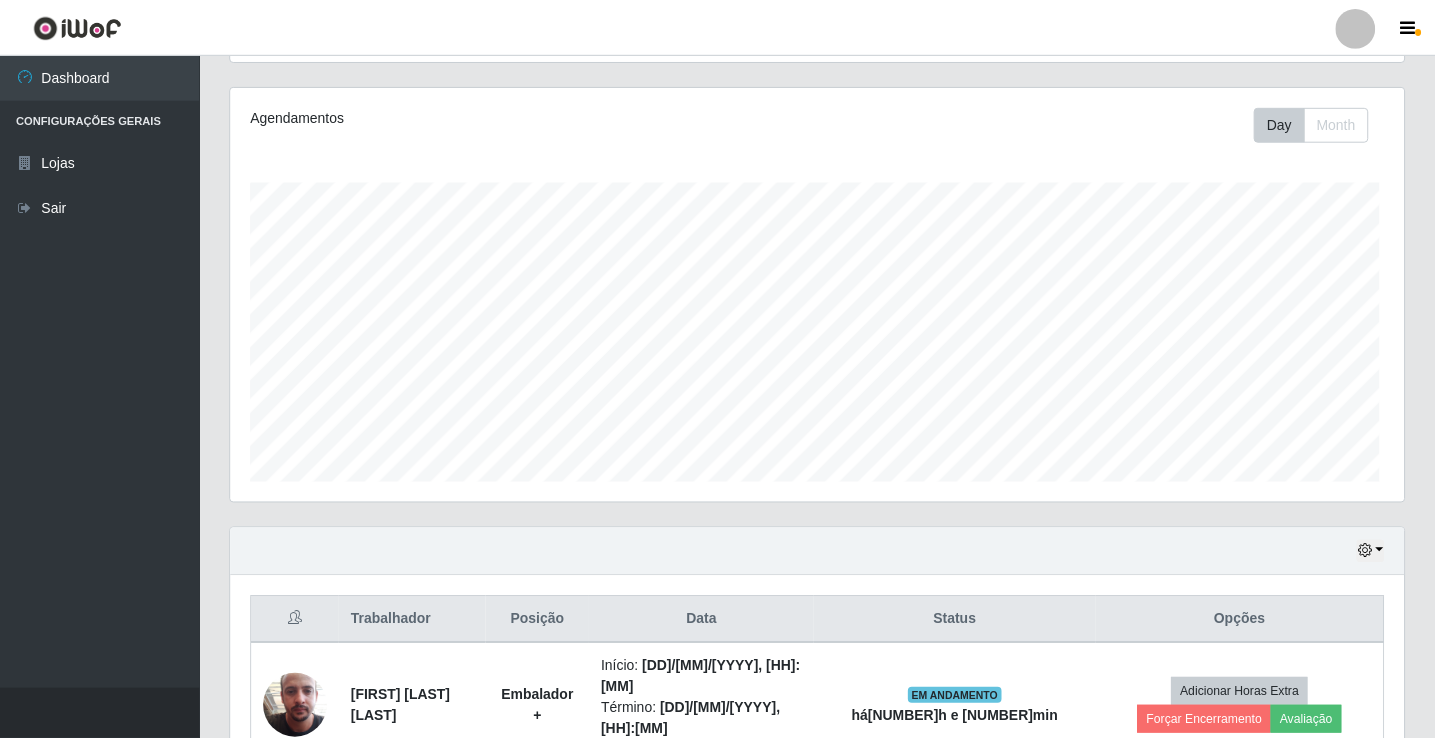 scroll, scrollTop: 444, scrollLeft: 0, axis: vertical 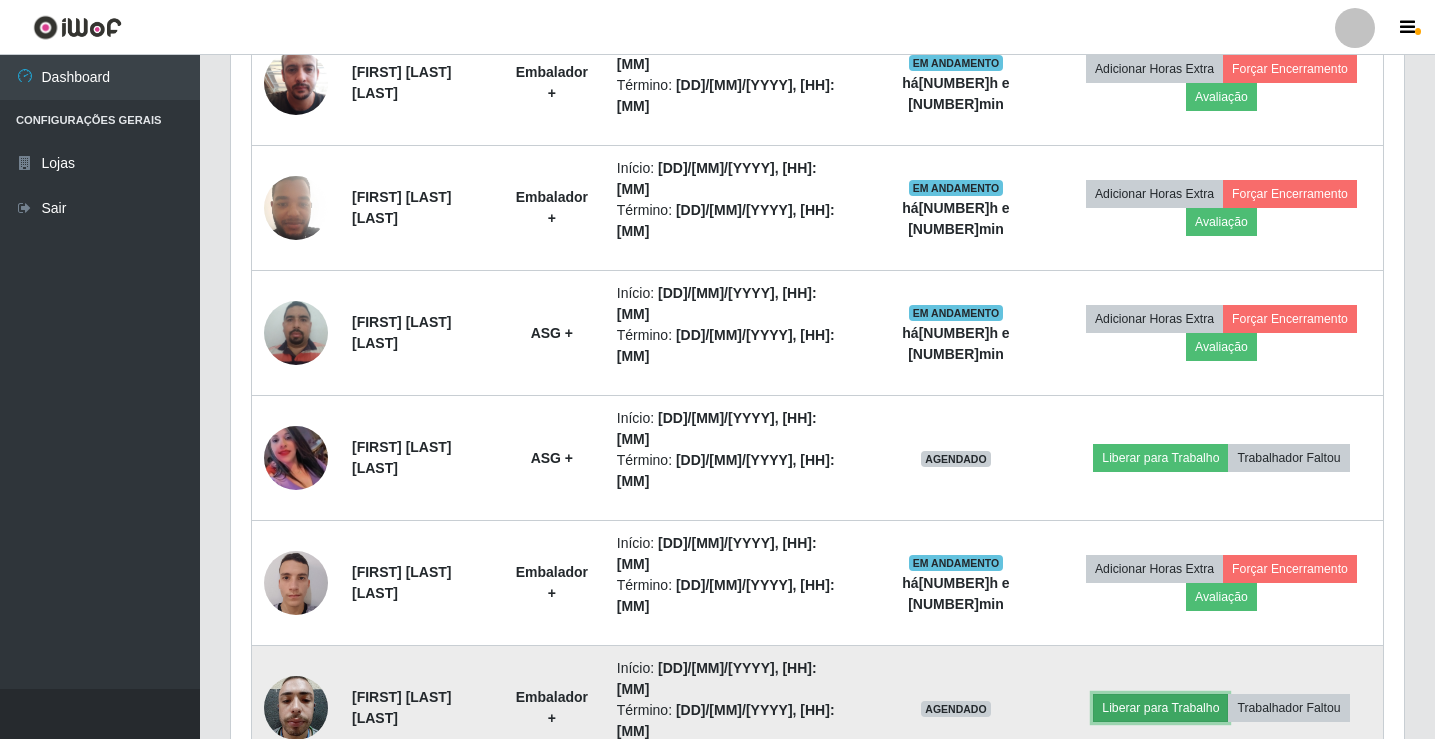 click on "Liberar para Trabalho" at bounding box center [1160, 708] 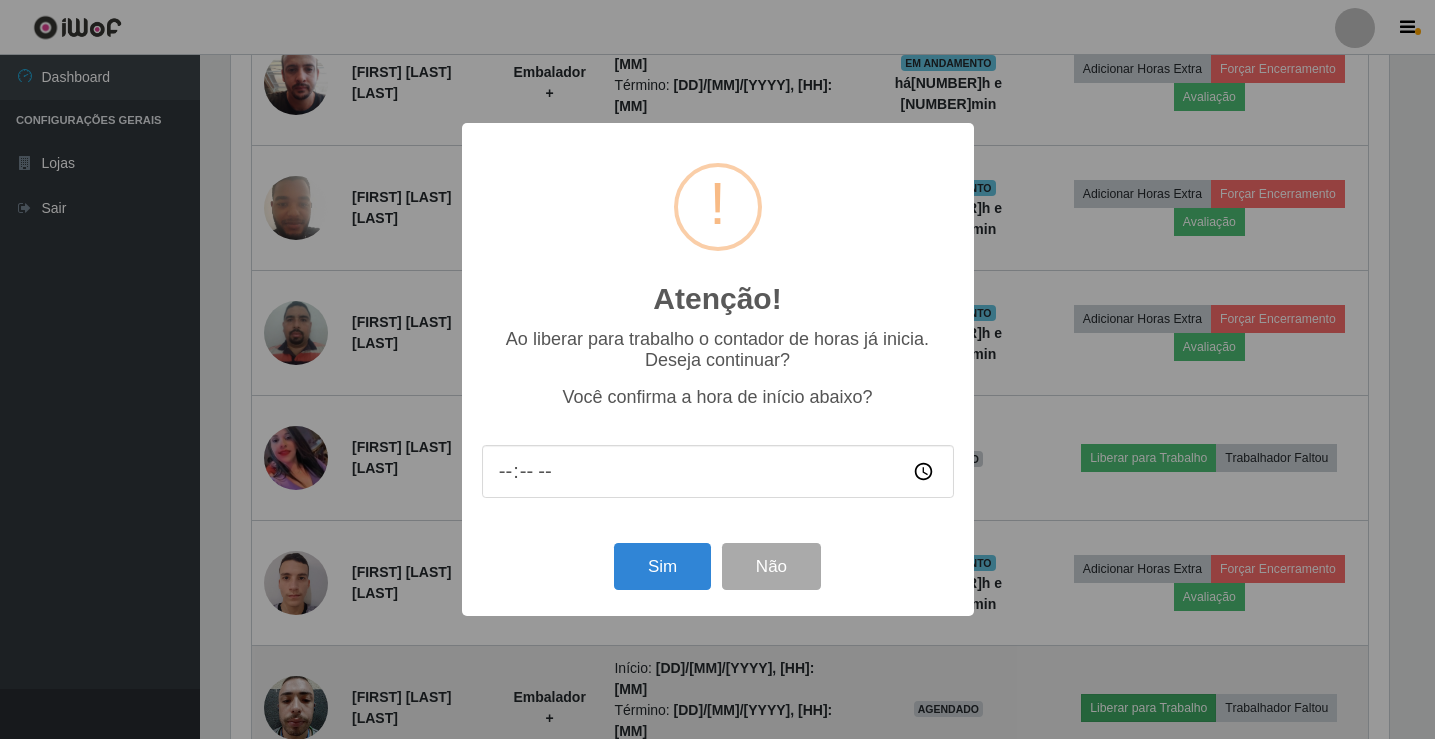 scroll, scrollTop: 999585, scrollLeft: 998837, axis: both 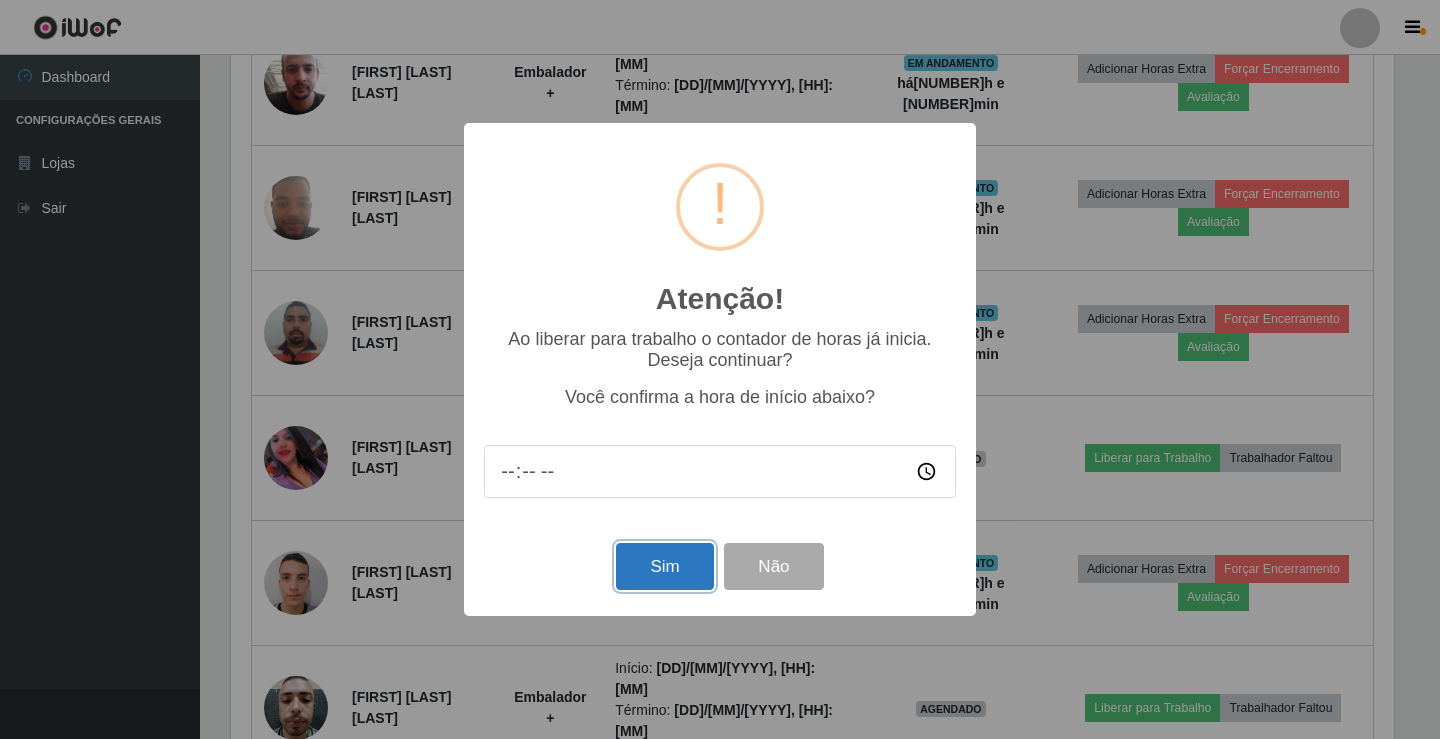 click on "Sim" at bounding box center [664, 566] 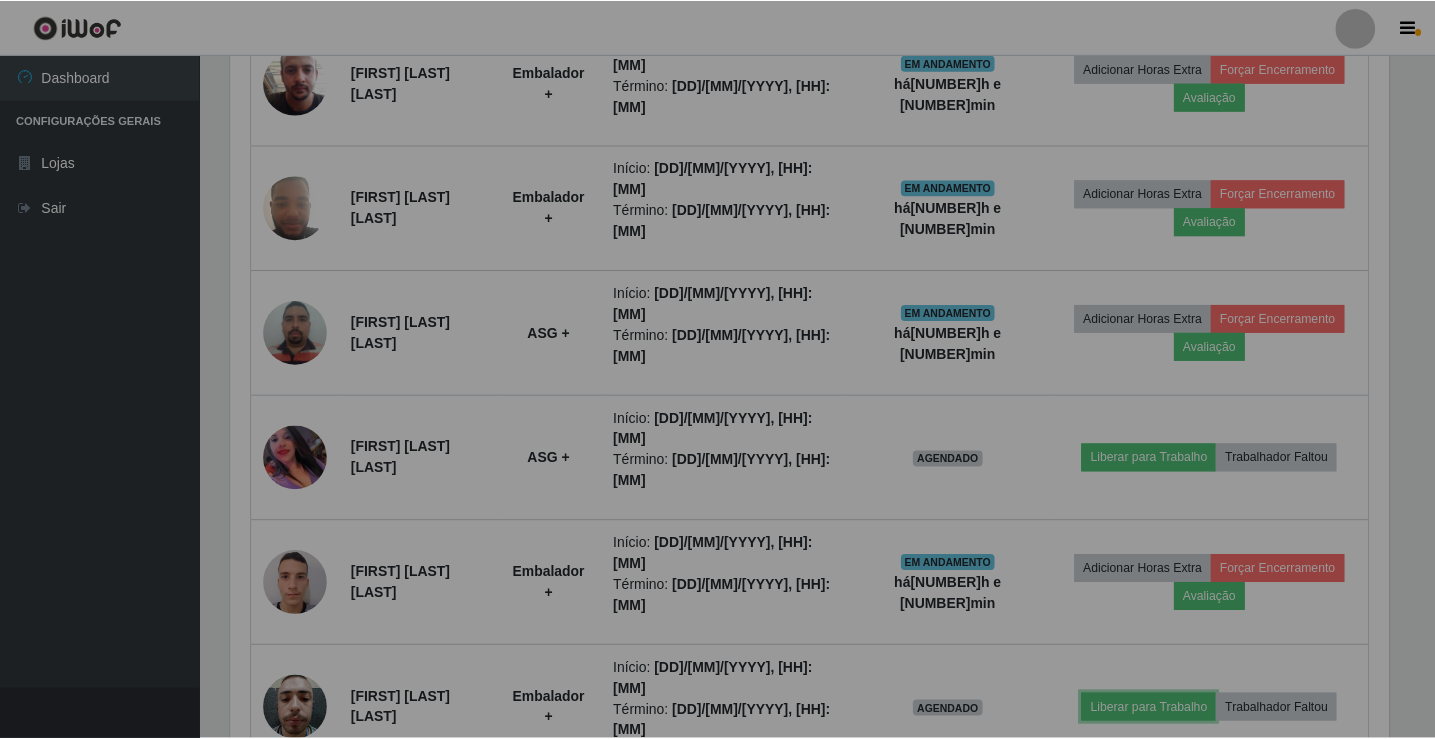 scroll, scrollTop: 999585, scrollLeft: 998827, axis: both 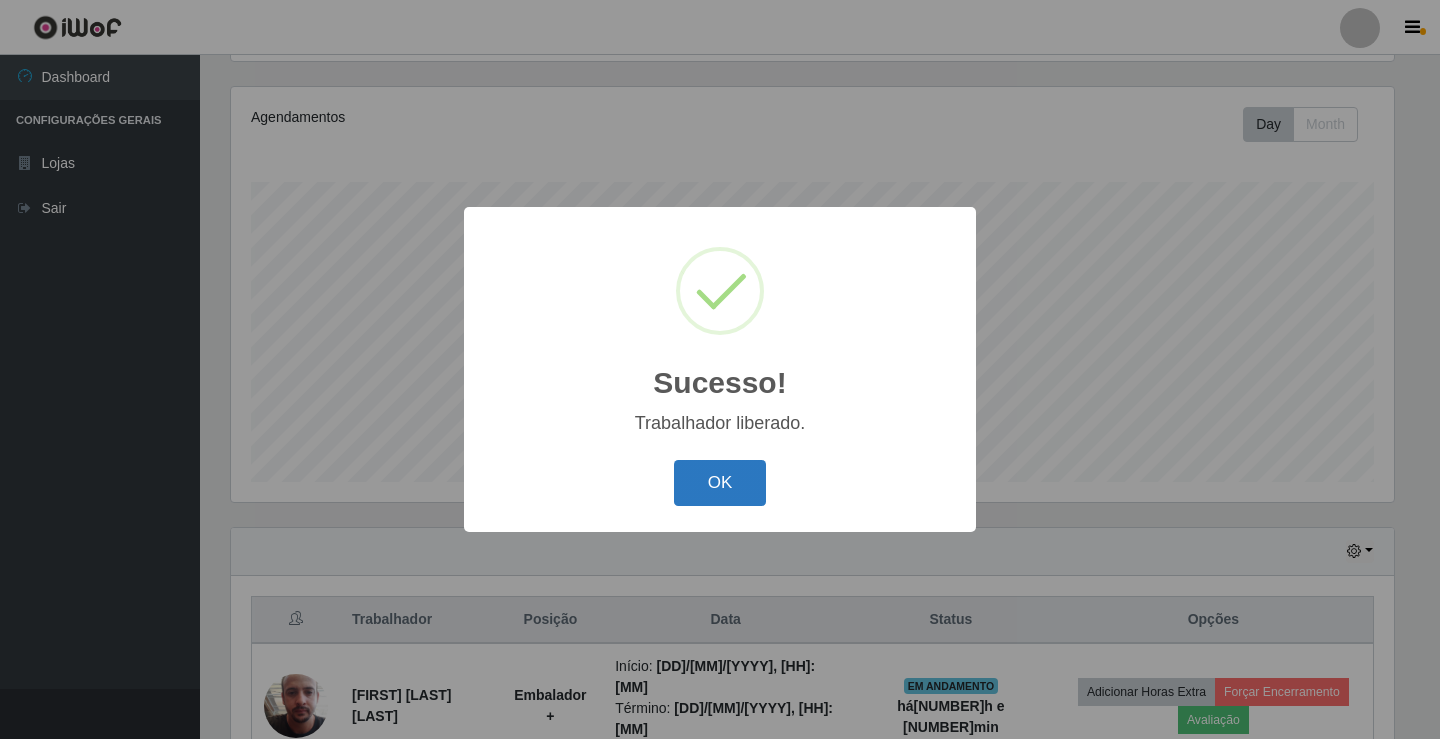 click on "OK" at bounding box center (720, 483) 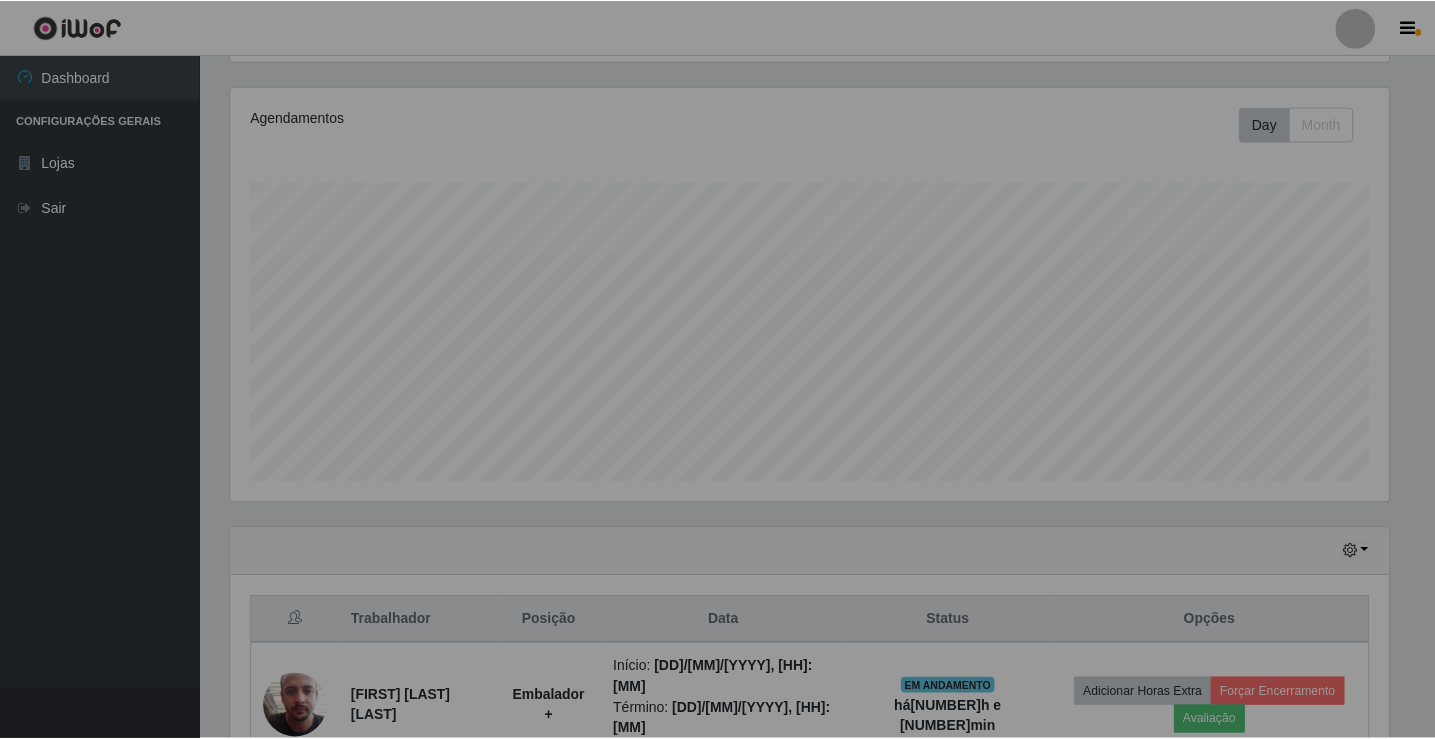 scroll, scrollTop: 999585, scrollLeft: 998827, axis: both 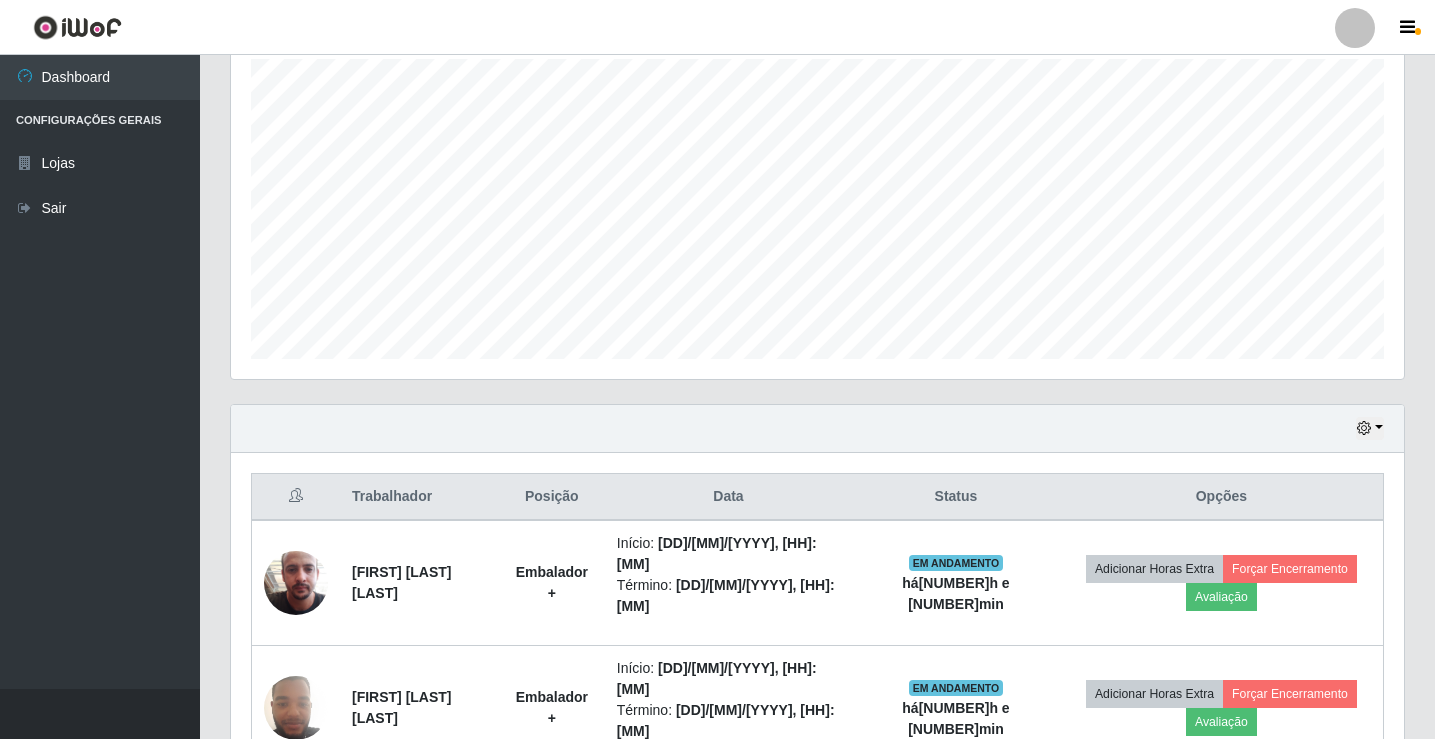 click on "Hoje 1 dia 3 dias 1 Semana Não encerrados" at bounding box center [817, 429] 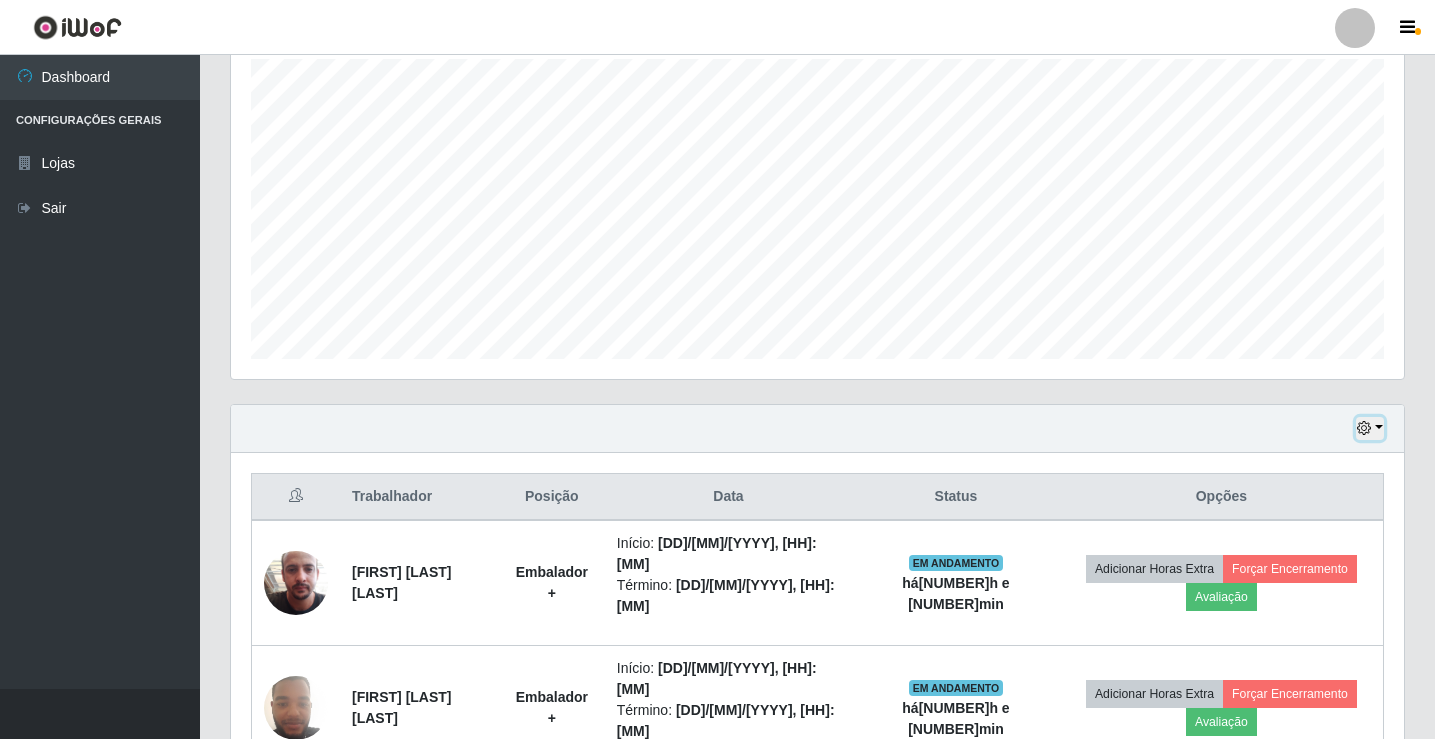 click at bounding box center [1370, 428] 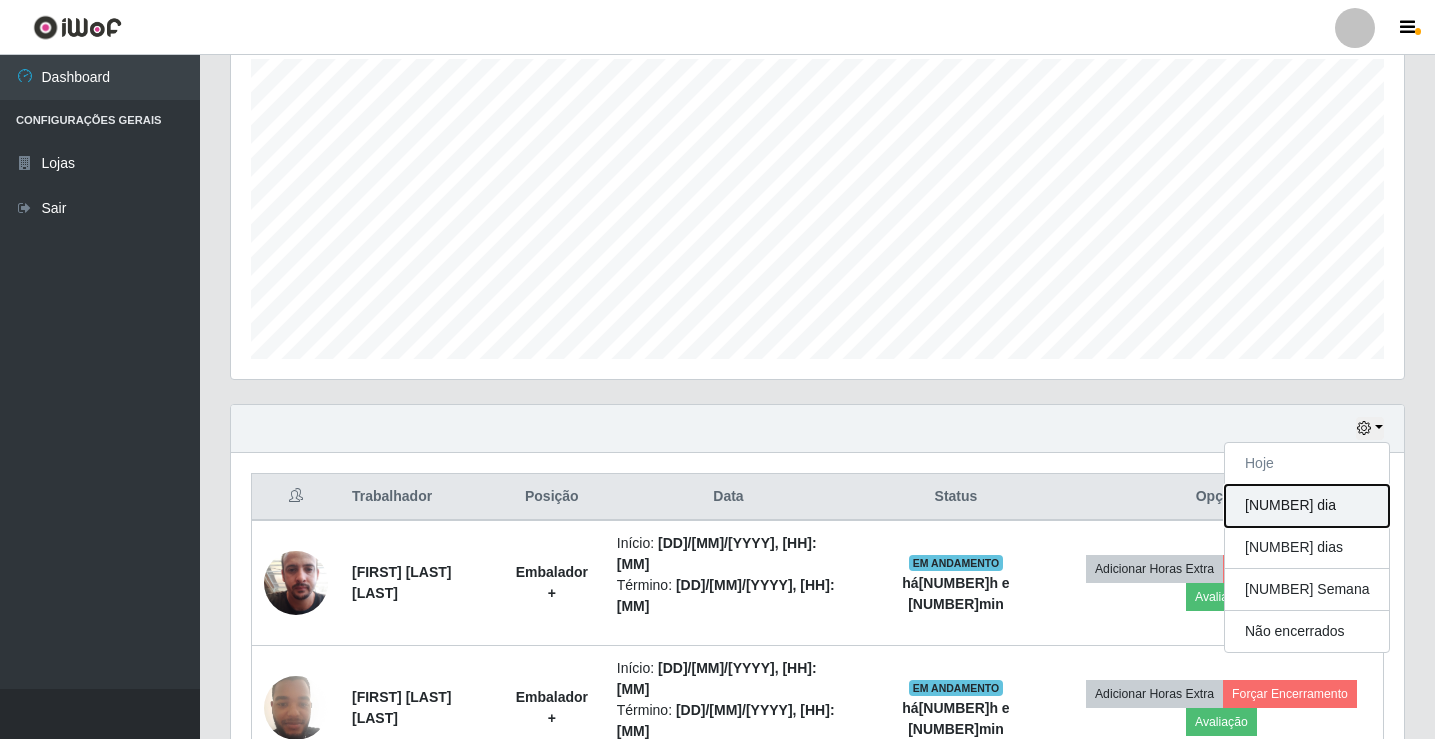 click on "[NUMBER] dia" at bounding box center (1307, 506) 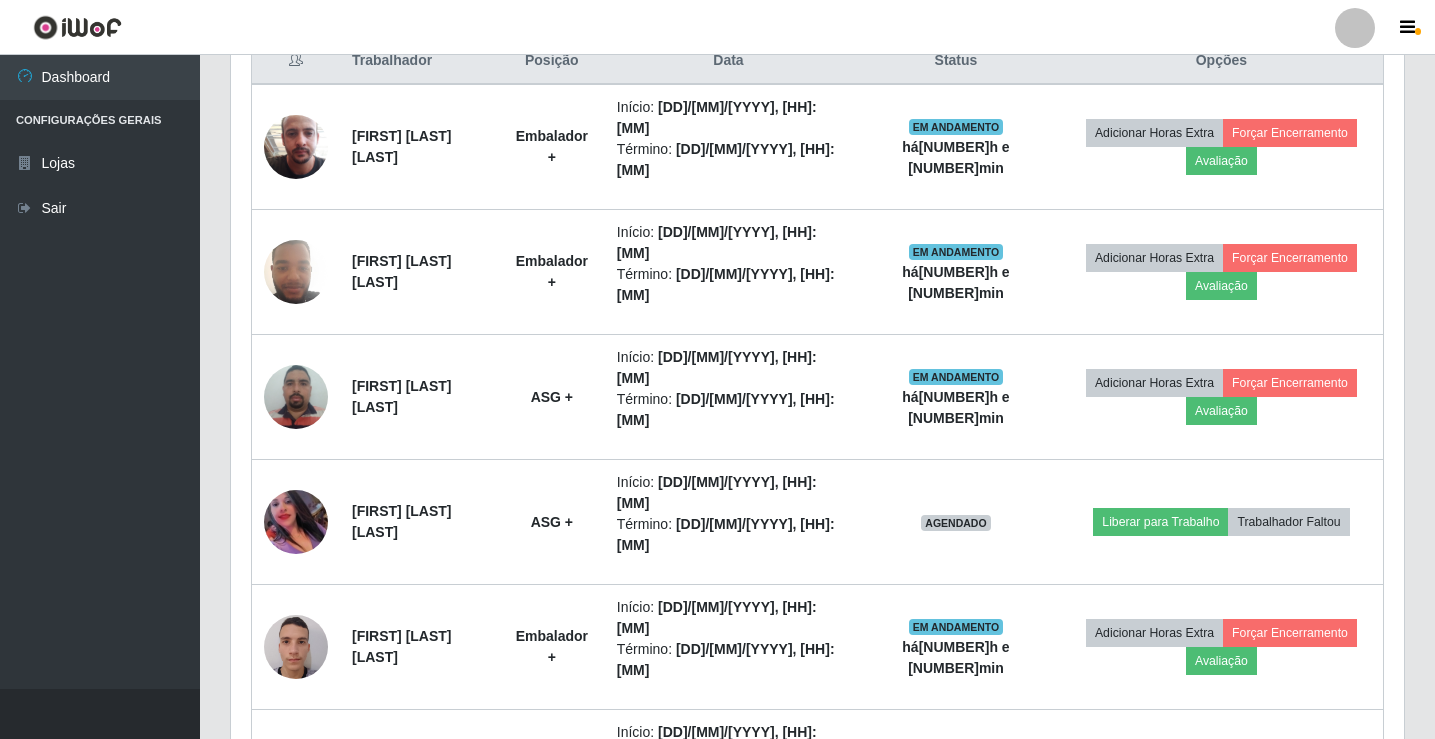 scroll, scrollTop: 856, scrollLeft: 0, axis: vertical 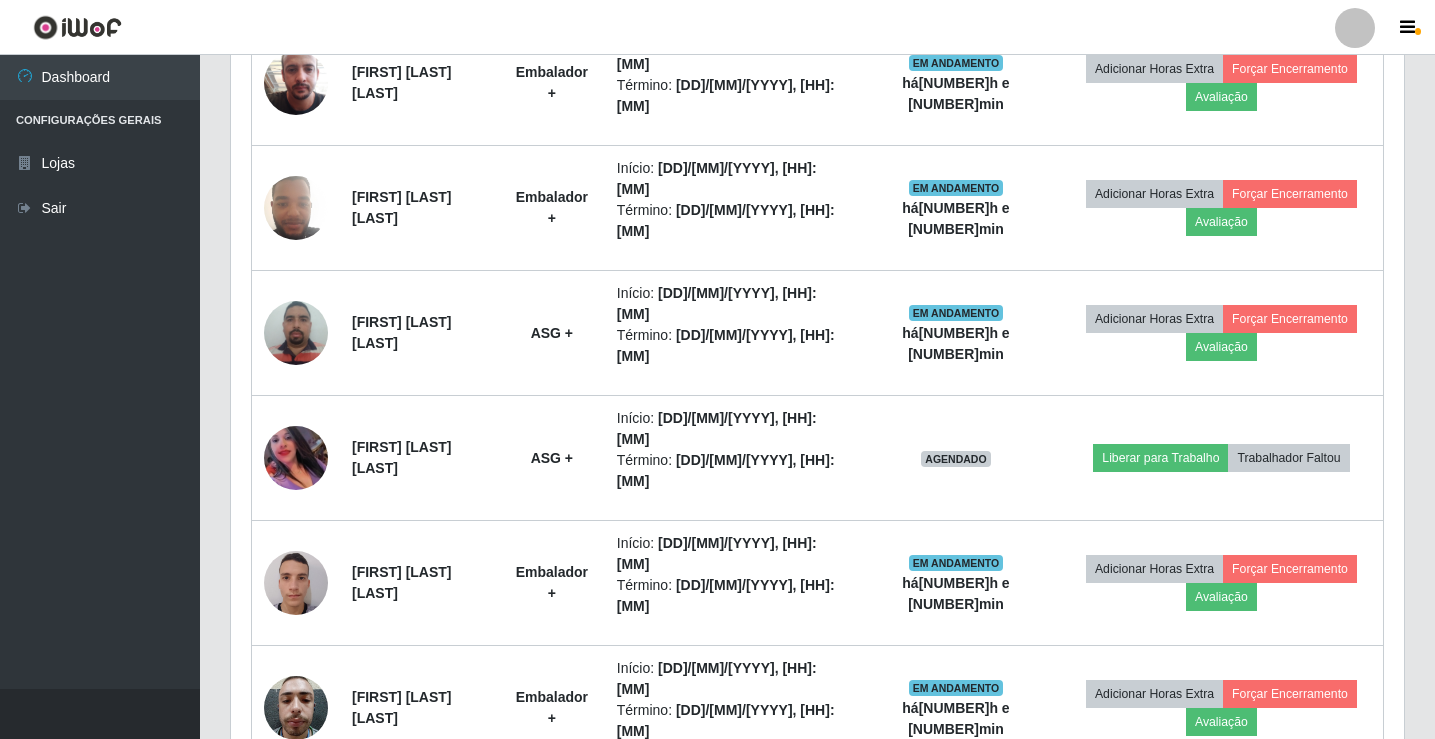 click at bounding box center (296, 832) 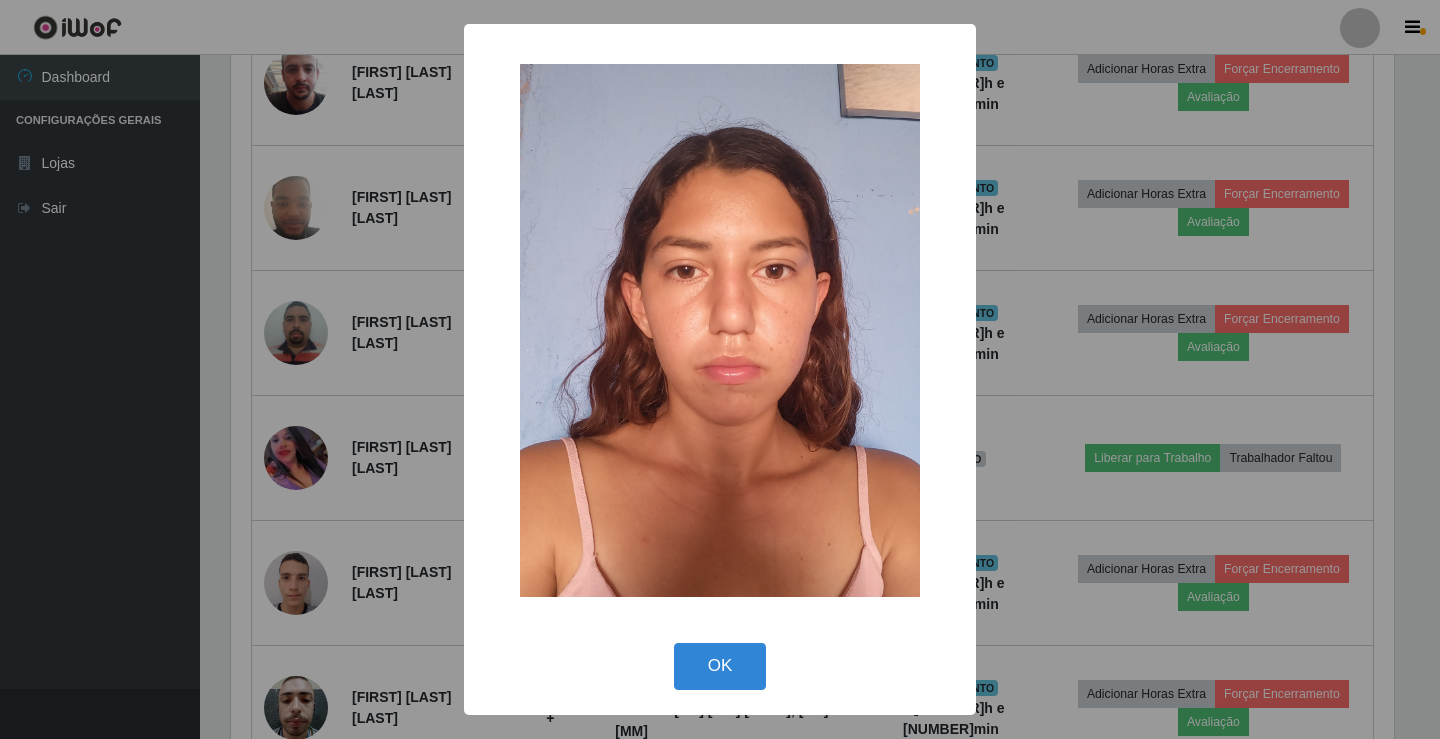 click on "× OK Cancel" at bounding box center [720, 369] 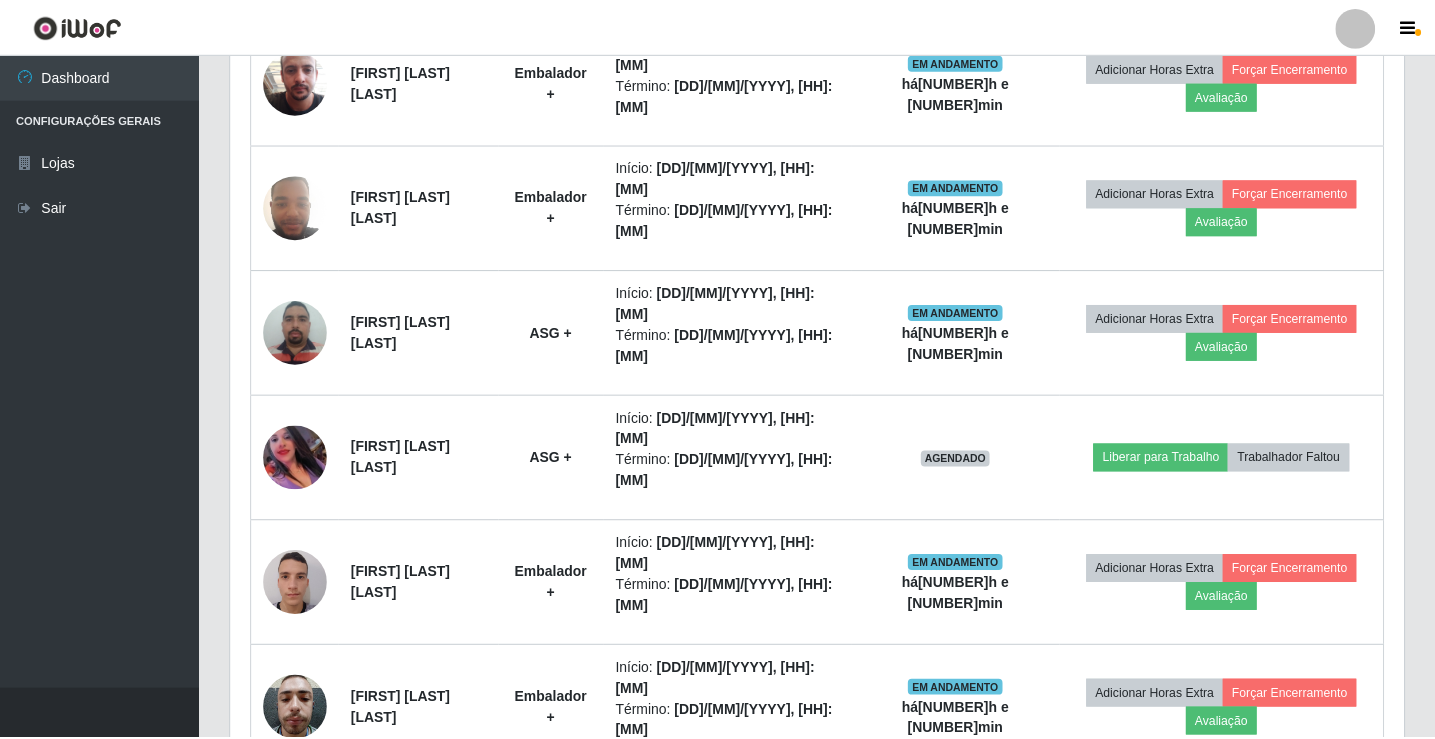 scroll, scrollTop: 999585, scrollLeft: 998827, axis: both 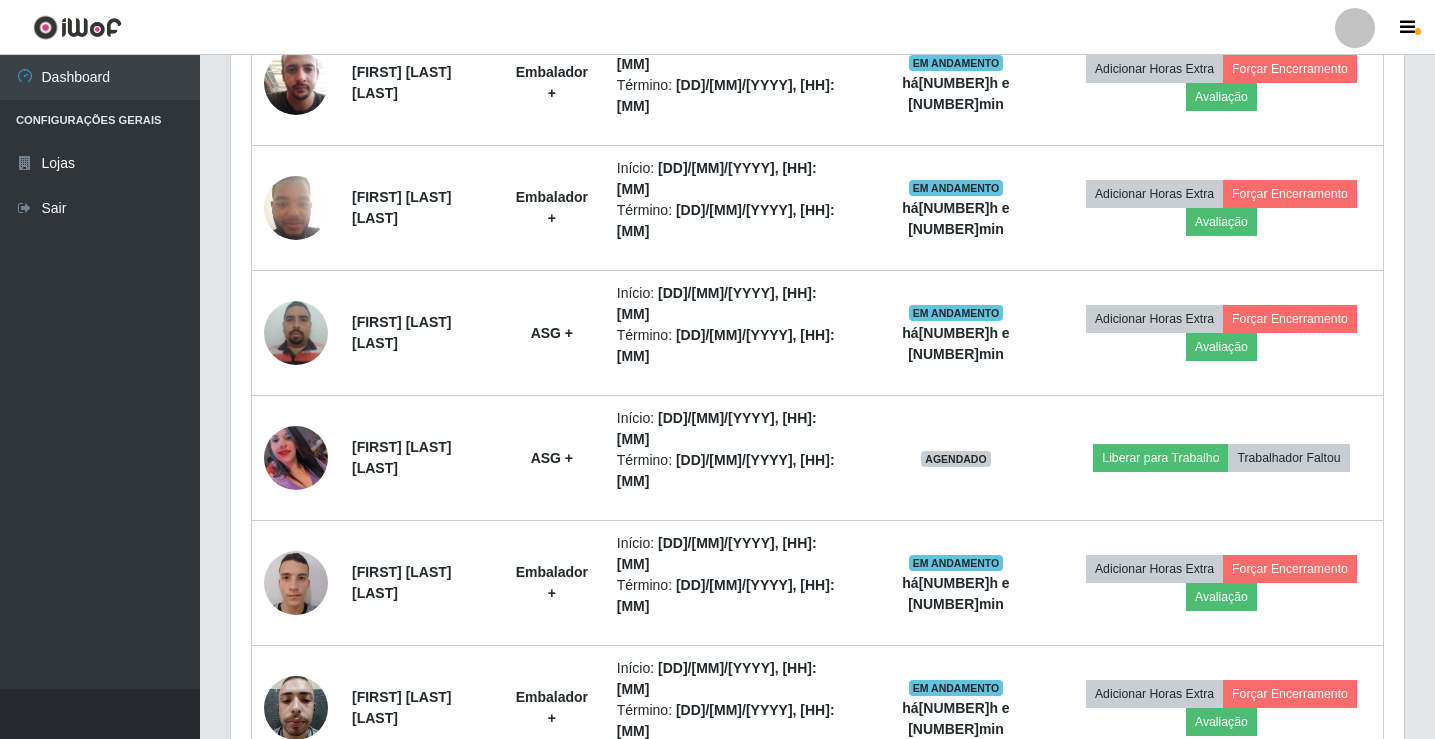 click on "Liberar para Trabalho" at bounding box center [1160, 833] 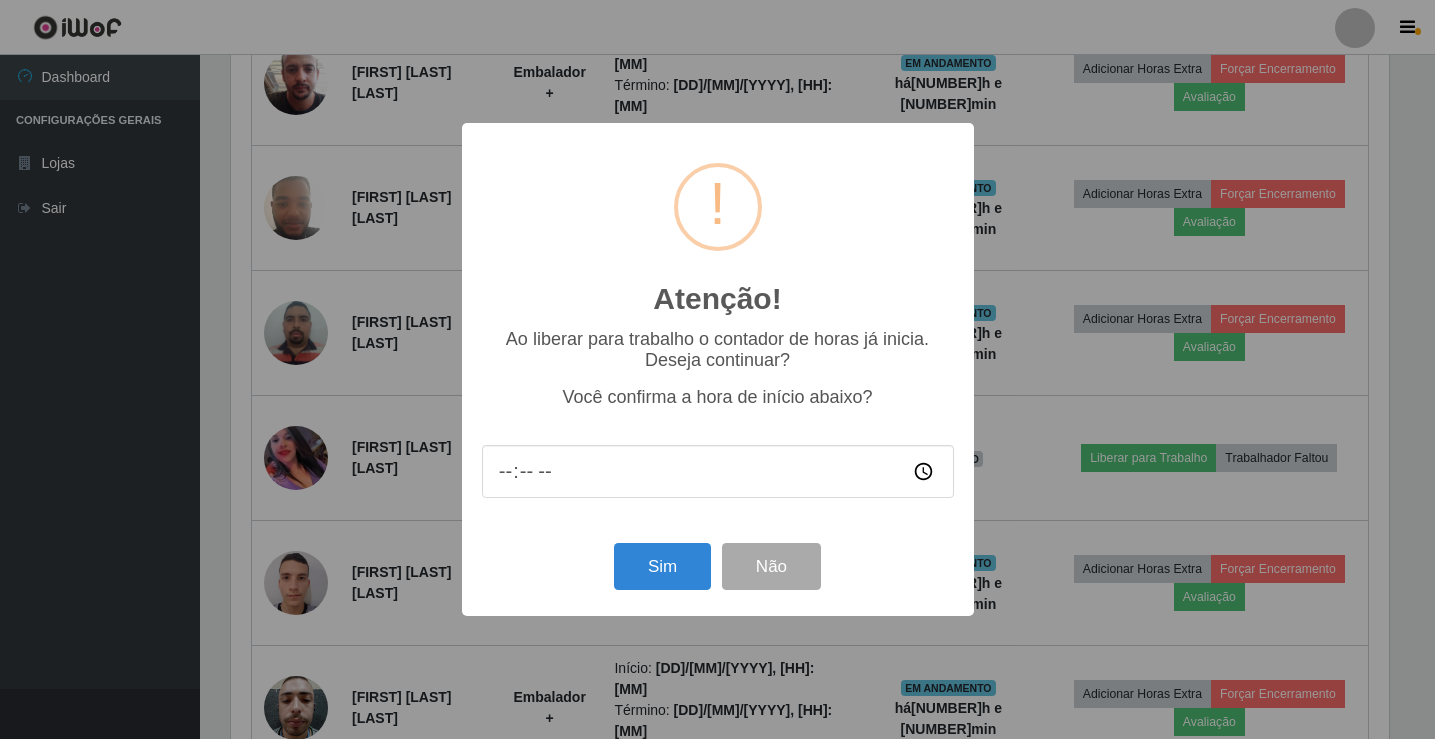 scroll, scrollTop: 999585, scrollLeft: 998837, axis: both 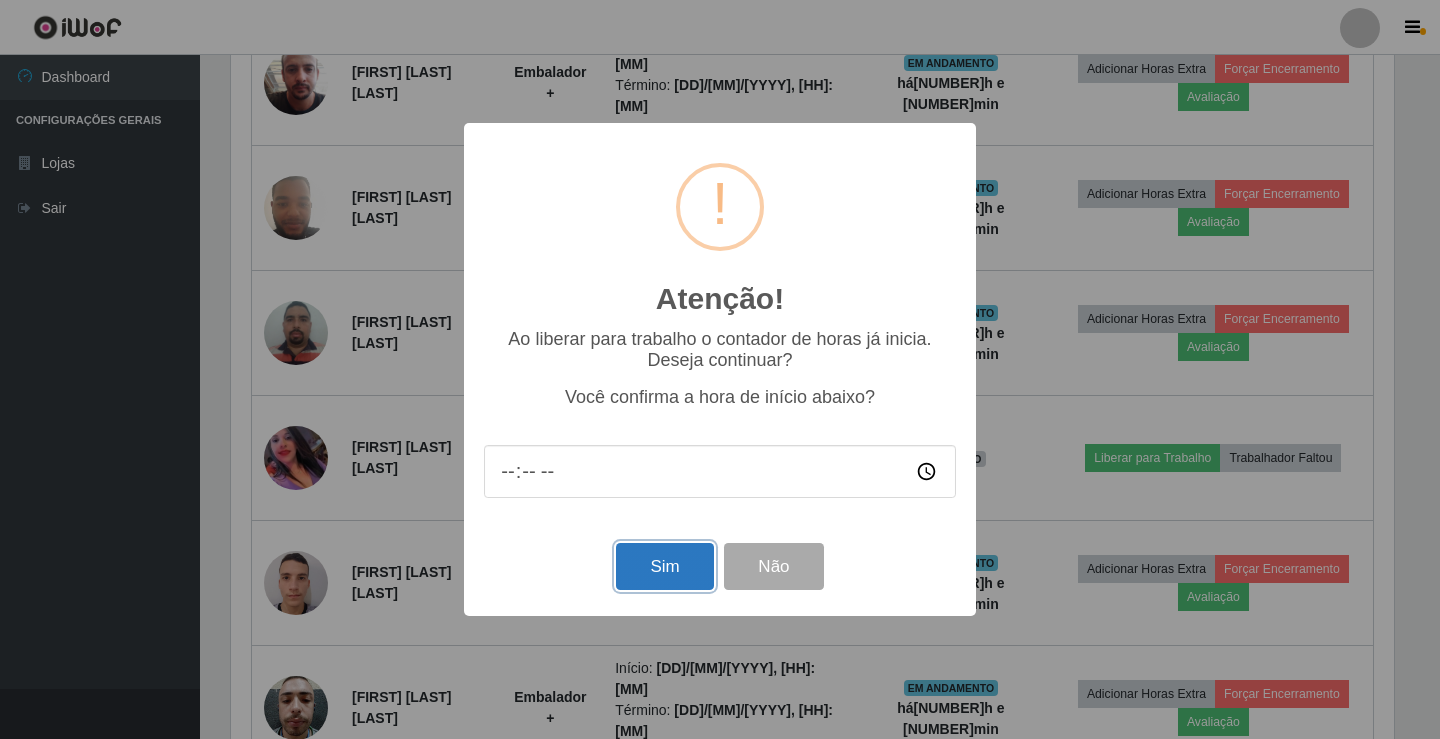 click on "Sim" at bounding box center (664, 566) 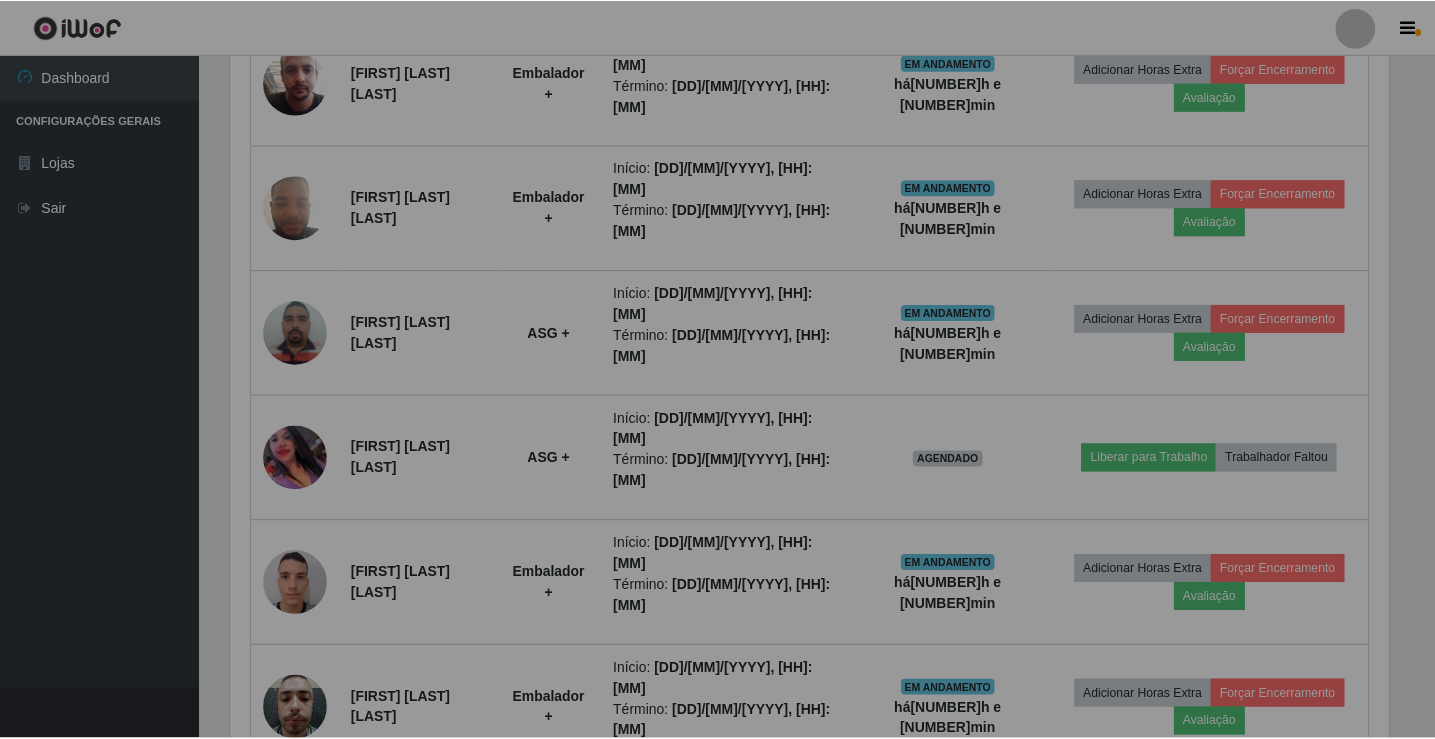 scroll, scrollTop: 999585, scrollLeft: 998827, axis: both 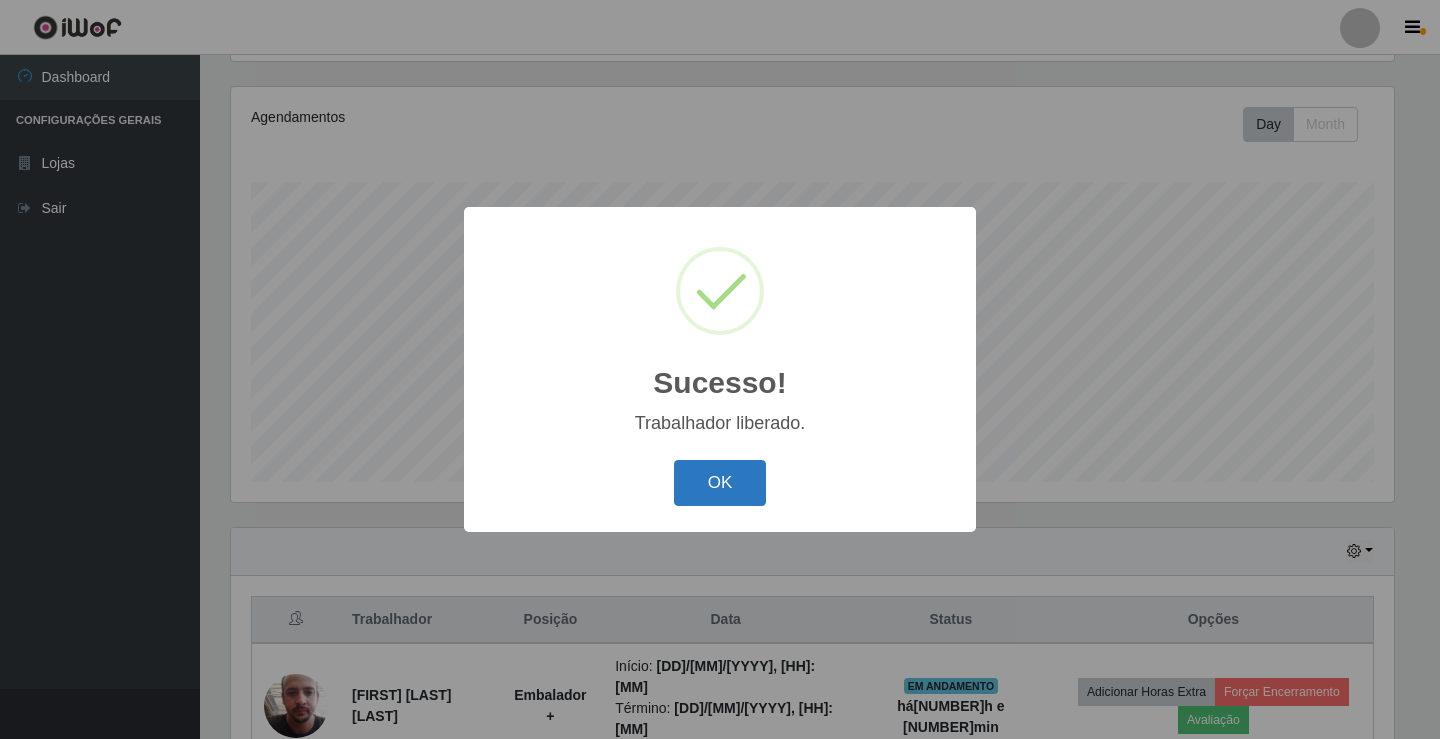 click on "OK" at bounding box center (720, 483) 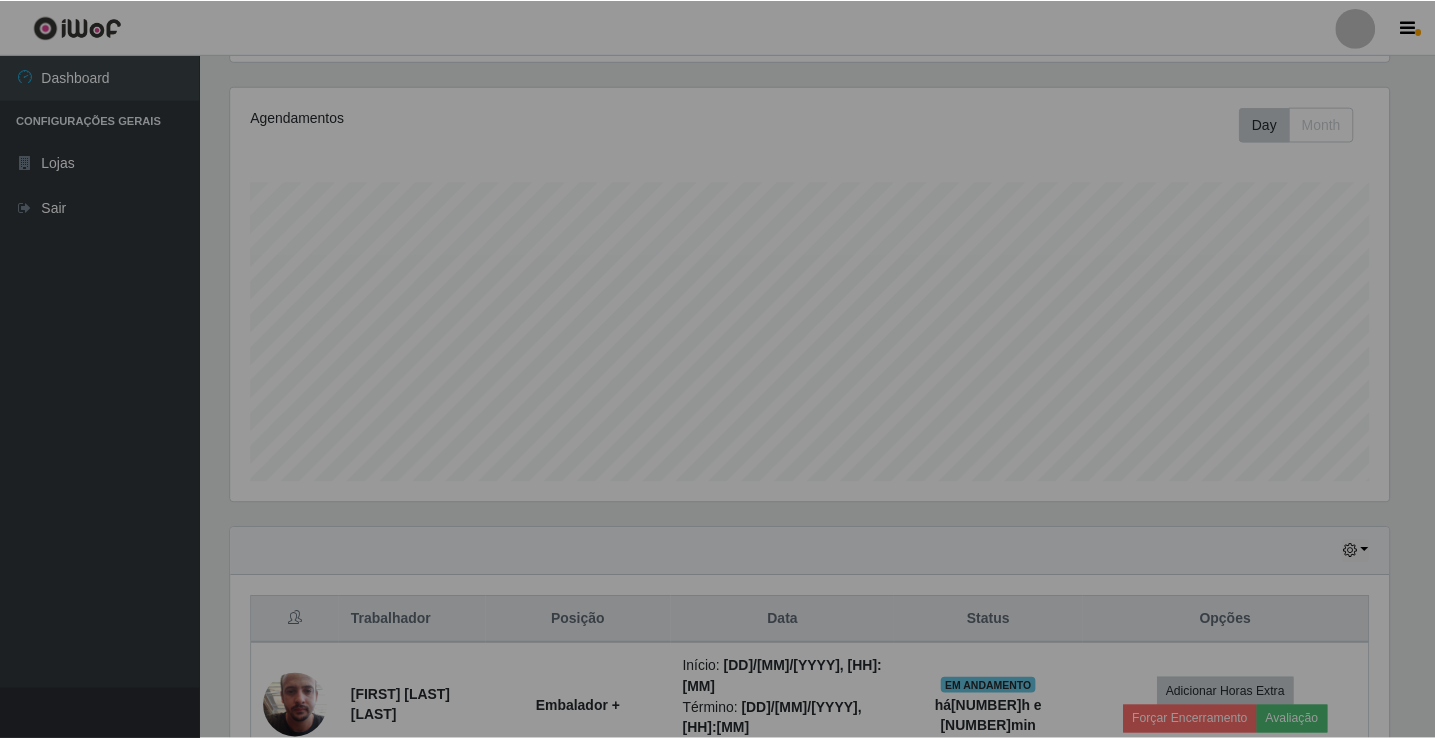 scroll 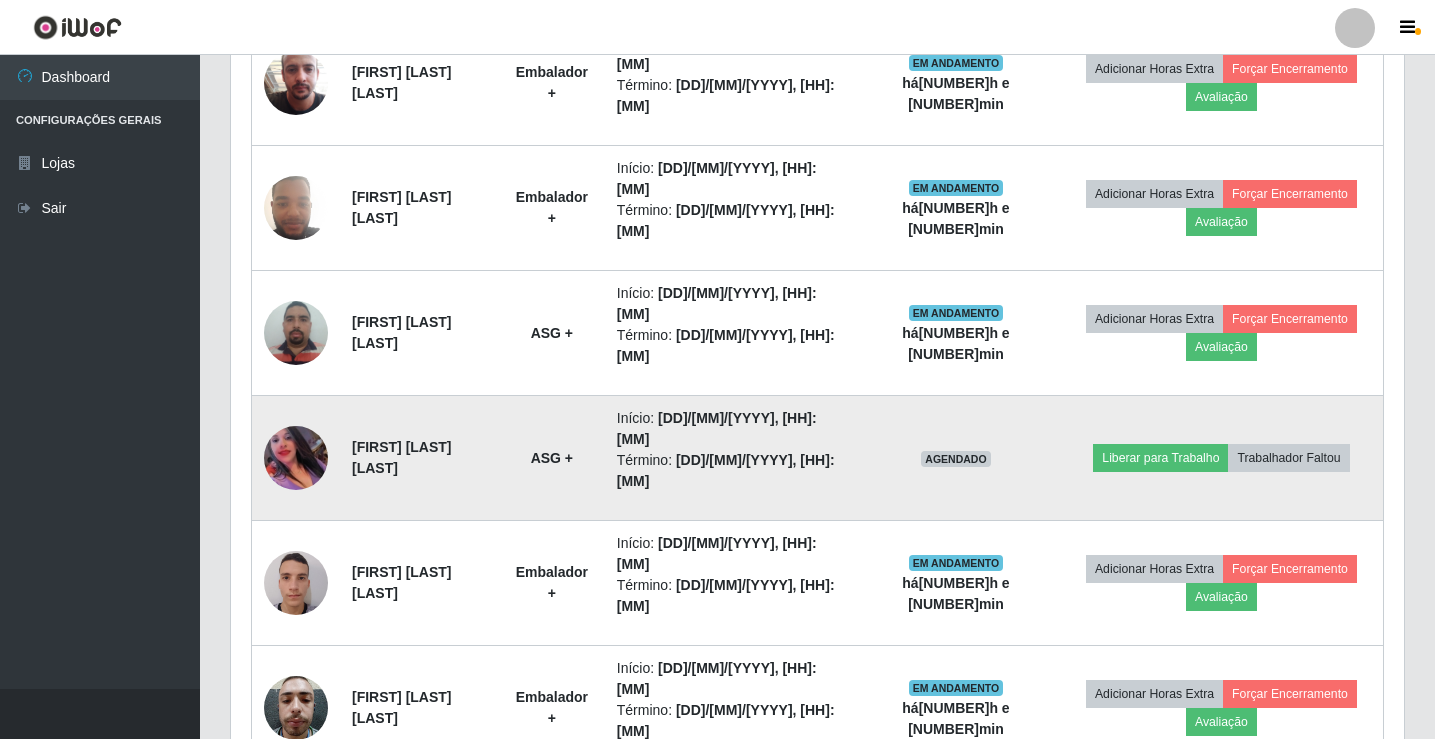 click at bounding box center (296, 458) 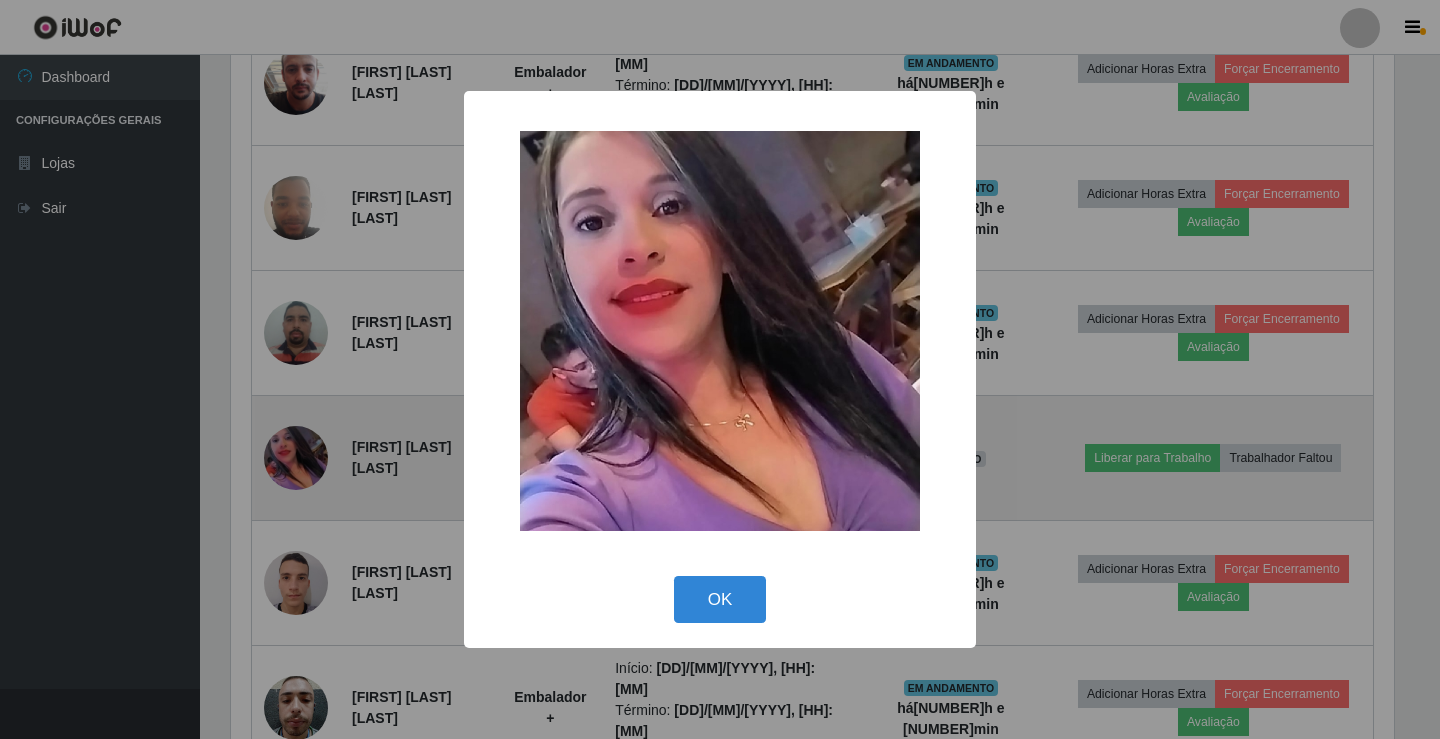 click on "× OK Cancel" at bounding box center (720, 369) 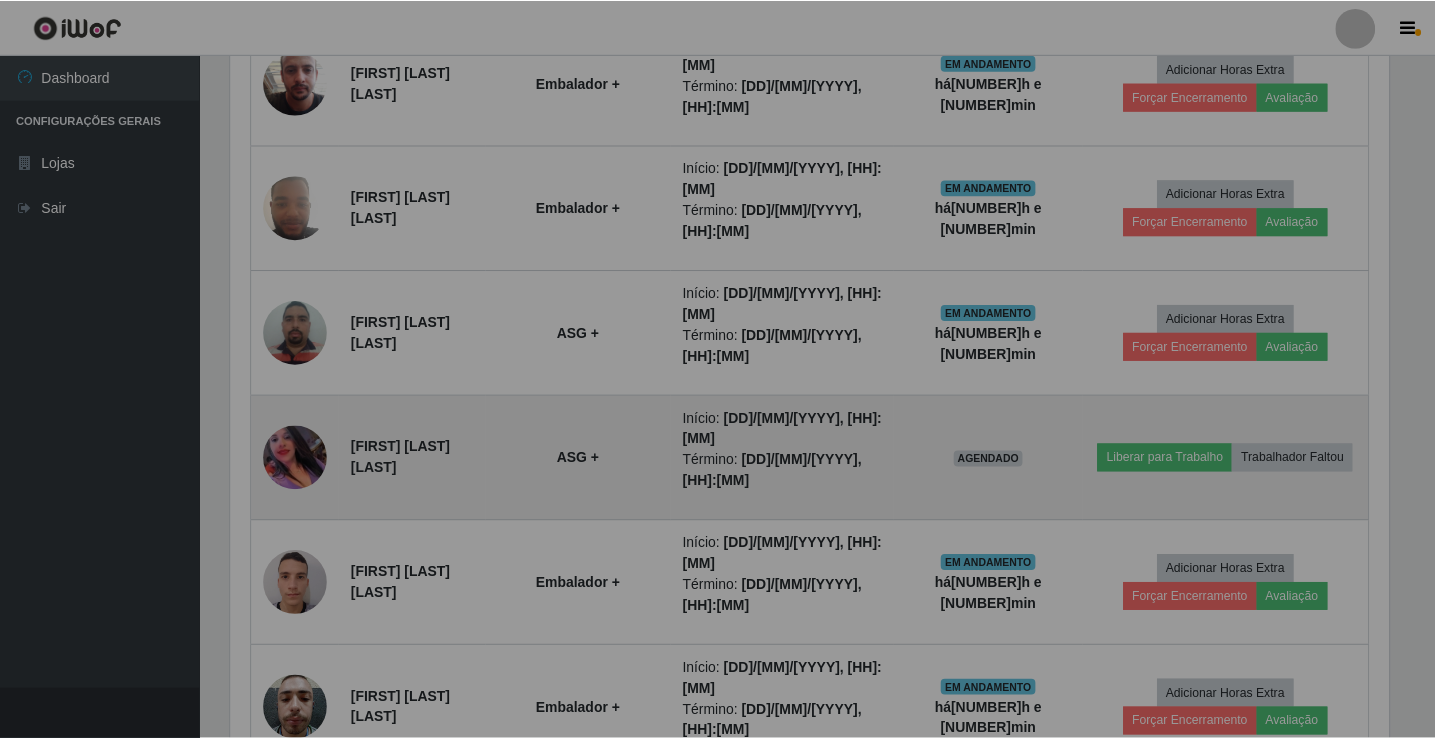scroll, scrollTop: 999585, scrollLeft: 998827, axis: both 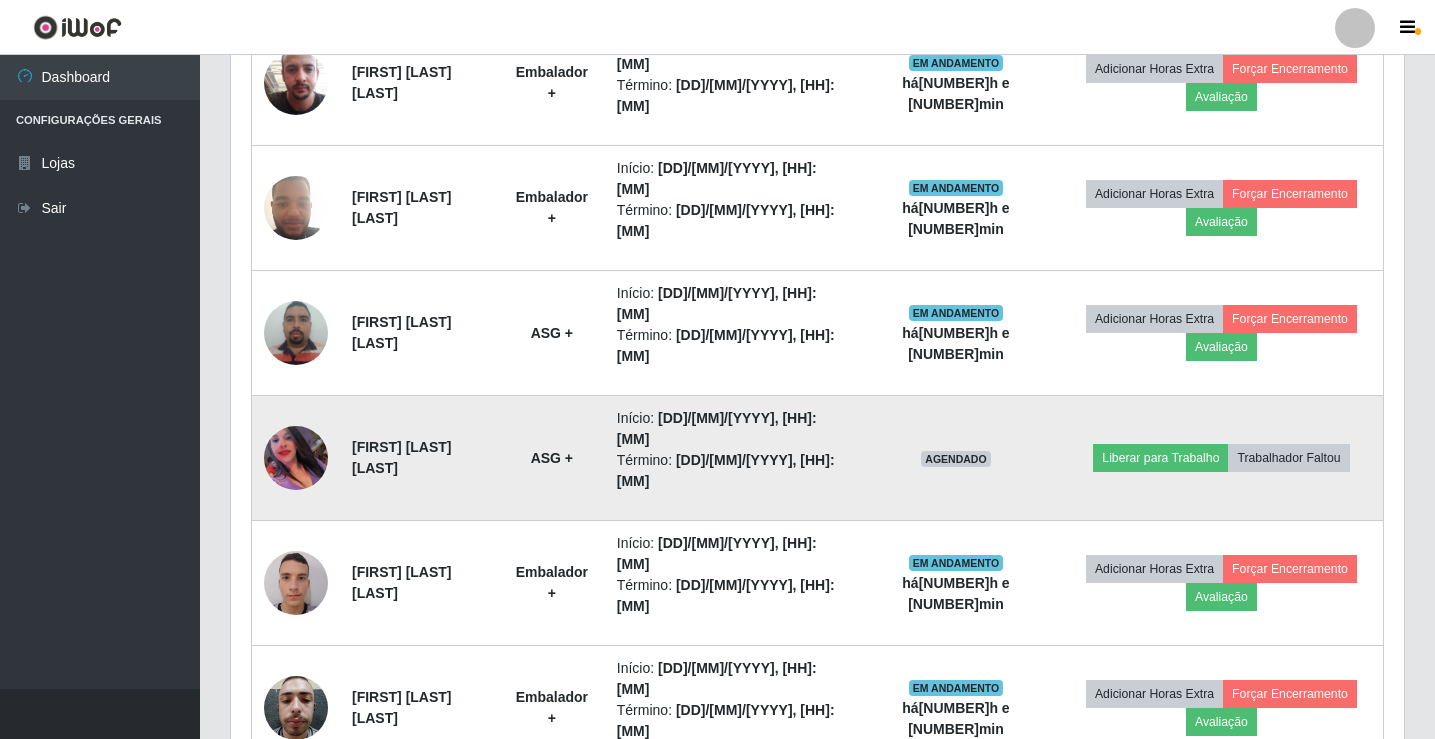 click at bounding box center [296, 458] 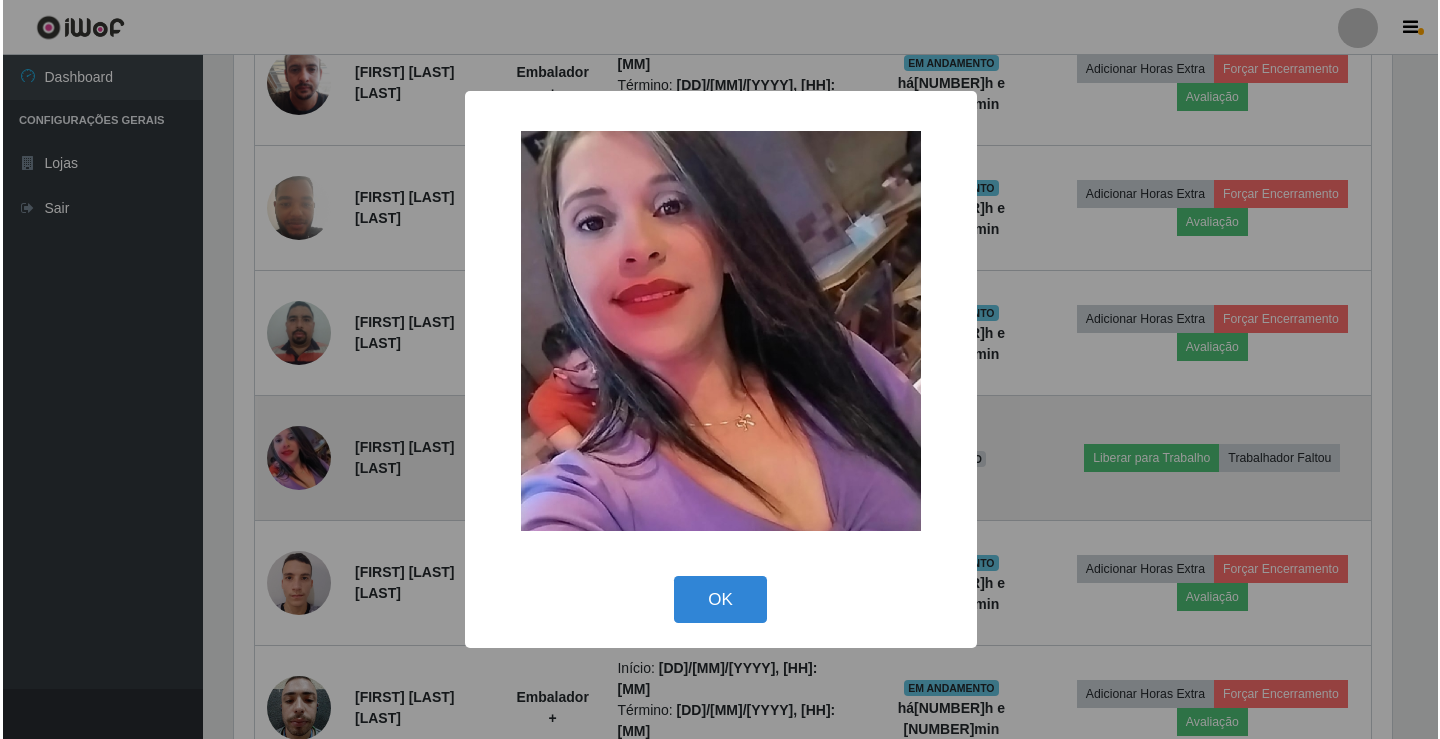 scroll, scrollTop: 999585, scrollLeft: 998837, axis: both 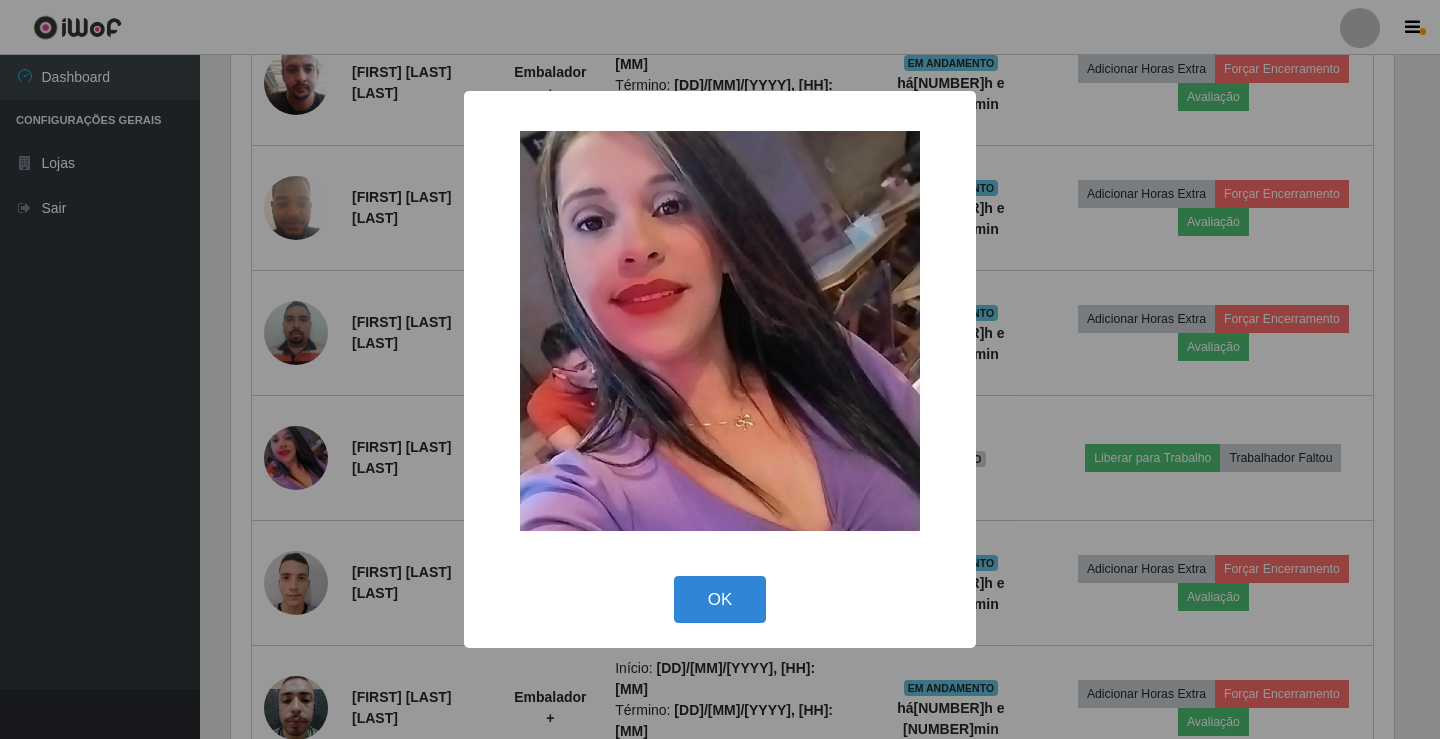 click on "× OK Cancel" at bounding box center [720, 369] 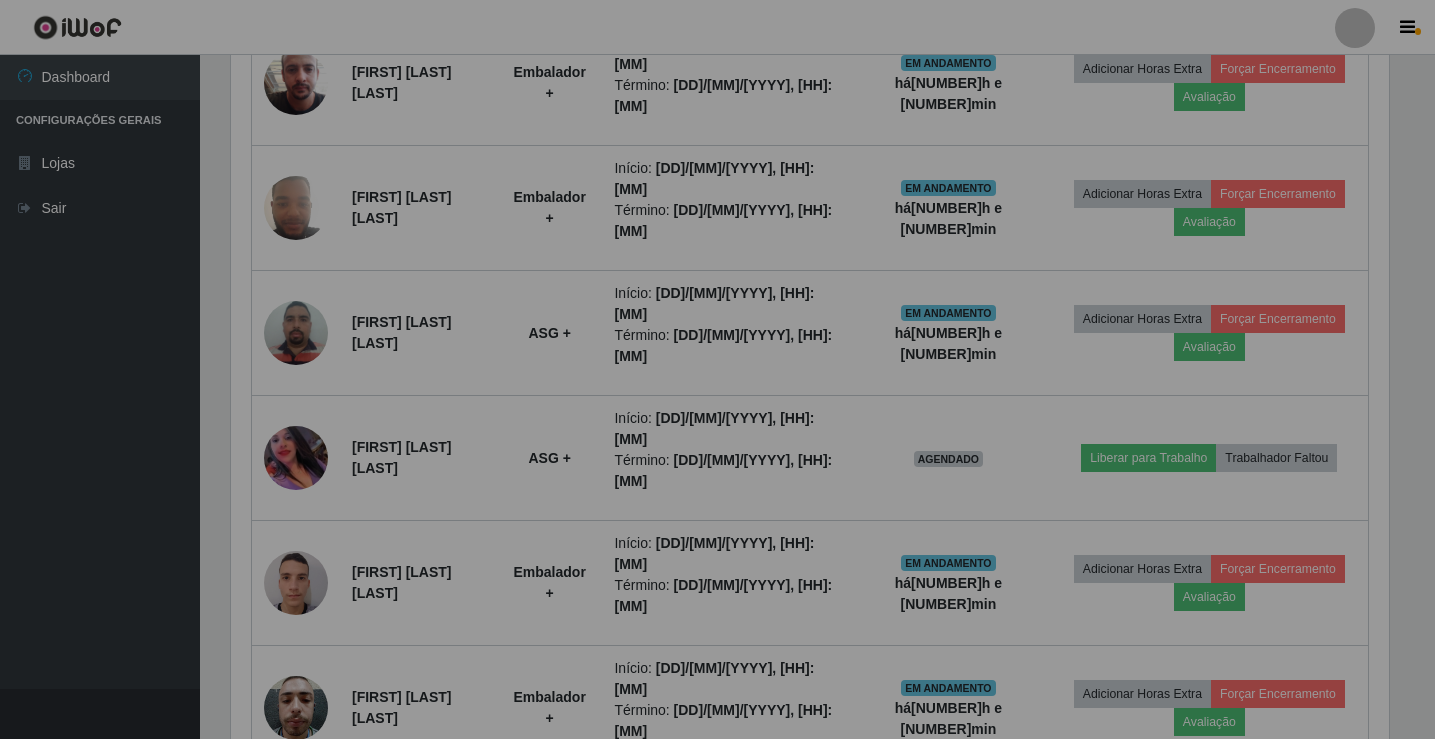 scroll, scrollTop: 999585, scrollLeft: 998827, axis: both 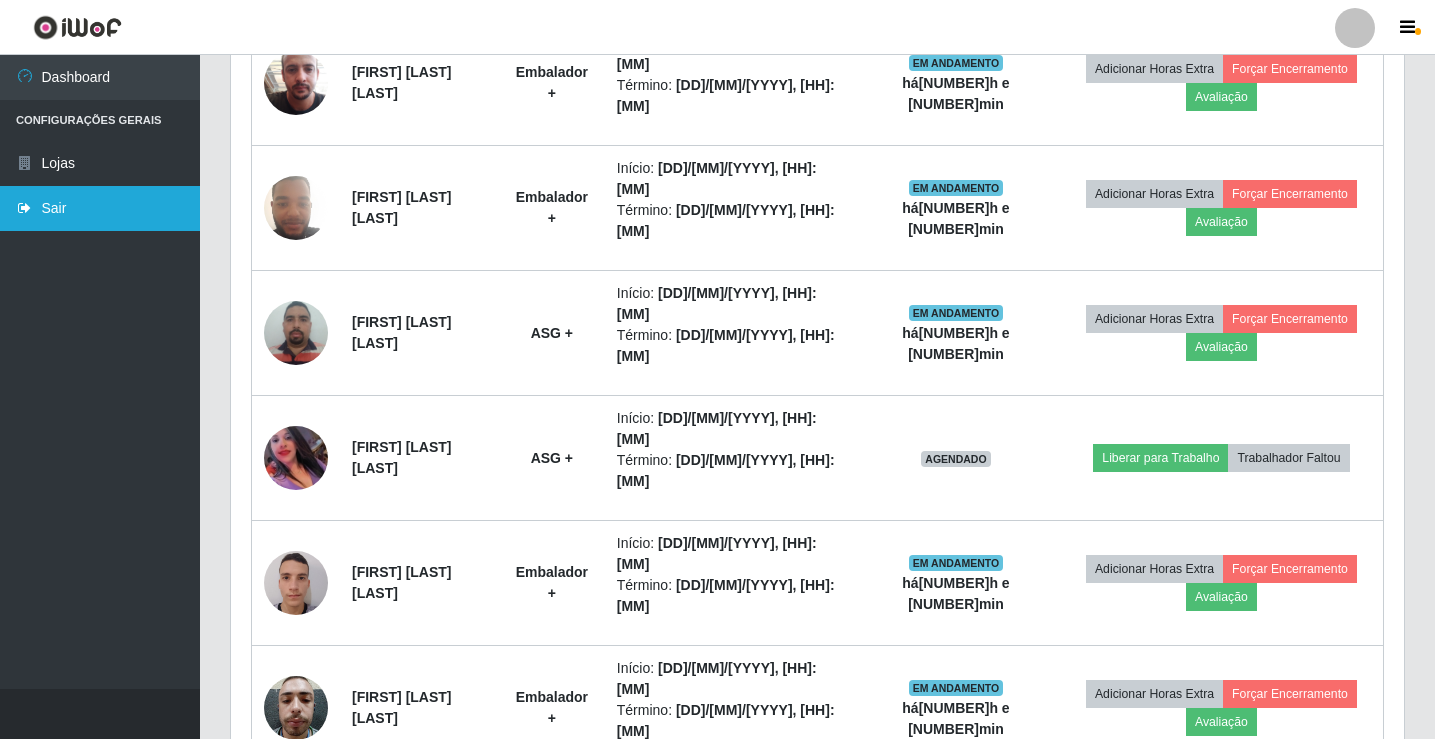 click on "Sair" at bounding box center [100, 208] 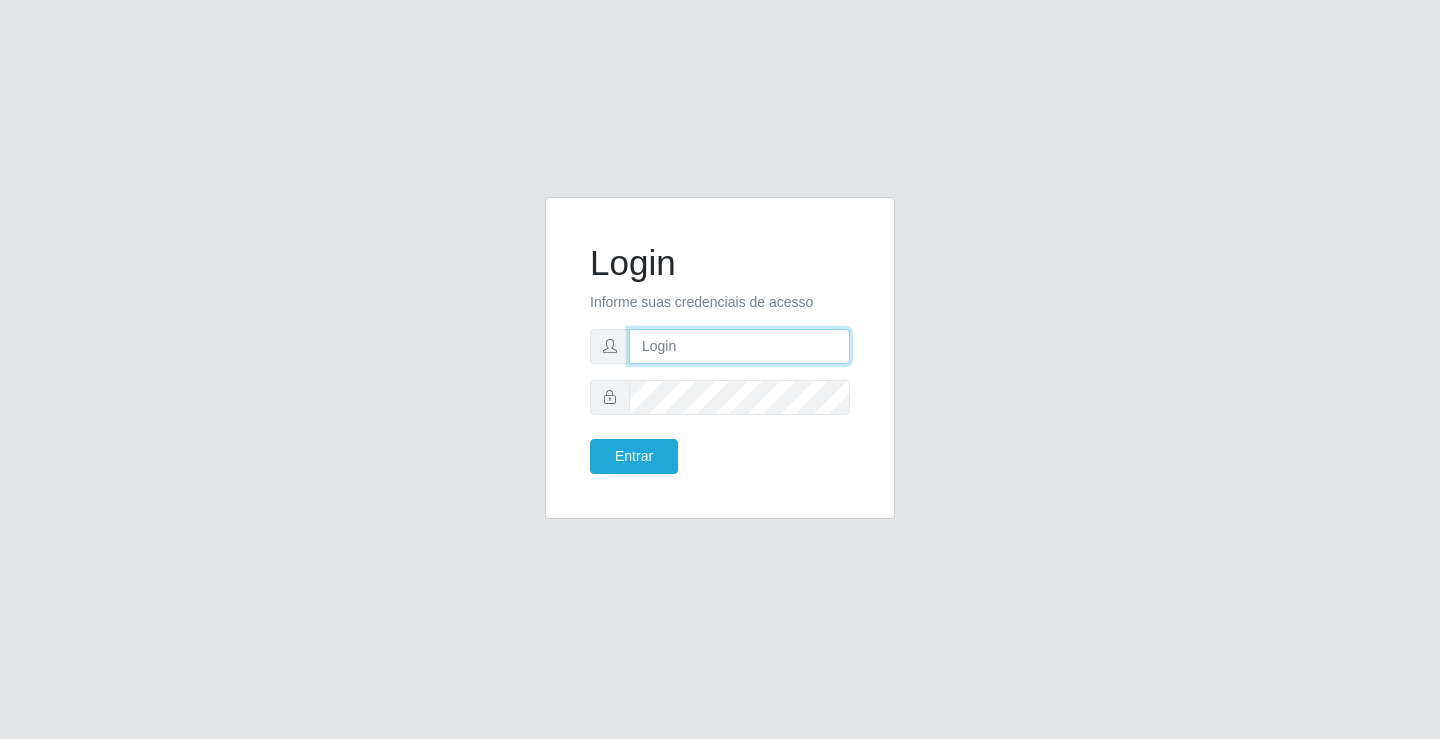 click at bounding box center (739, 346) 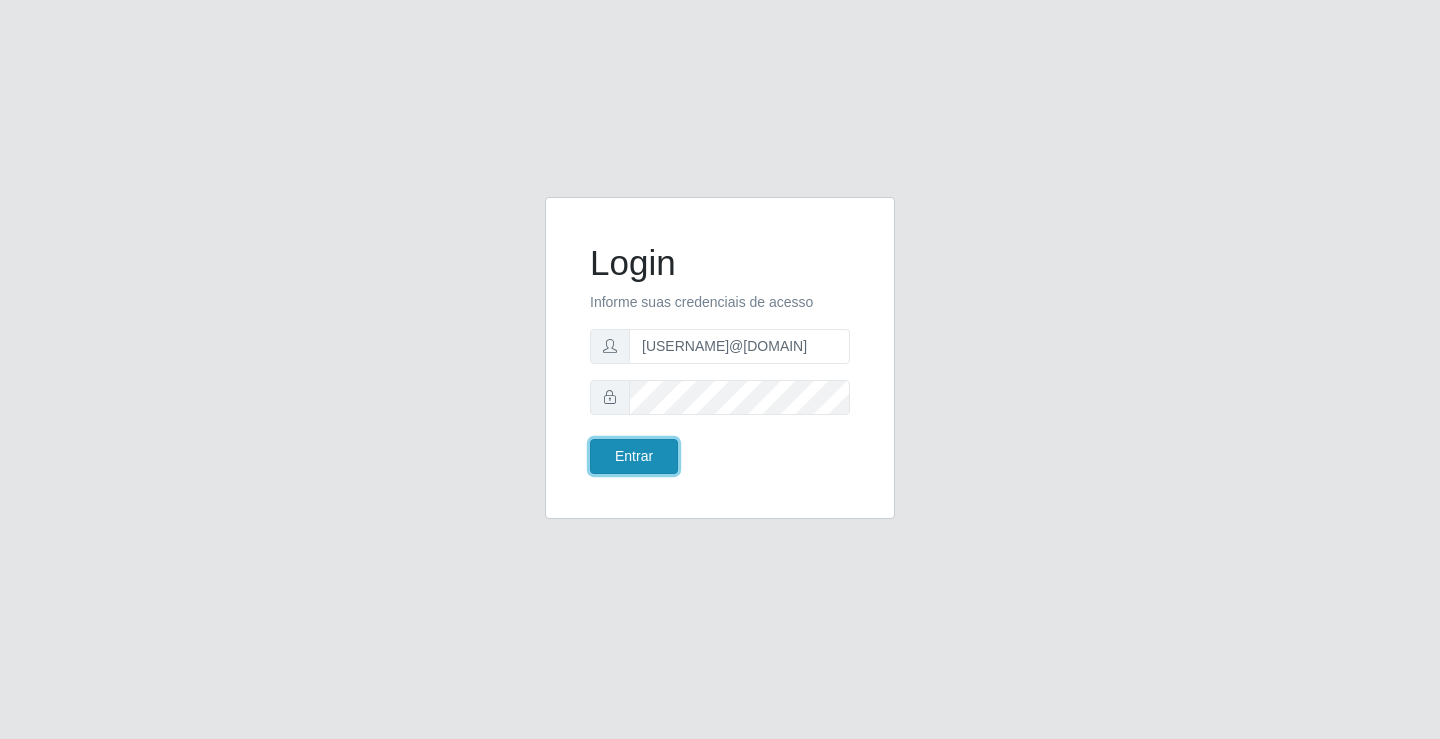 click on "Entrar" at bounding box center (634, 456) 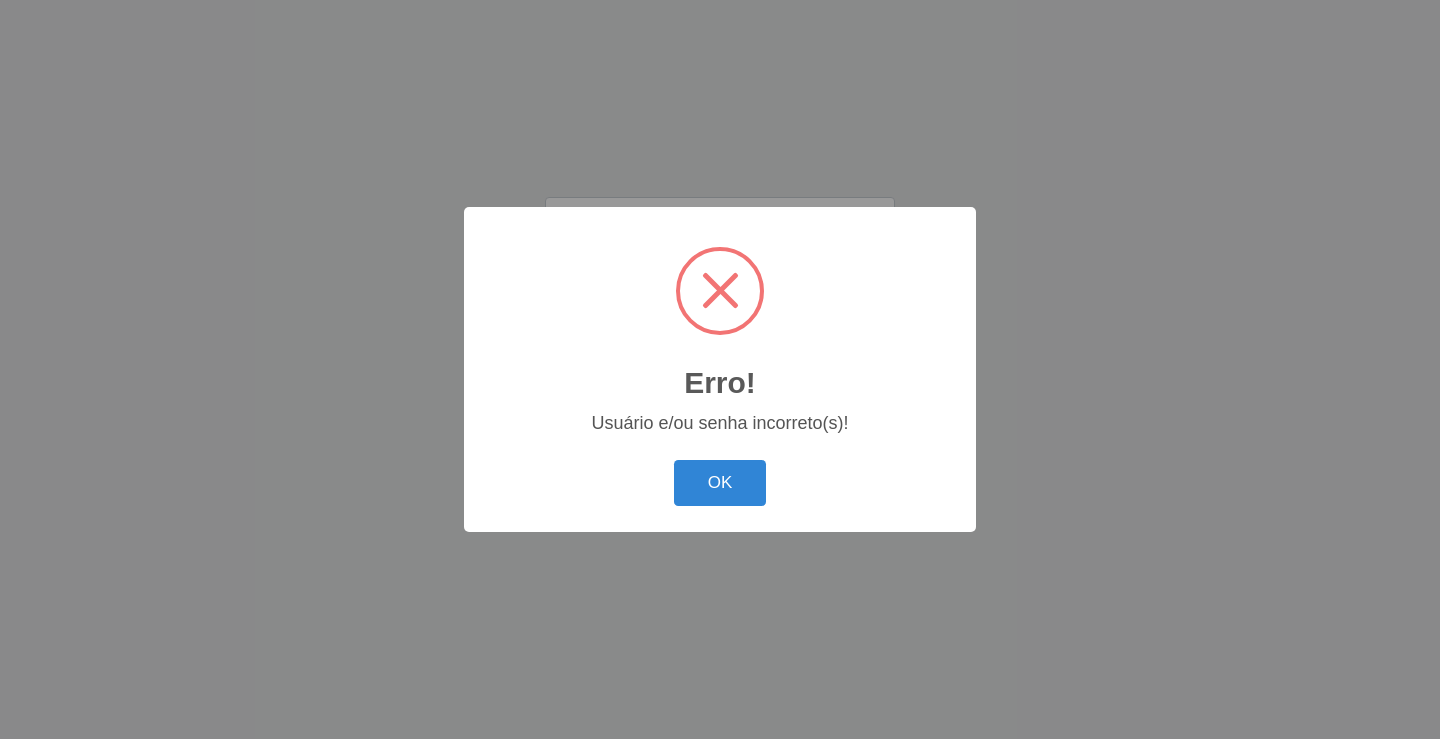 click on "[USERNAME]@[DOMAIN]" at bounding box center [720, 369] 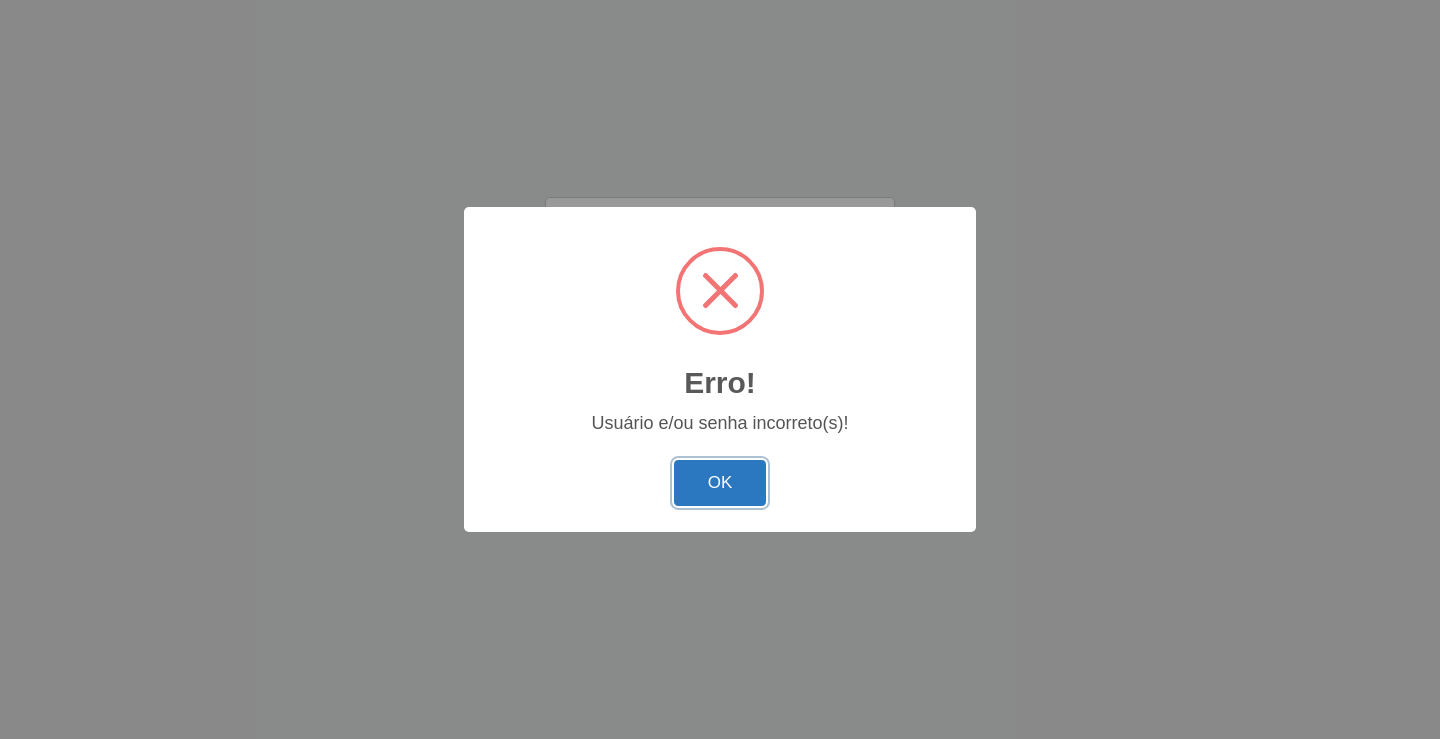 click on "OK" at bounding box center (720, 483) 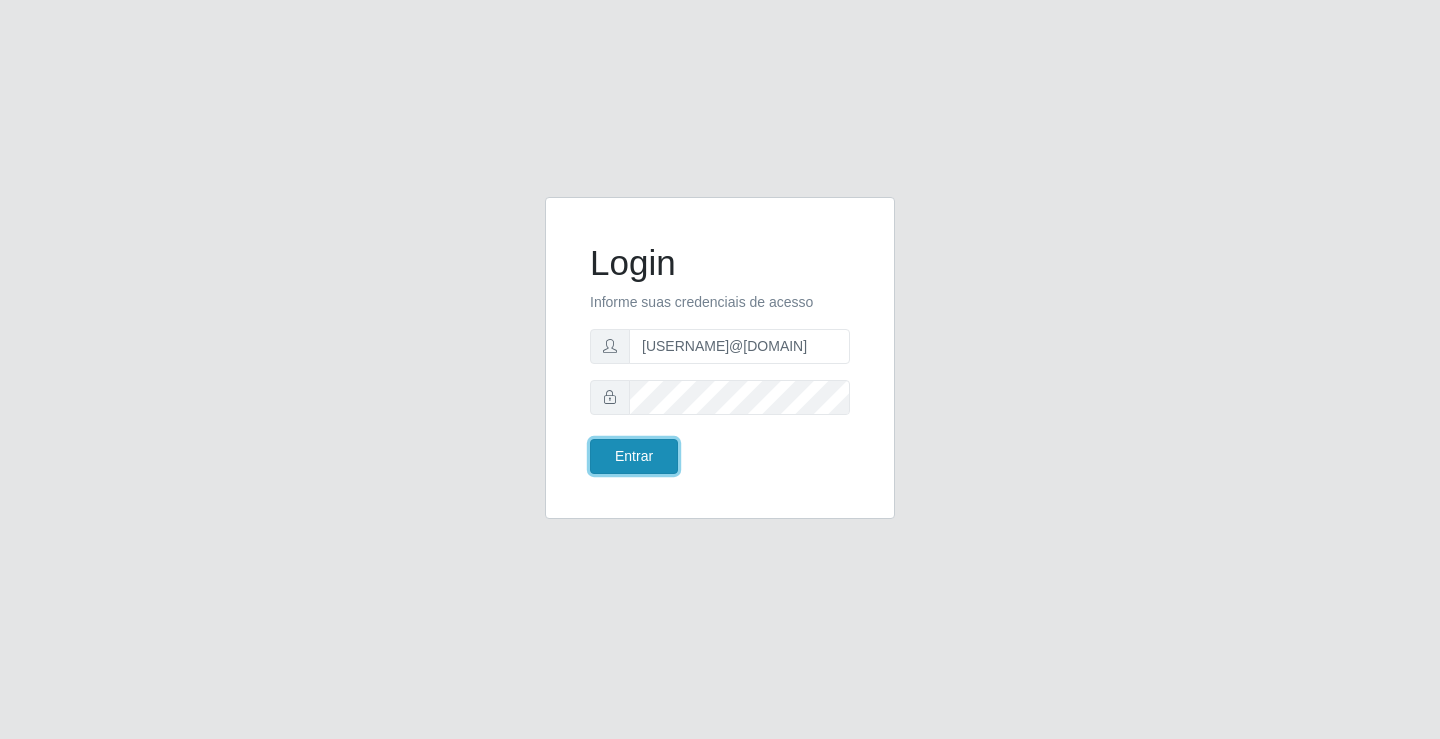 click on "Entrar" at bounding box center [634, 456] 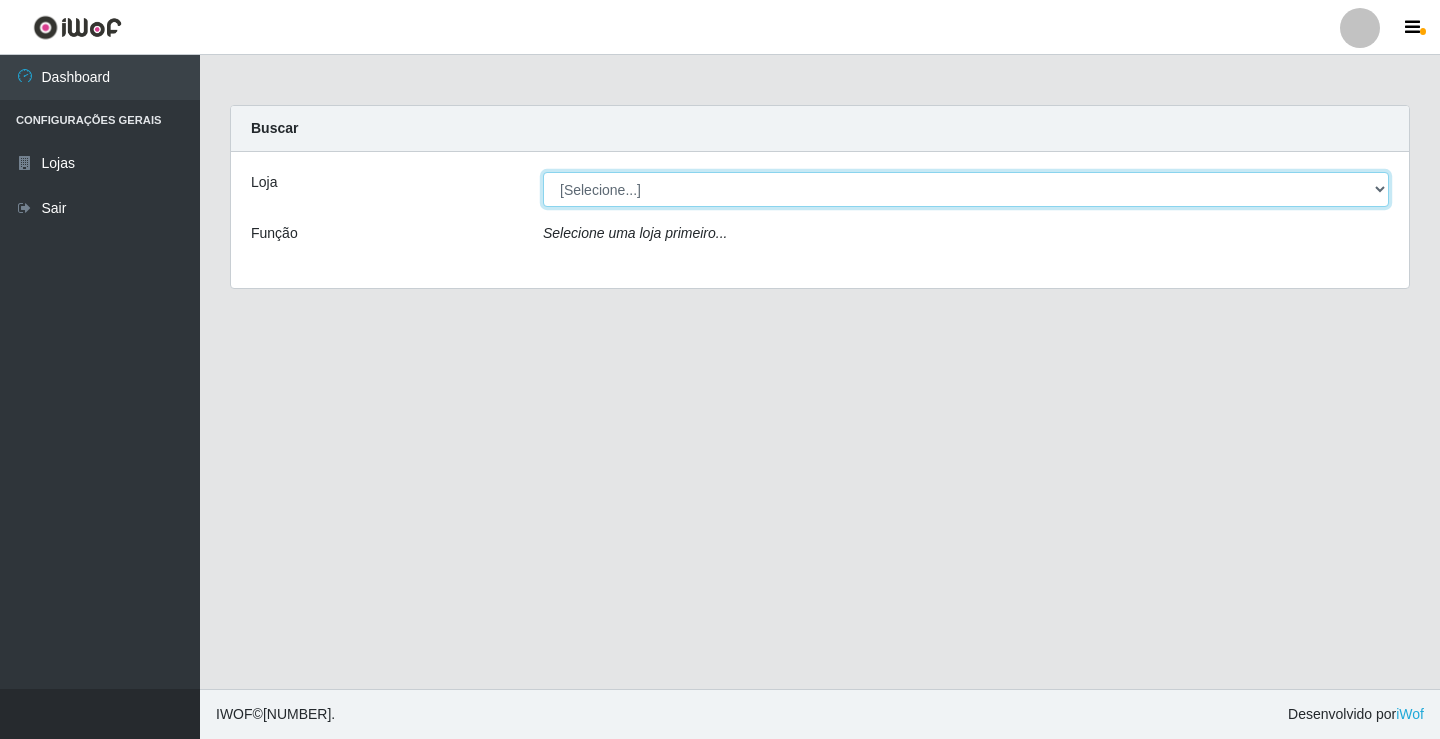 click on "[Selecione...] Ideal - Conceição" at bounding box center (966, 189) 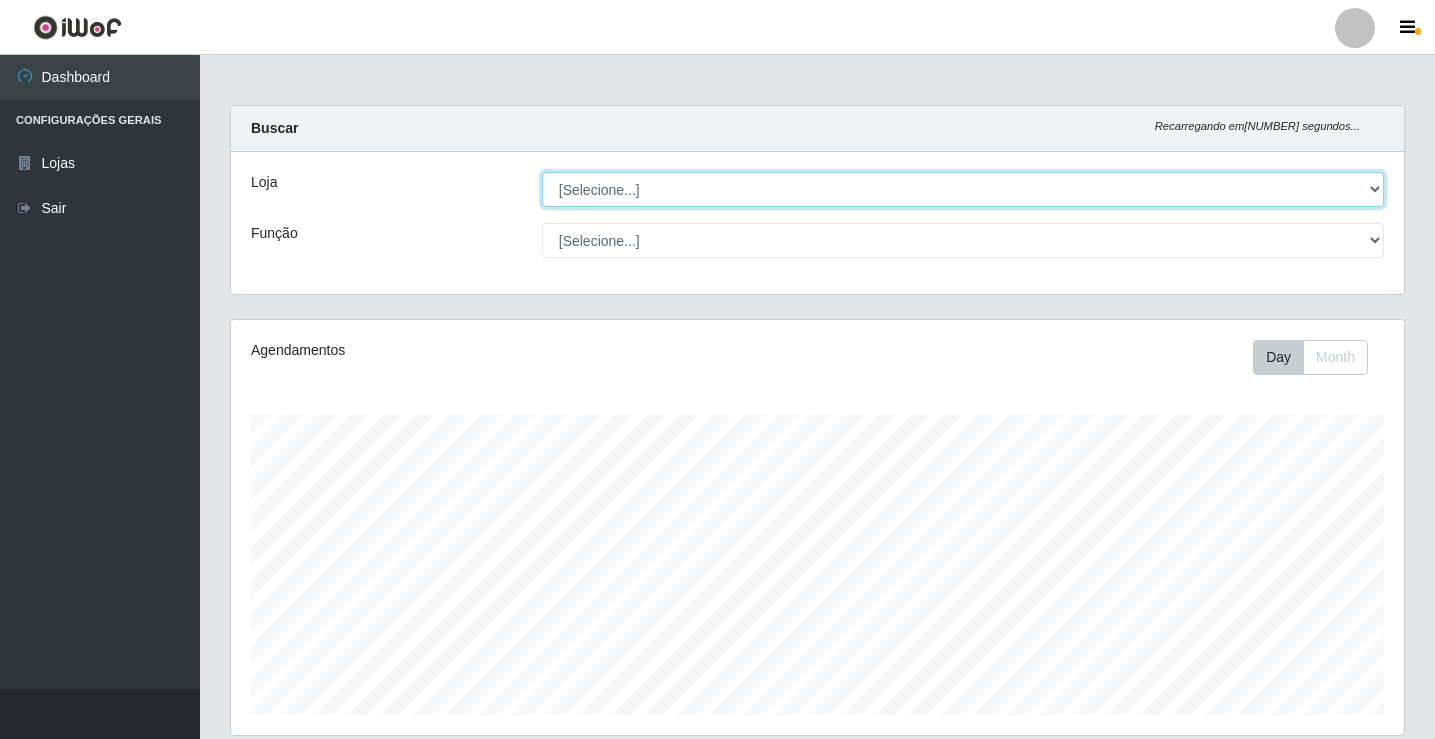 scroll, scrollTop: 999585, scrollLeft: 998827, axis: both 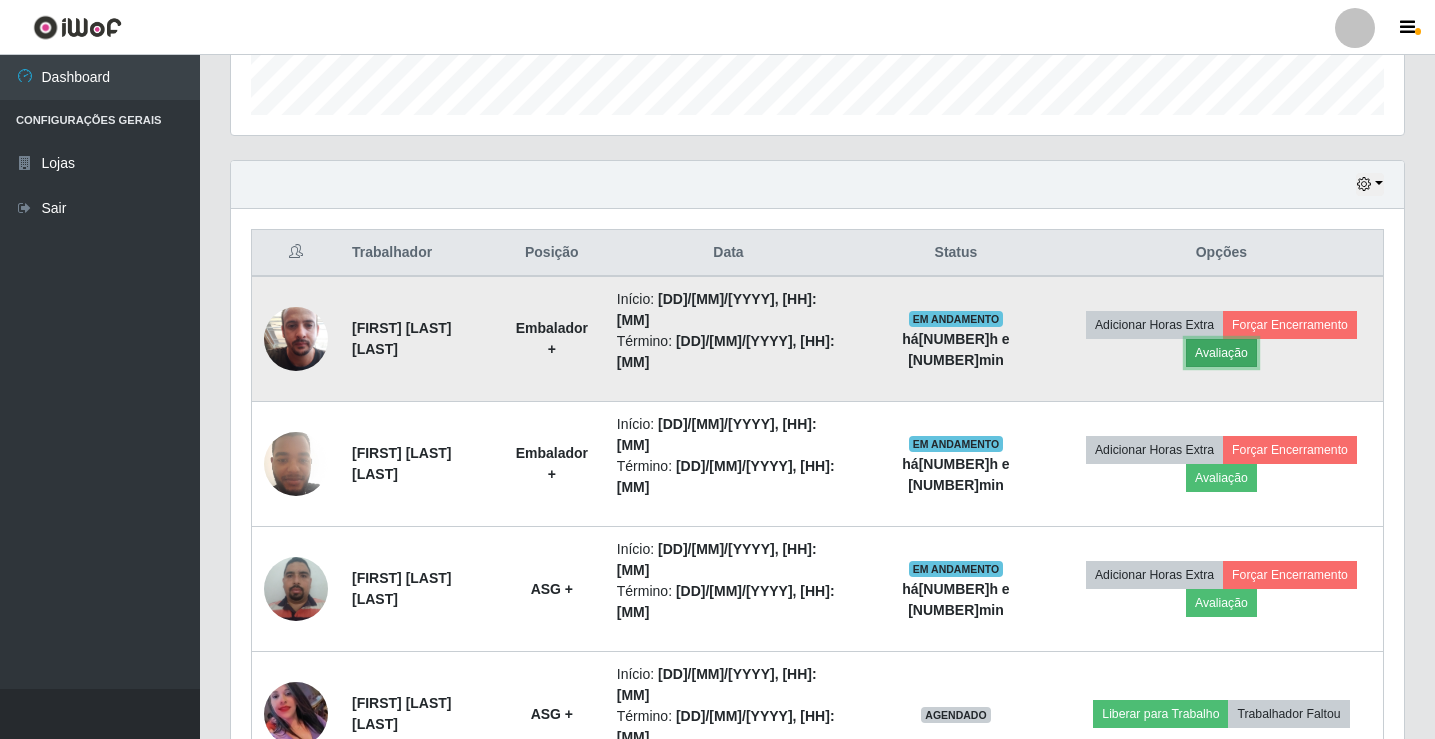 click on "Avaliação" at bounding box center [1221, 353] 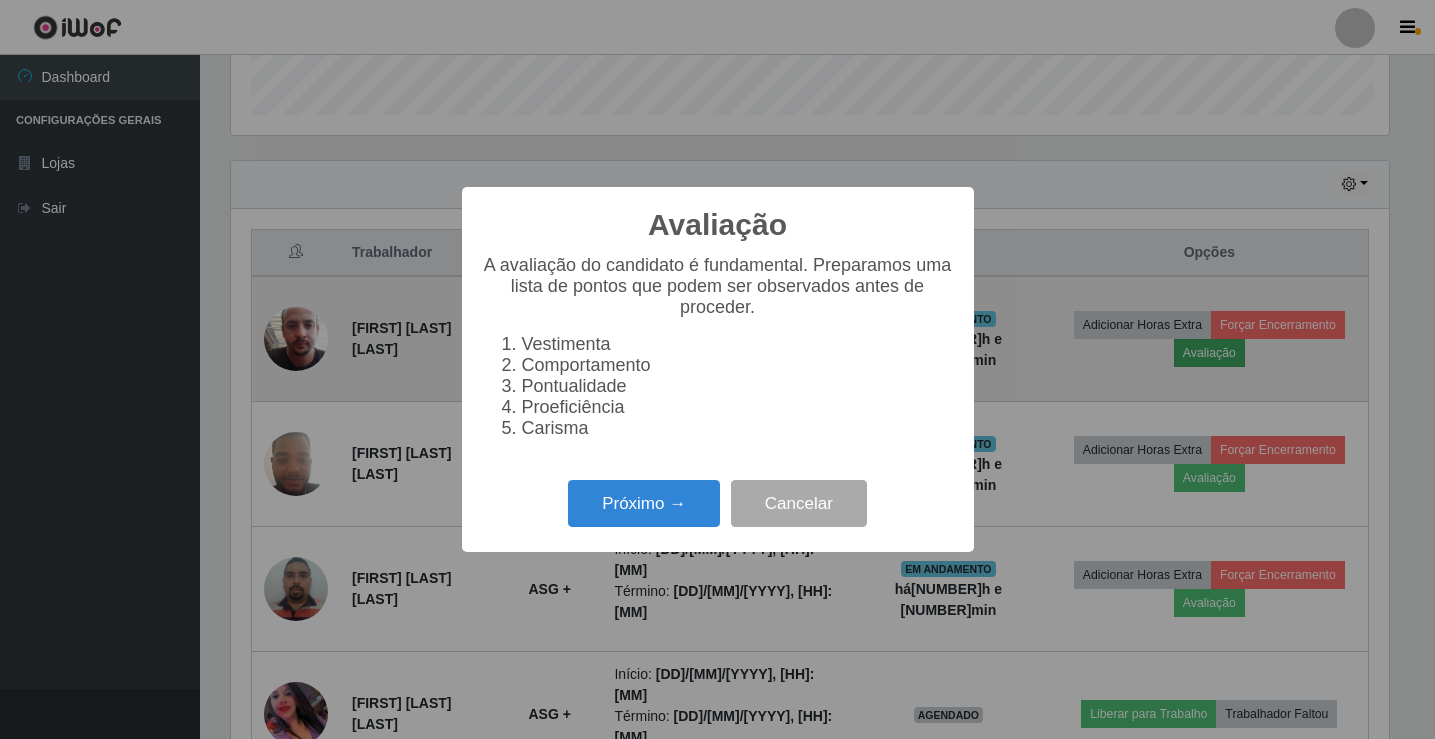 scroll, scrollTop: 999585, scrollLeft: 998837, axis: both 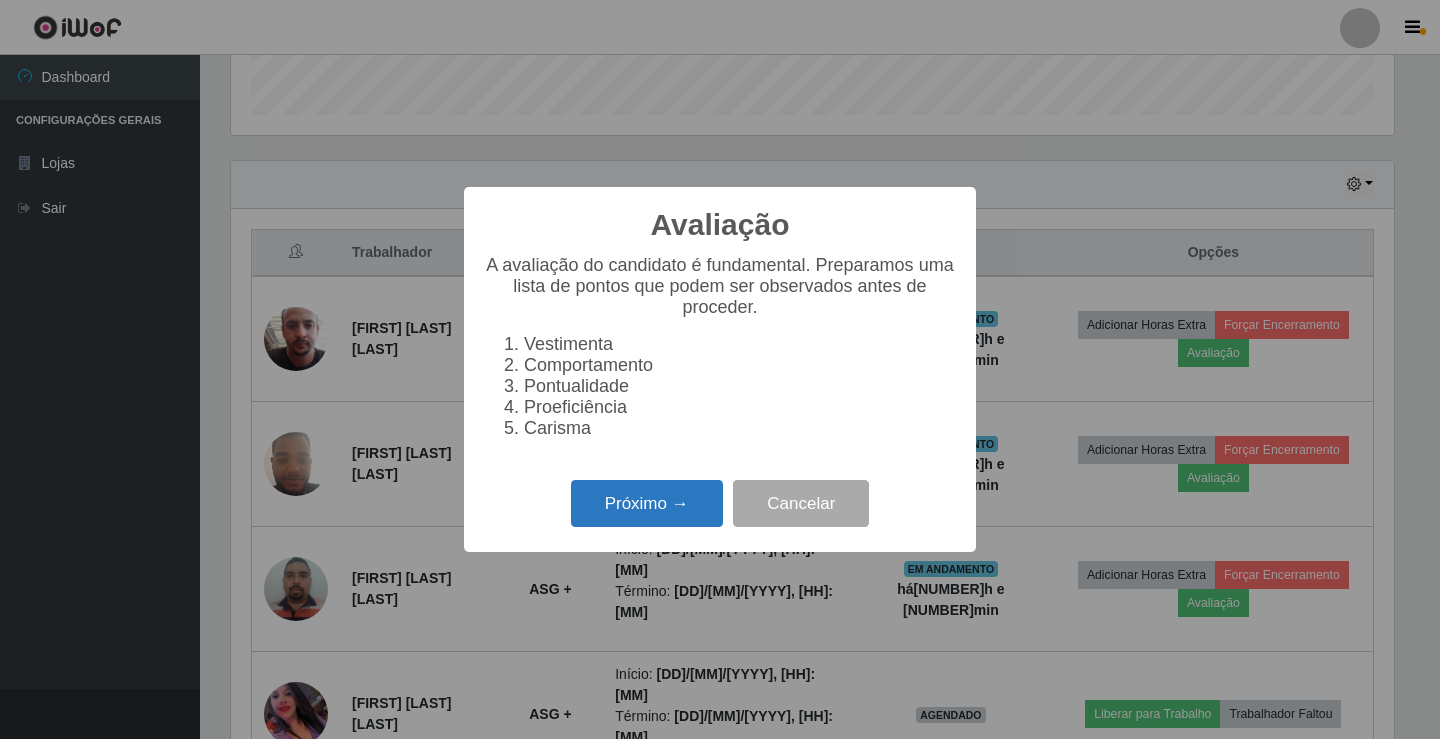 click on "Próximo →" at bounding box center (647, 503) 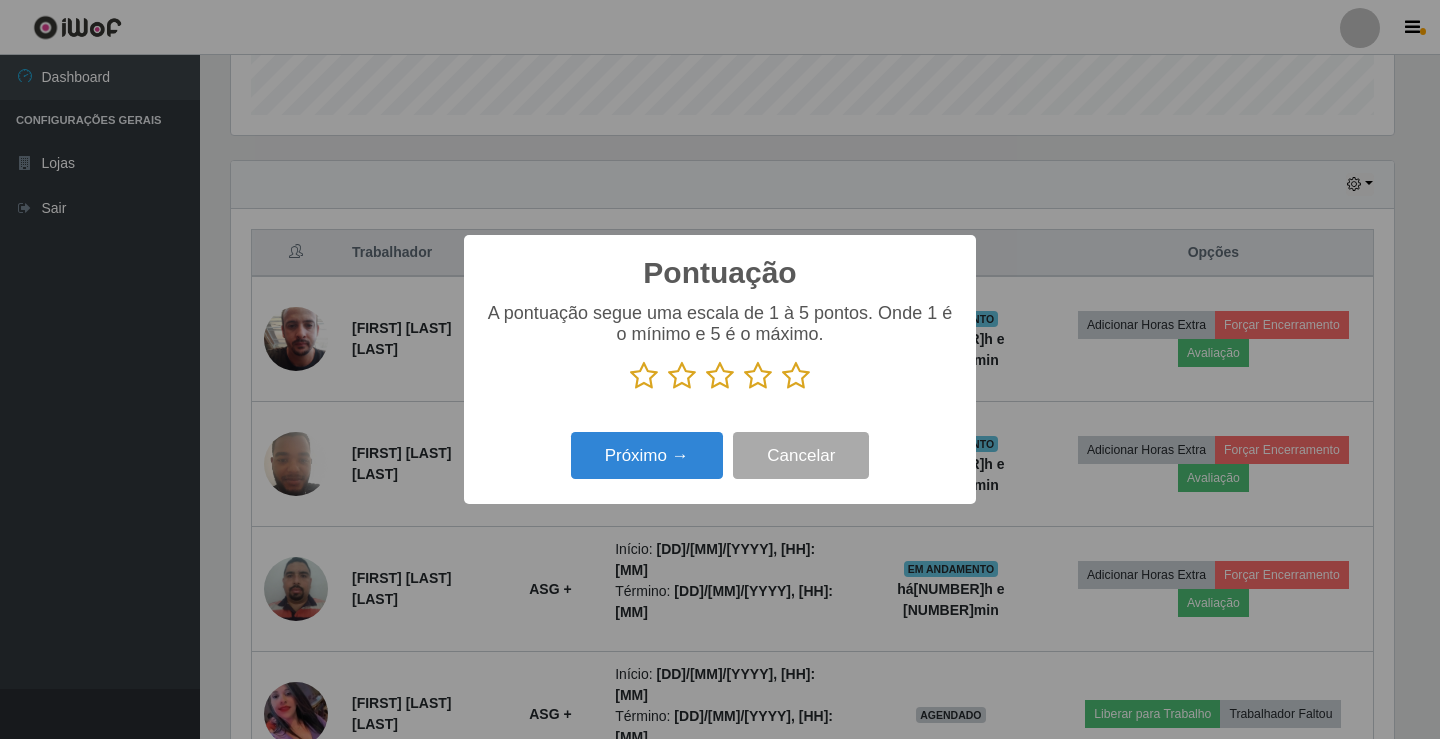 click at bounding box center [796, 376] 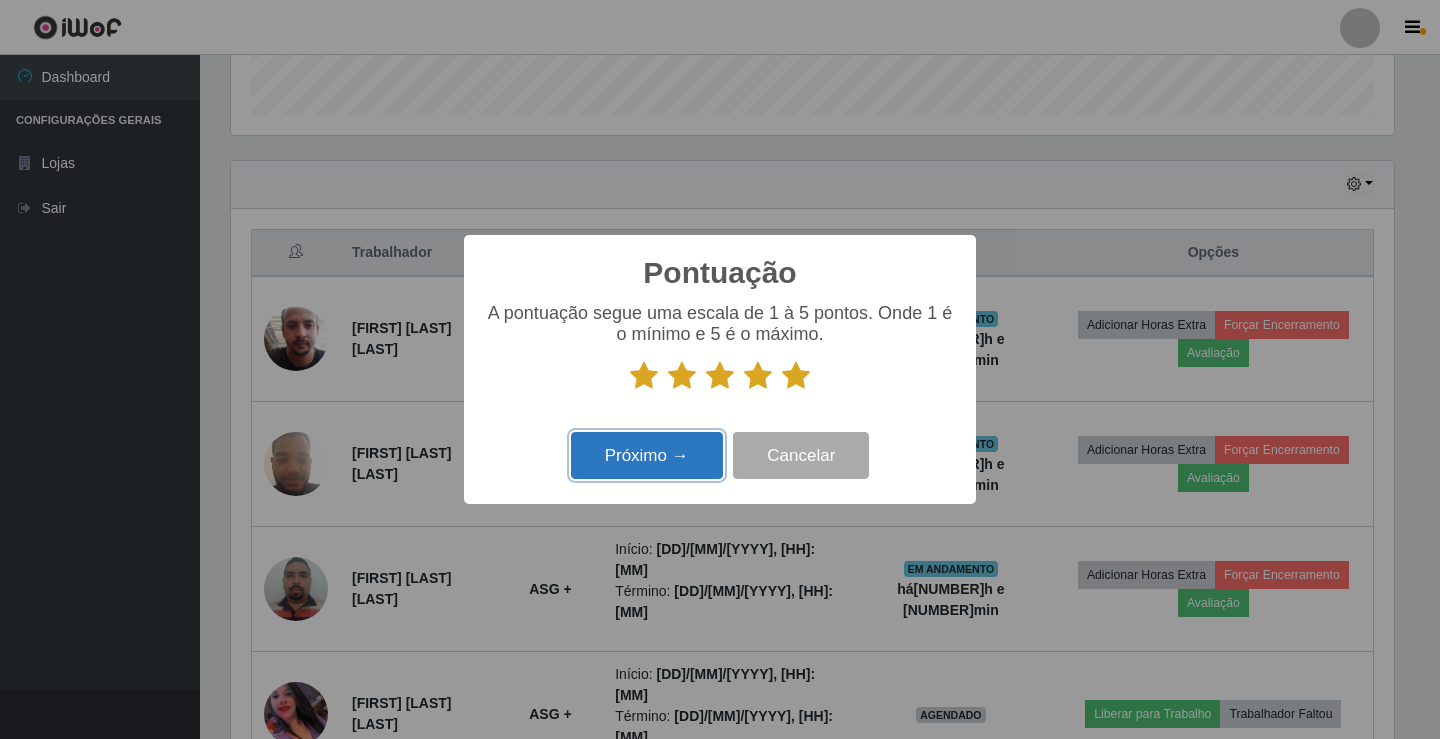 click on "Próximo →" at bounding box center [647, 455] 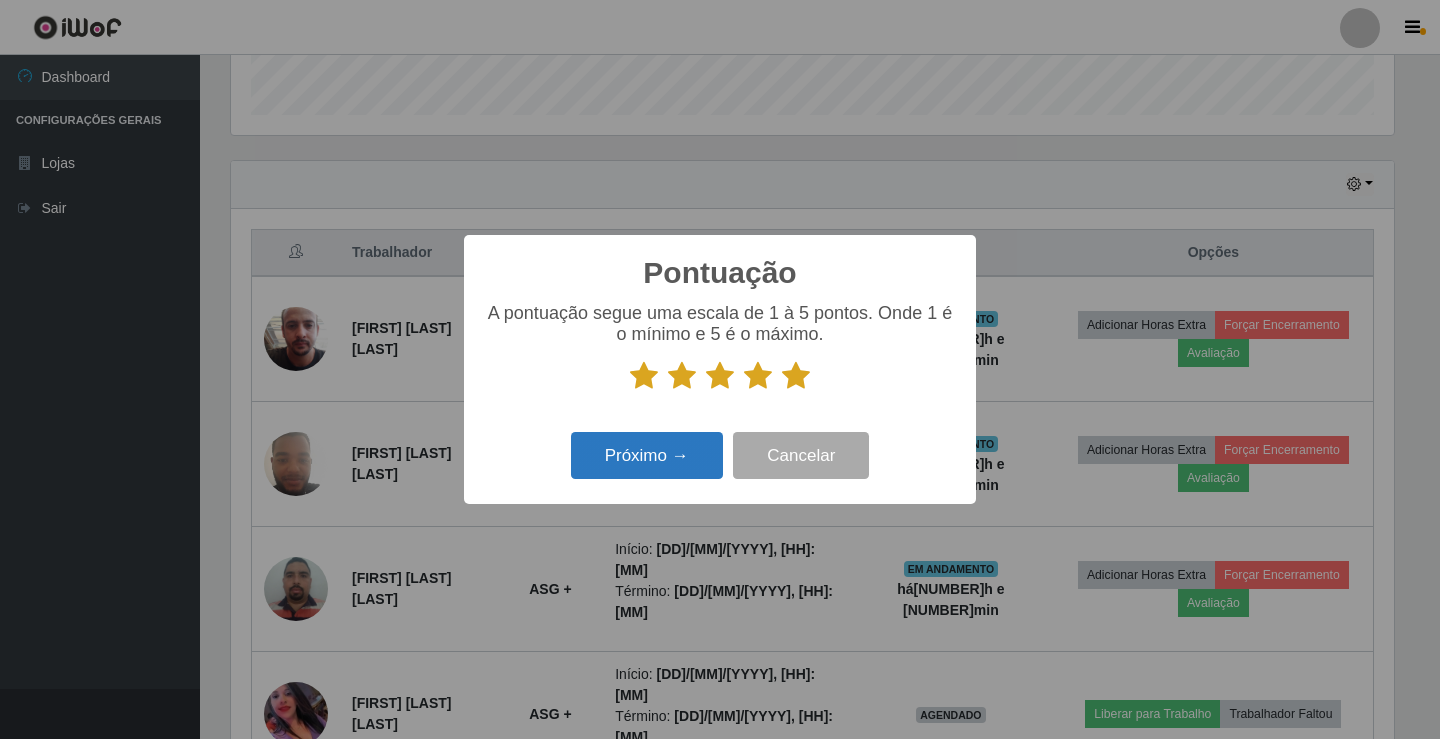 scroll, scrollTop: 999585, scrollLeft: 998837, axis: both 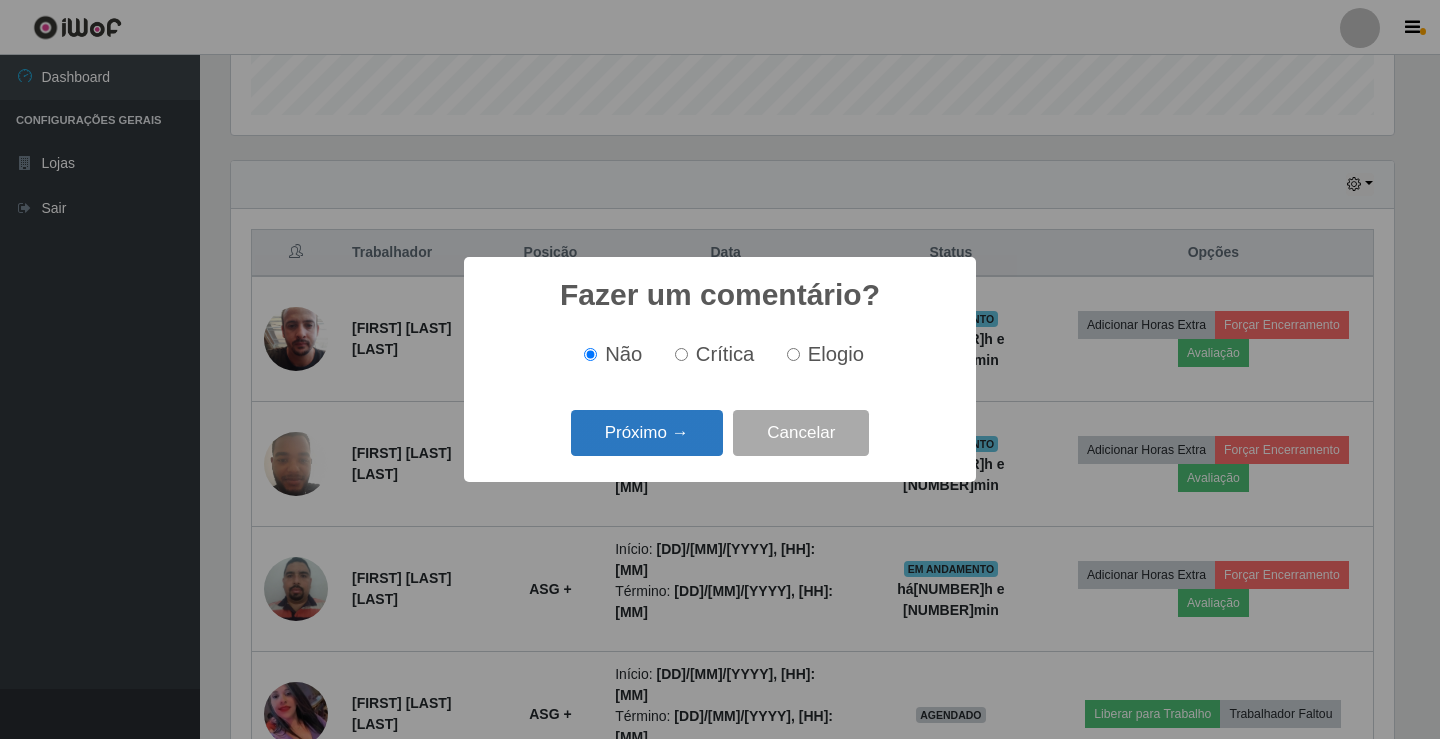click on "Próximo →" at bounding box center (647, 433) 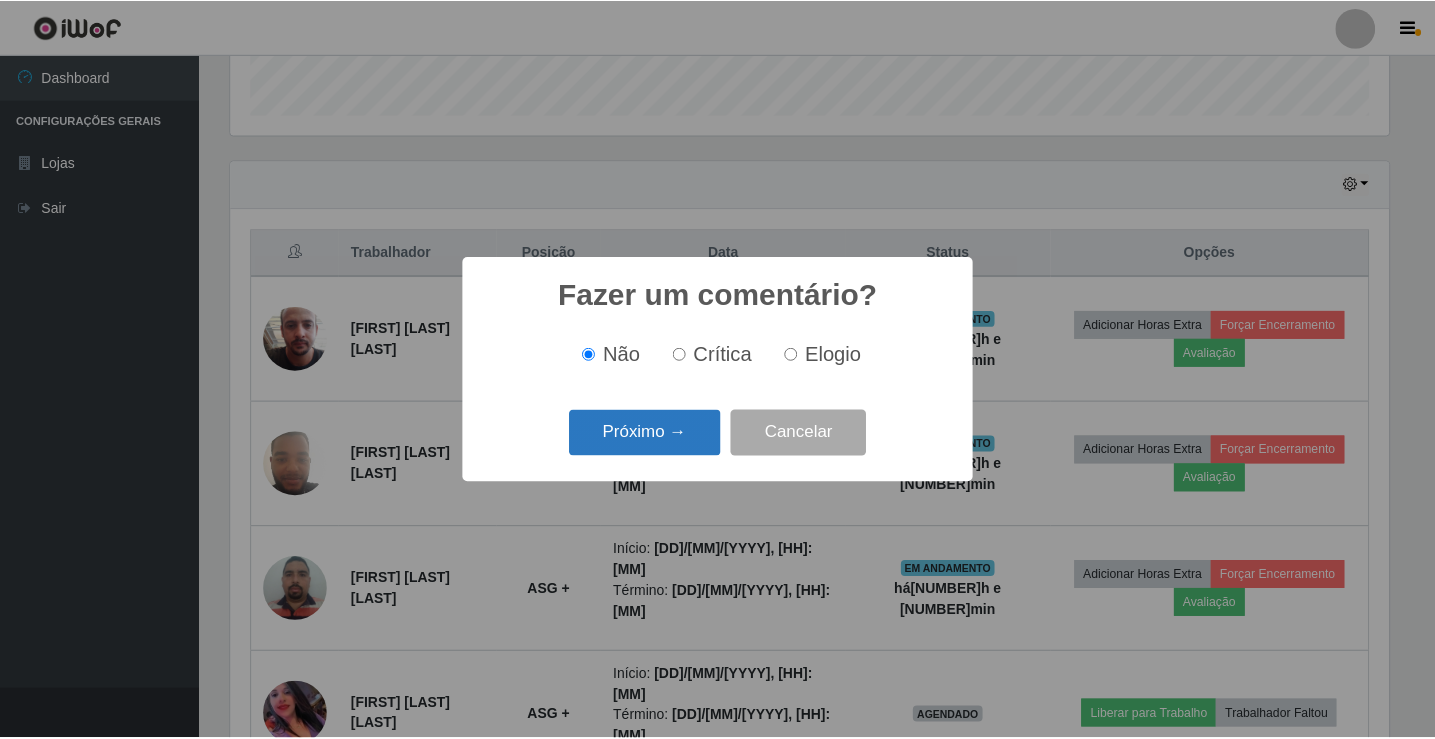 scroll, scrollTop: 999585, scrollLeft: 998837, axis: both 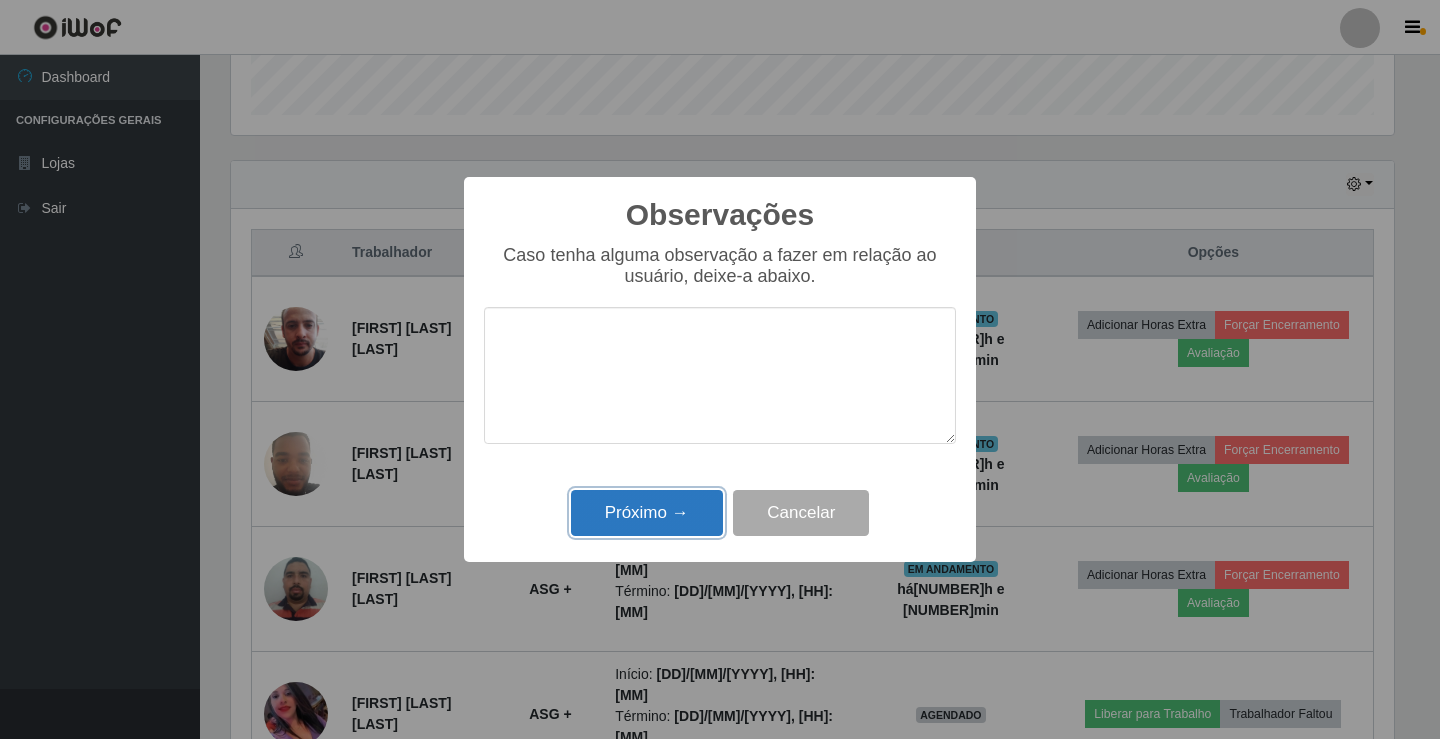 click on "Próximo →" at bounding box center (647, 513) 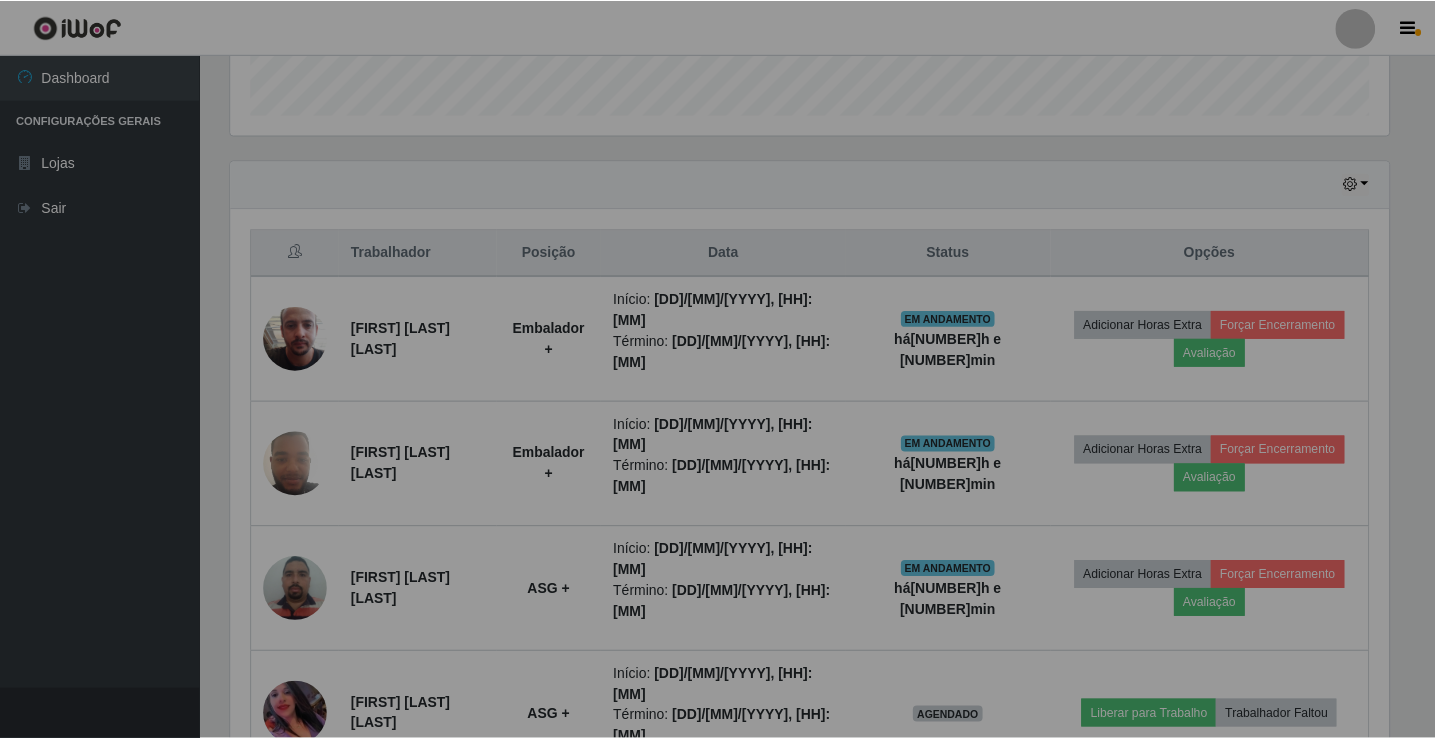 scroll, scrollTop: 999585, scrollLeft: 998827, axis: both 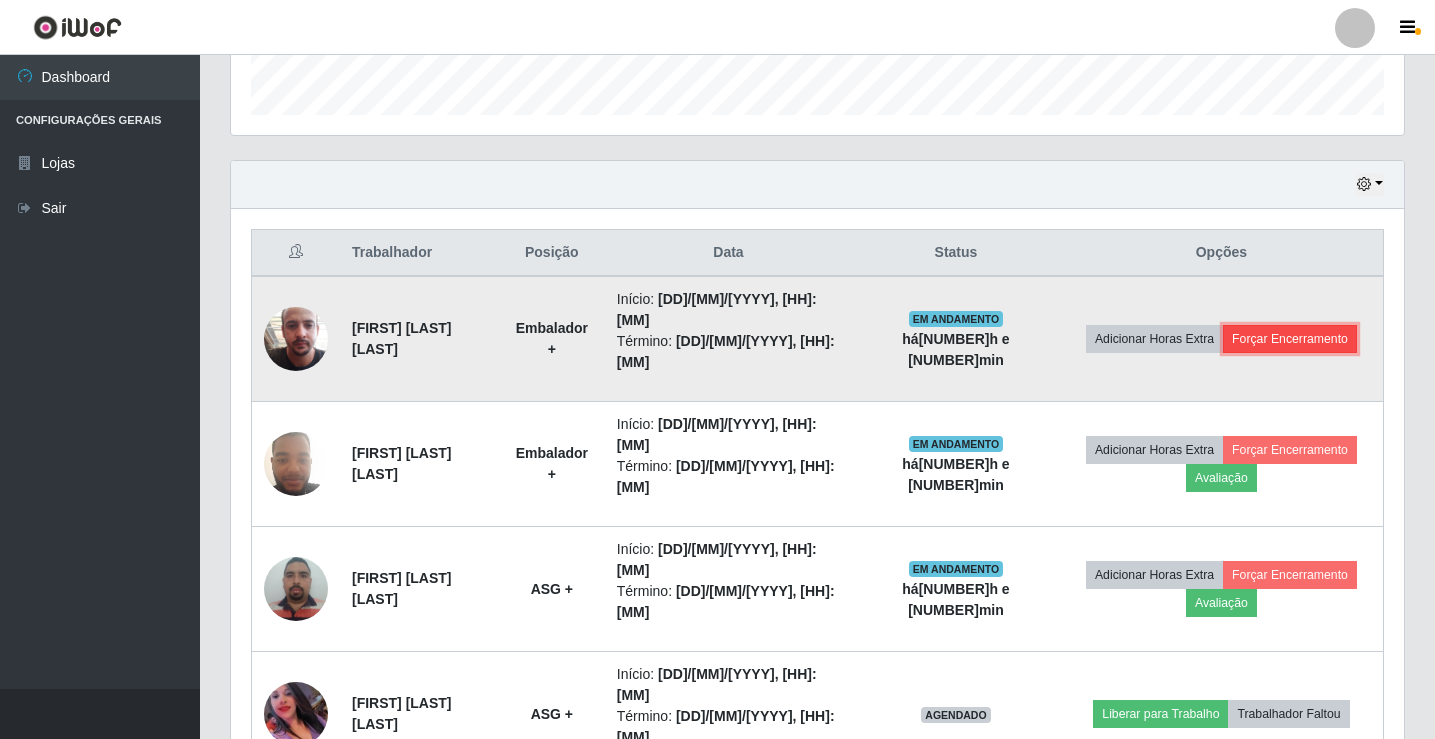 click on "Forçar Encerramento" at bounding box center (1290, 339) 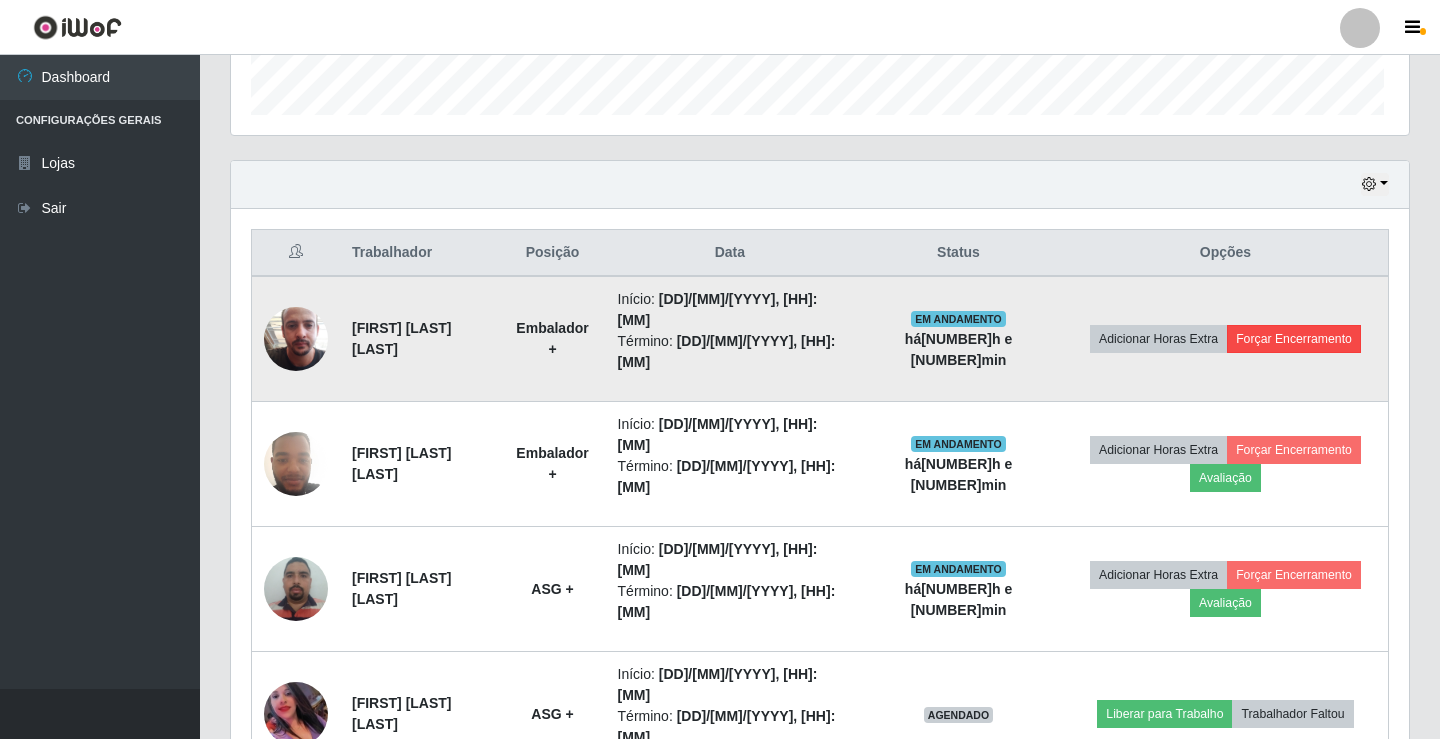 scroll, scrollTop: 999585, scrollLeft: 998837, axis: both 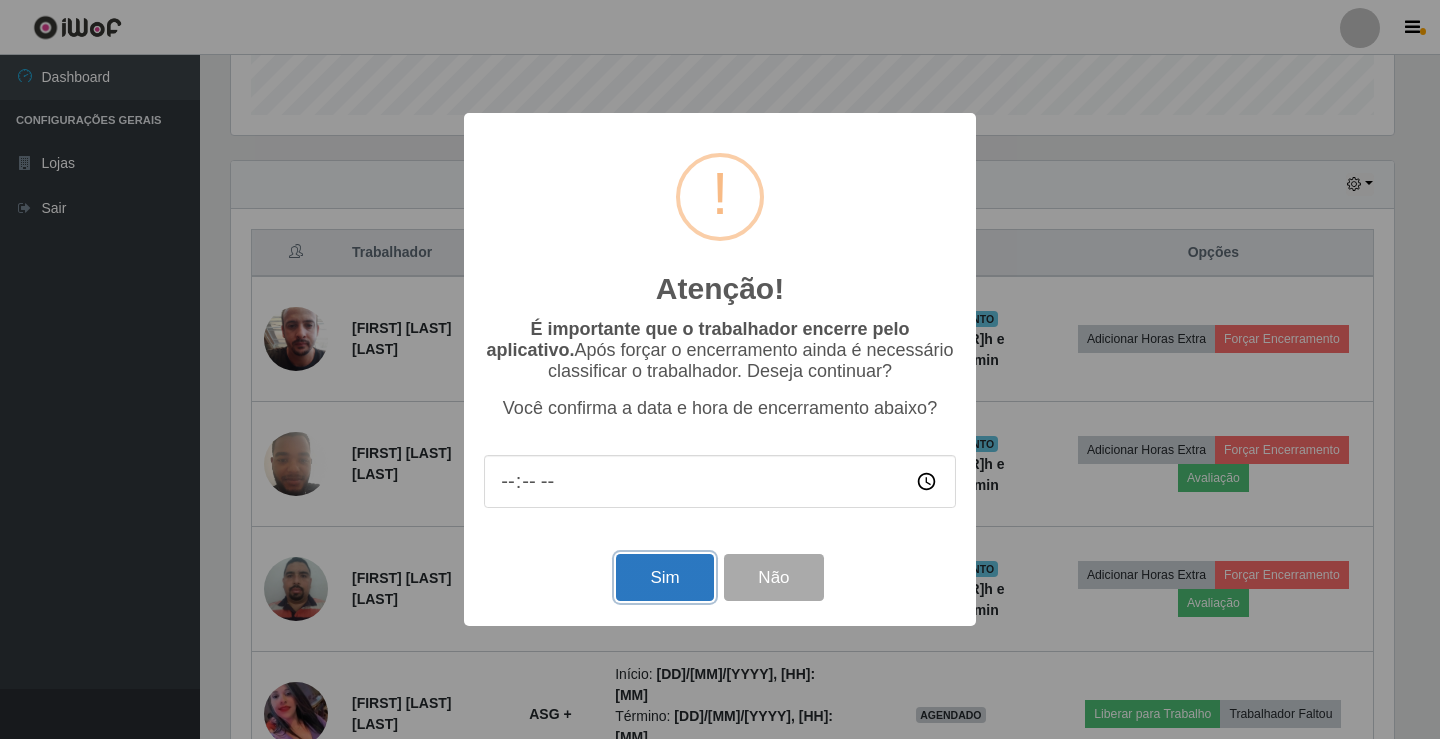 click on "Sim" at bounding box center [664, 577] 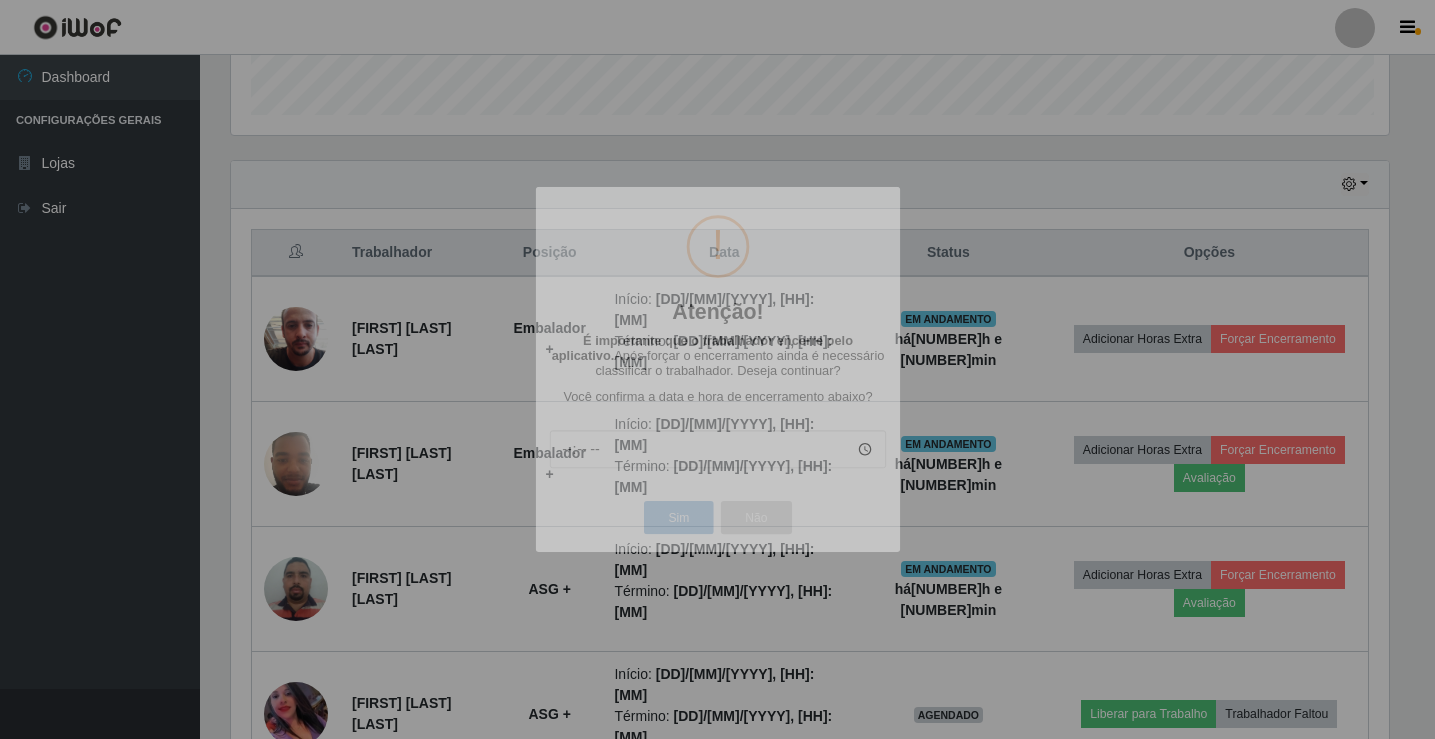 scroll, scrollTop: 999585, scrollLeft: 998827, axis: both 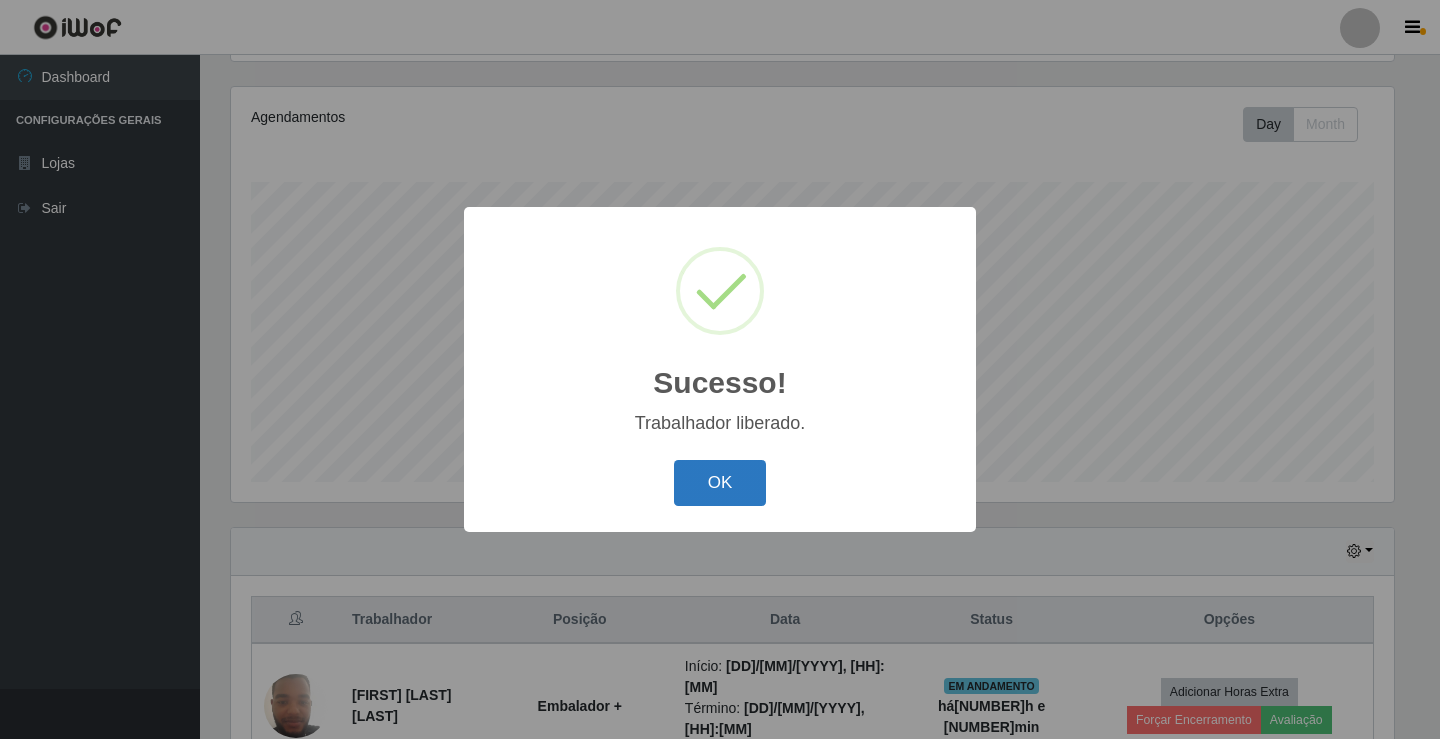 click on "OK" at bounding box center [720, 483] 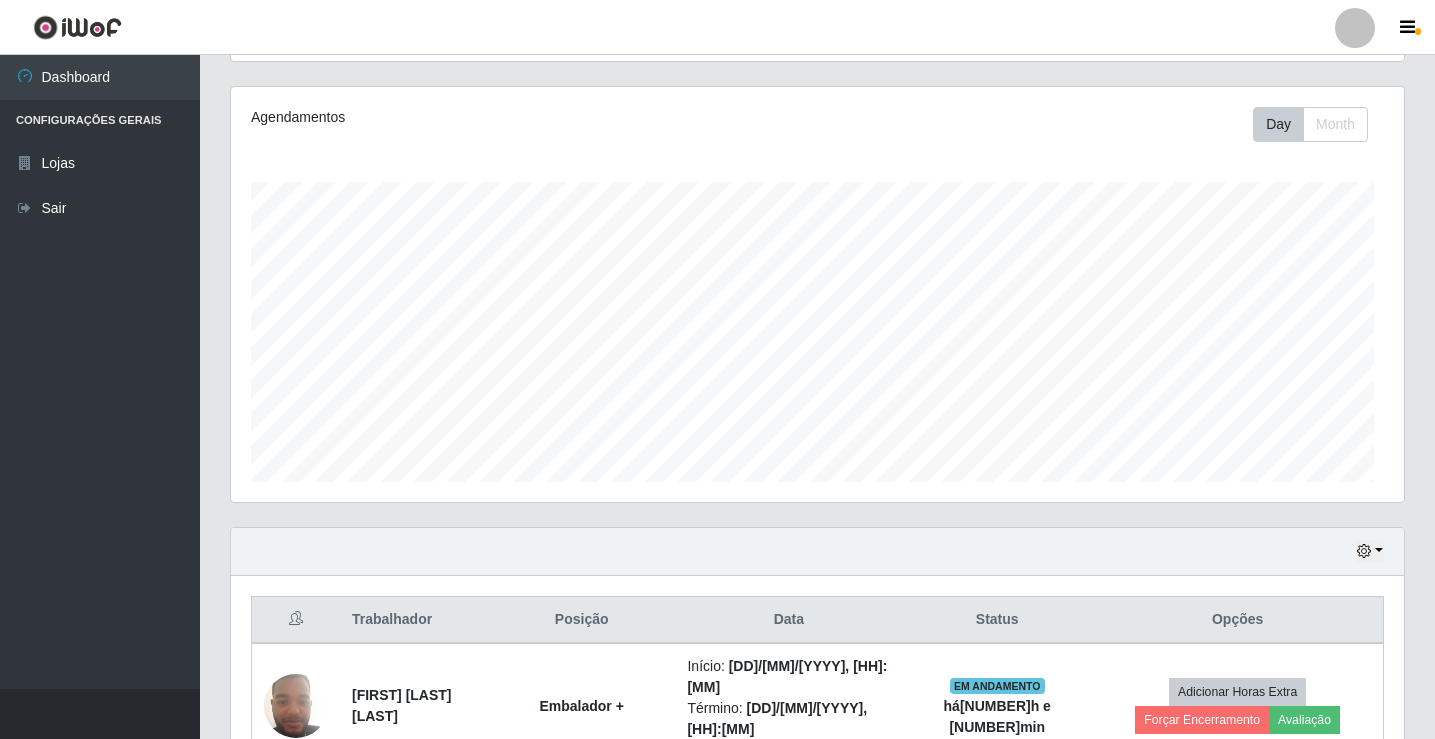 scroll, scrollTop: 999585, scrollLeft: 998827, axis: both 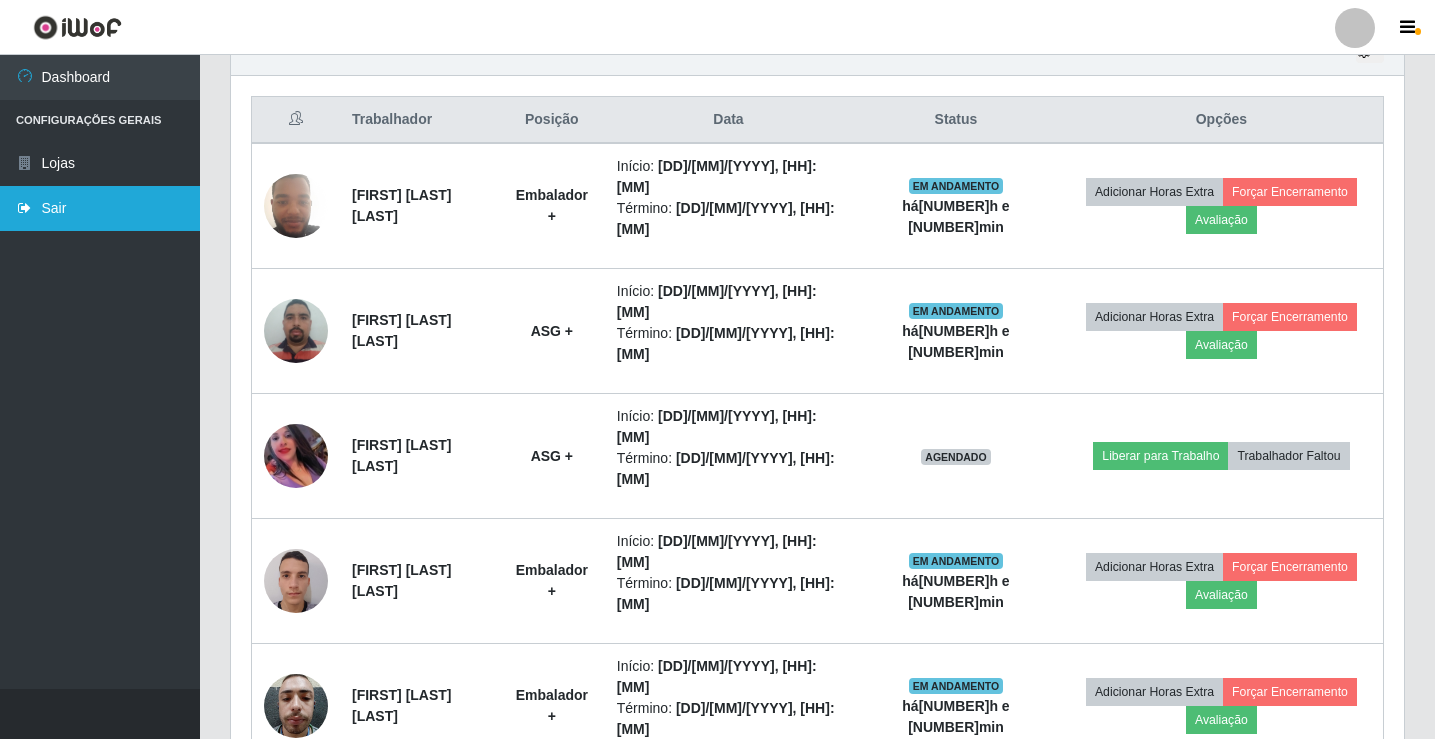 click on "Sair" at bounding box center [100, 208] 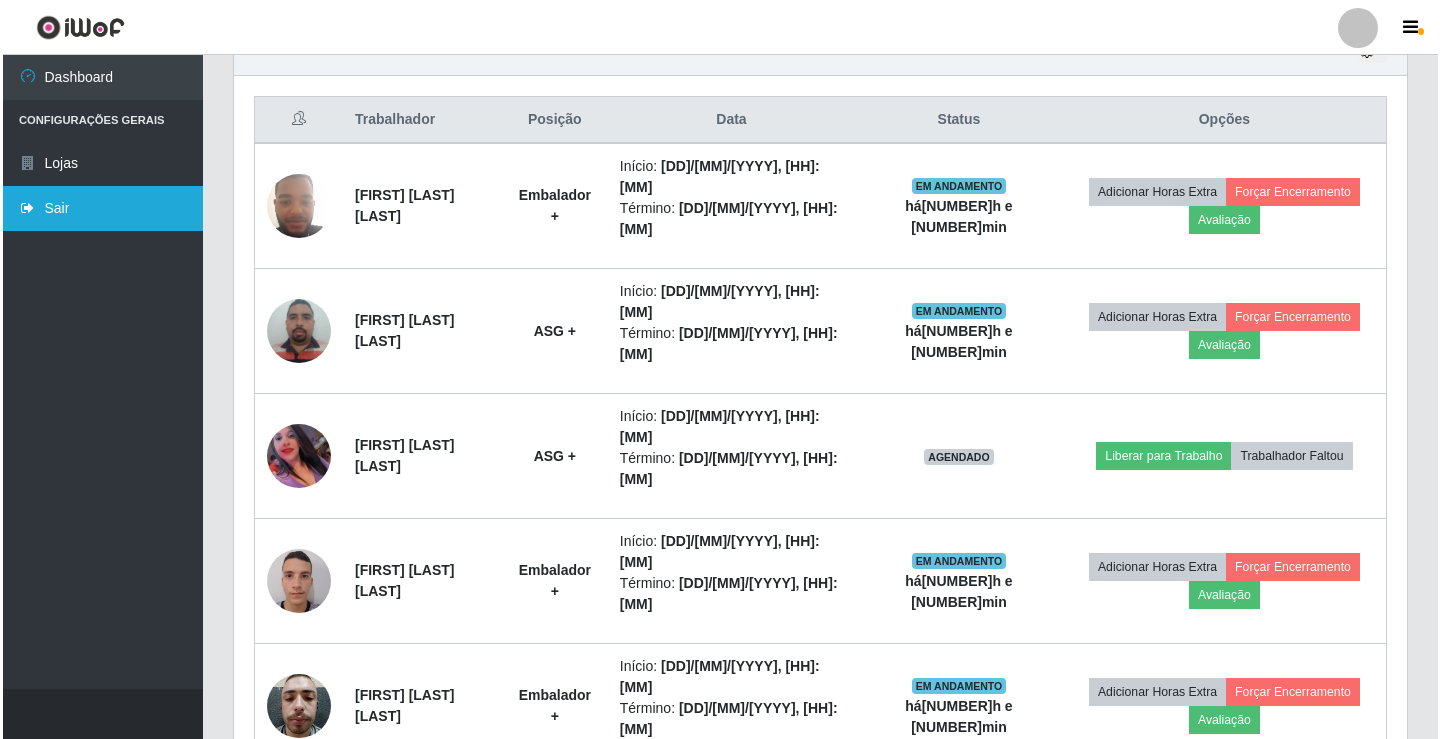 scroll, scrollTop: 0, scrollLeft: 0, axis: both 